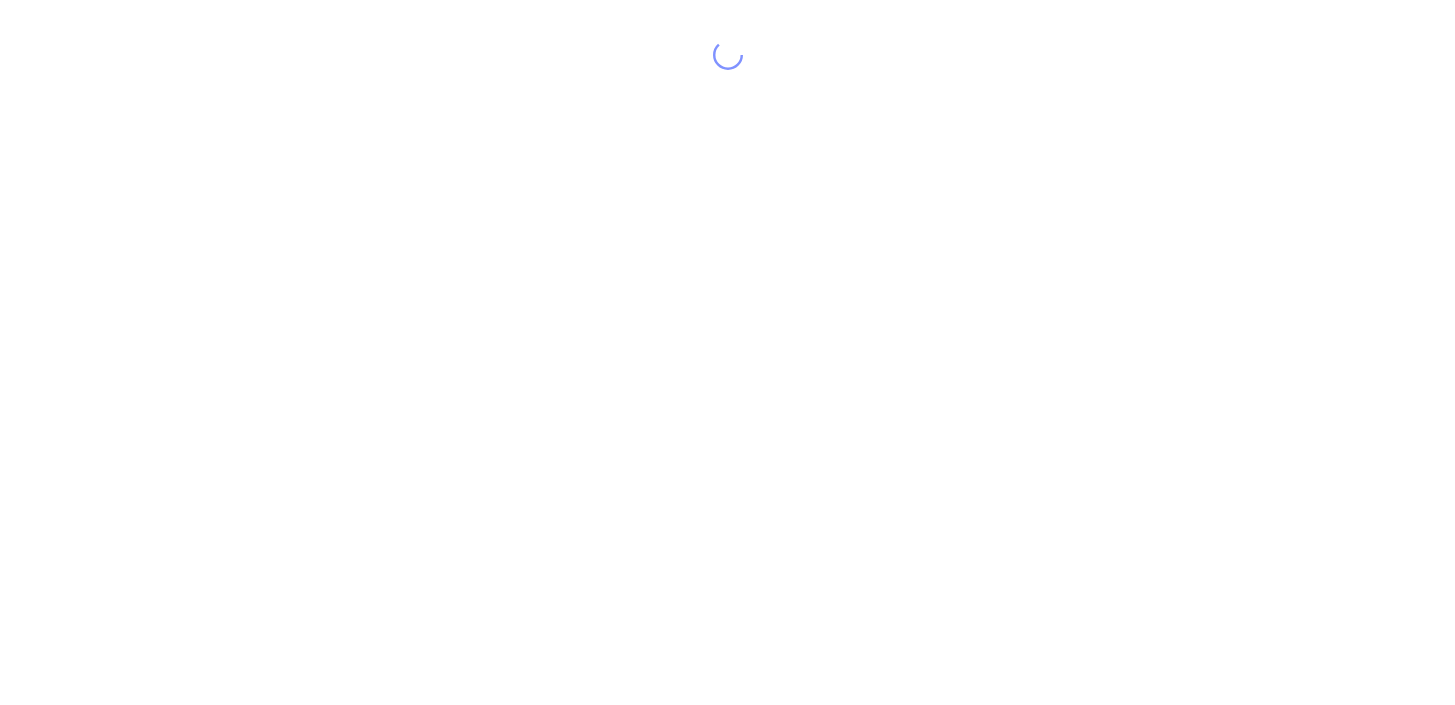 scroll, scrollTop: 0, scrollLeft: 0, axis: both 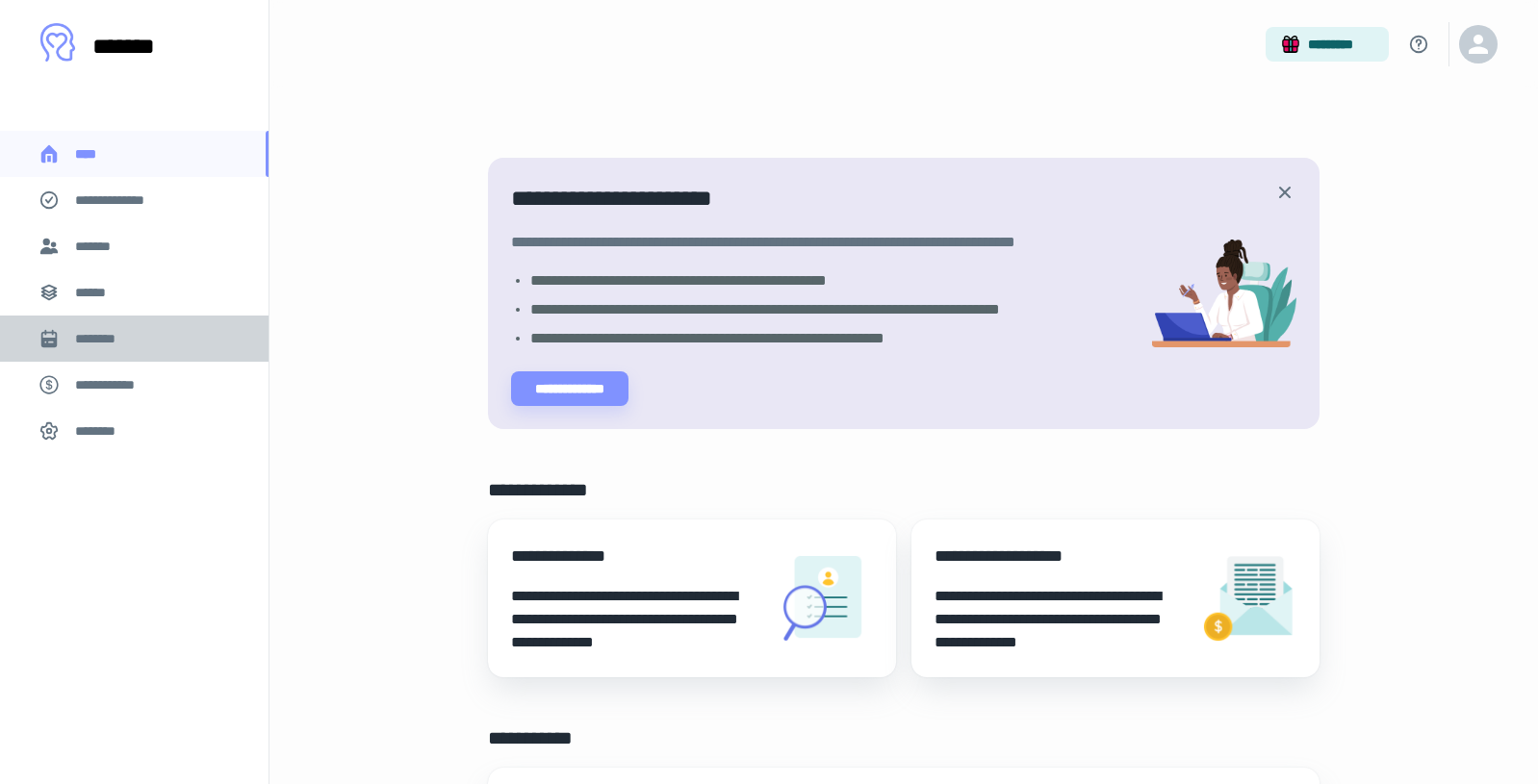 click on "********" at bounding box center [134, 339] 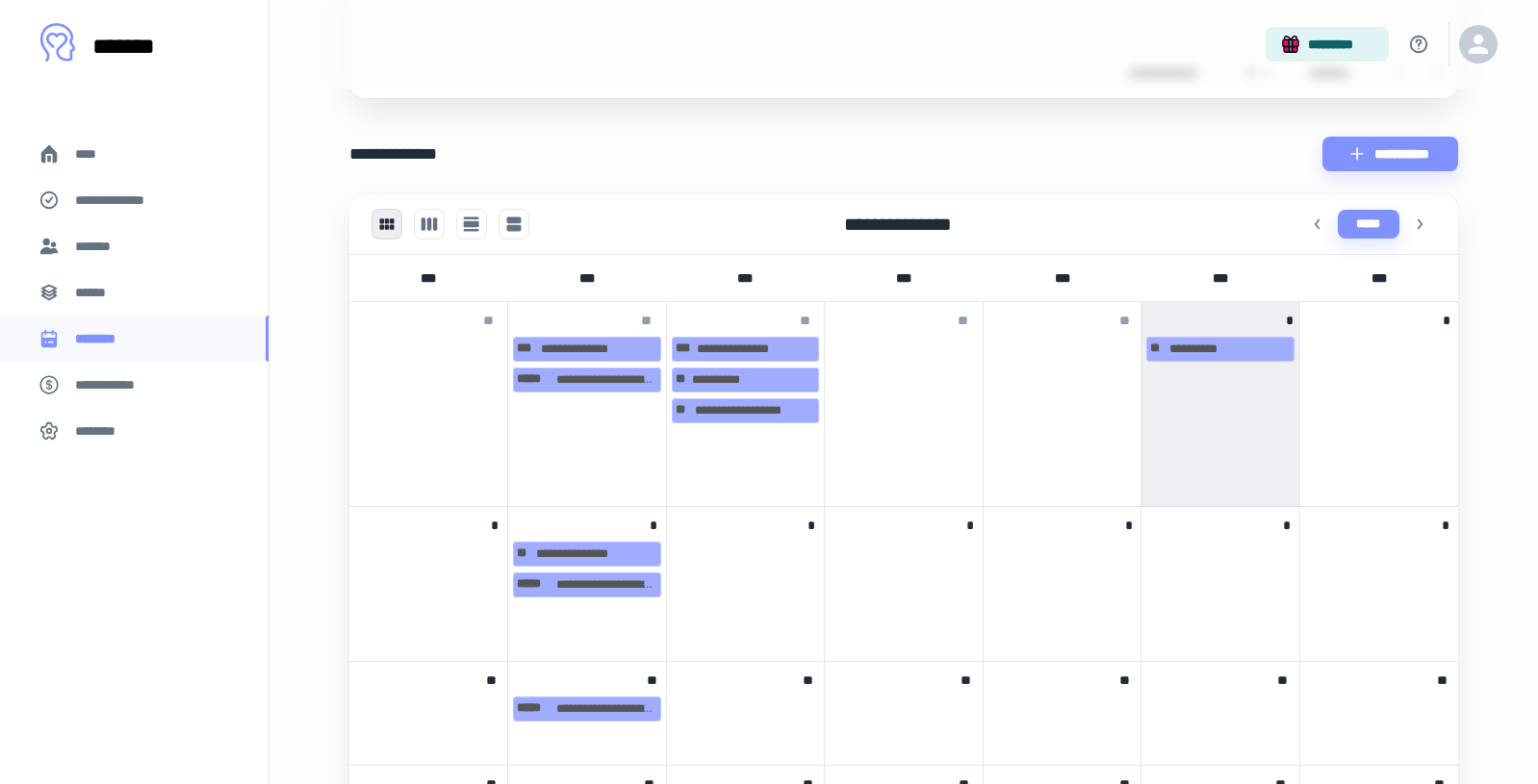 scroll, scrollTop: 451, scrollLeft: 0, axis: vertical 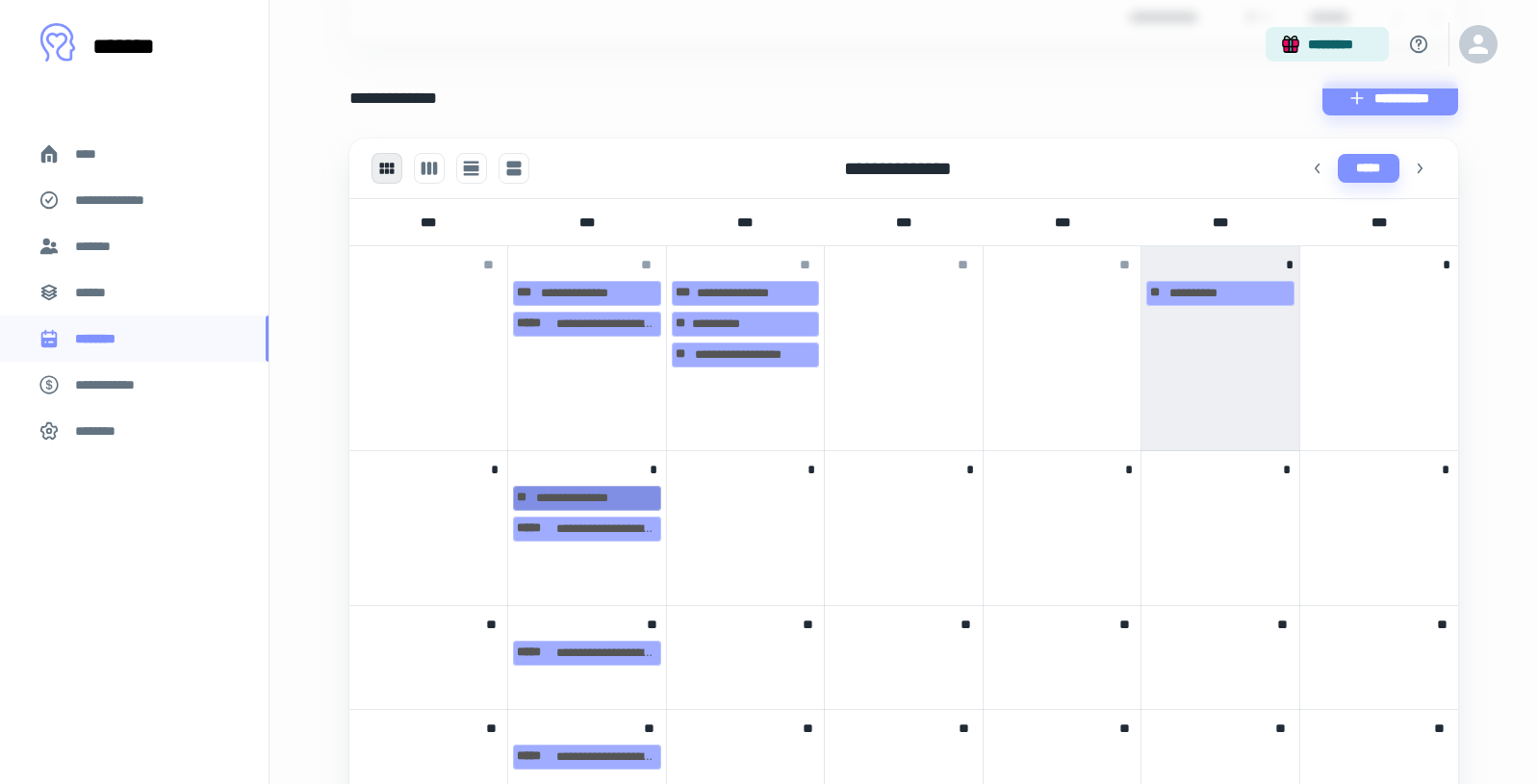 click on "**********" at bounding box center [587, 498] 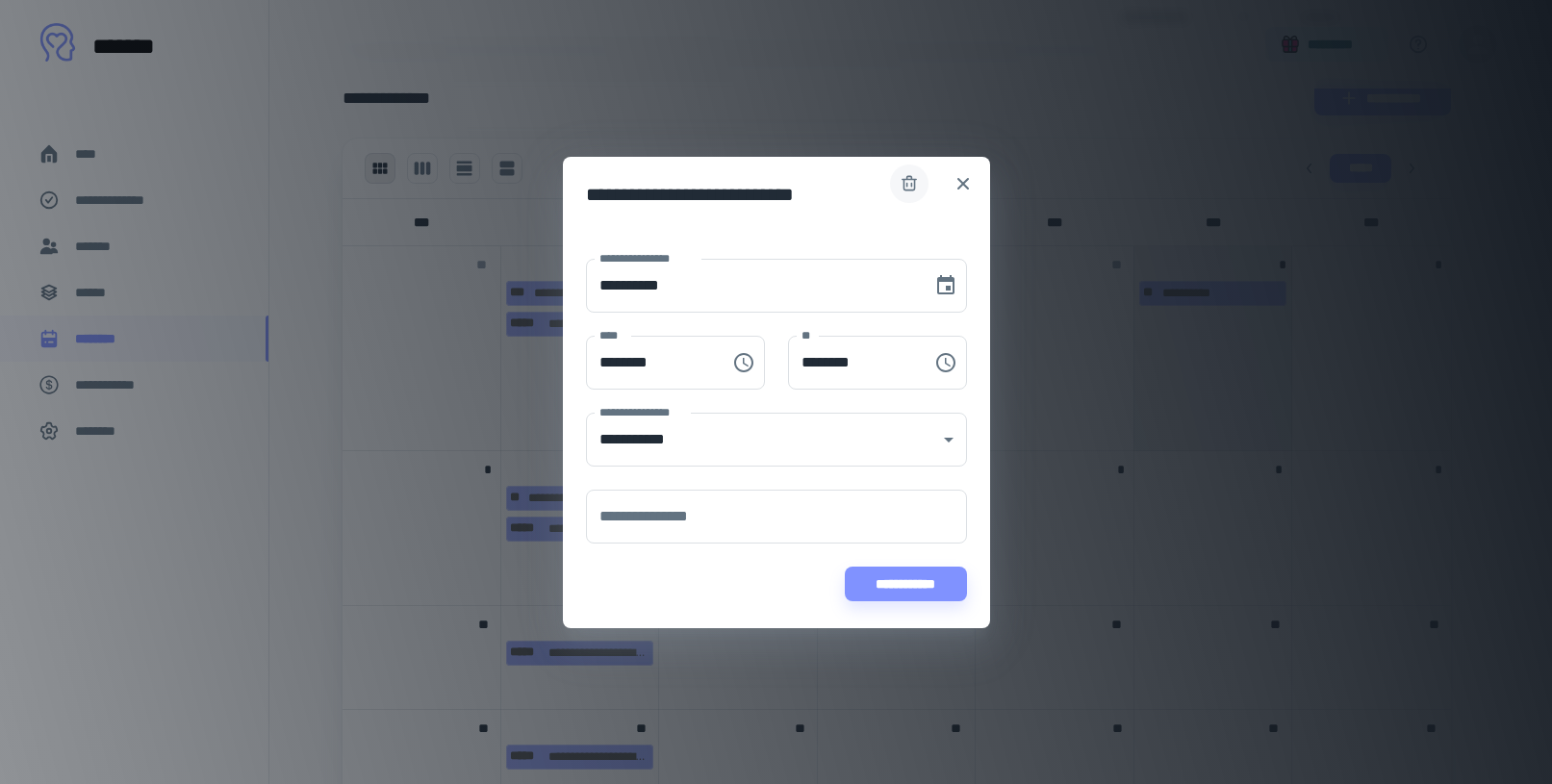 click 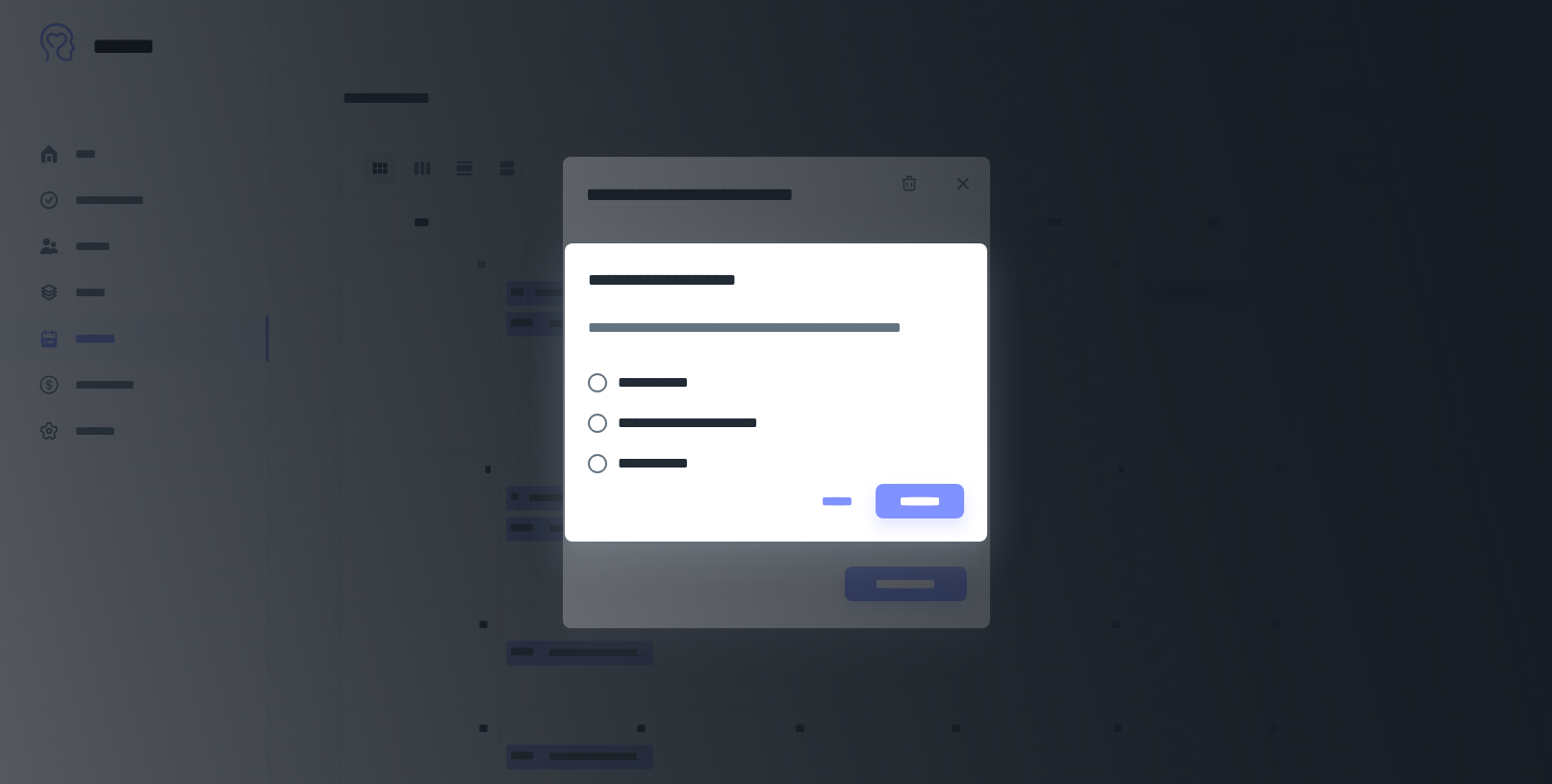 click on "**********" at bounding box center [661, 383] 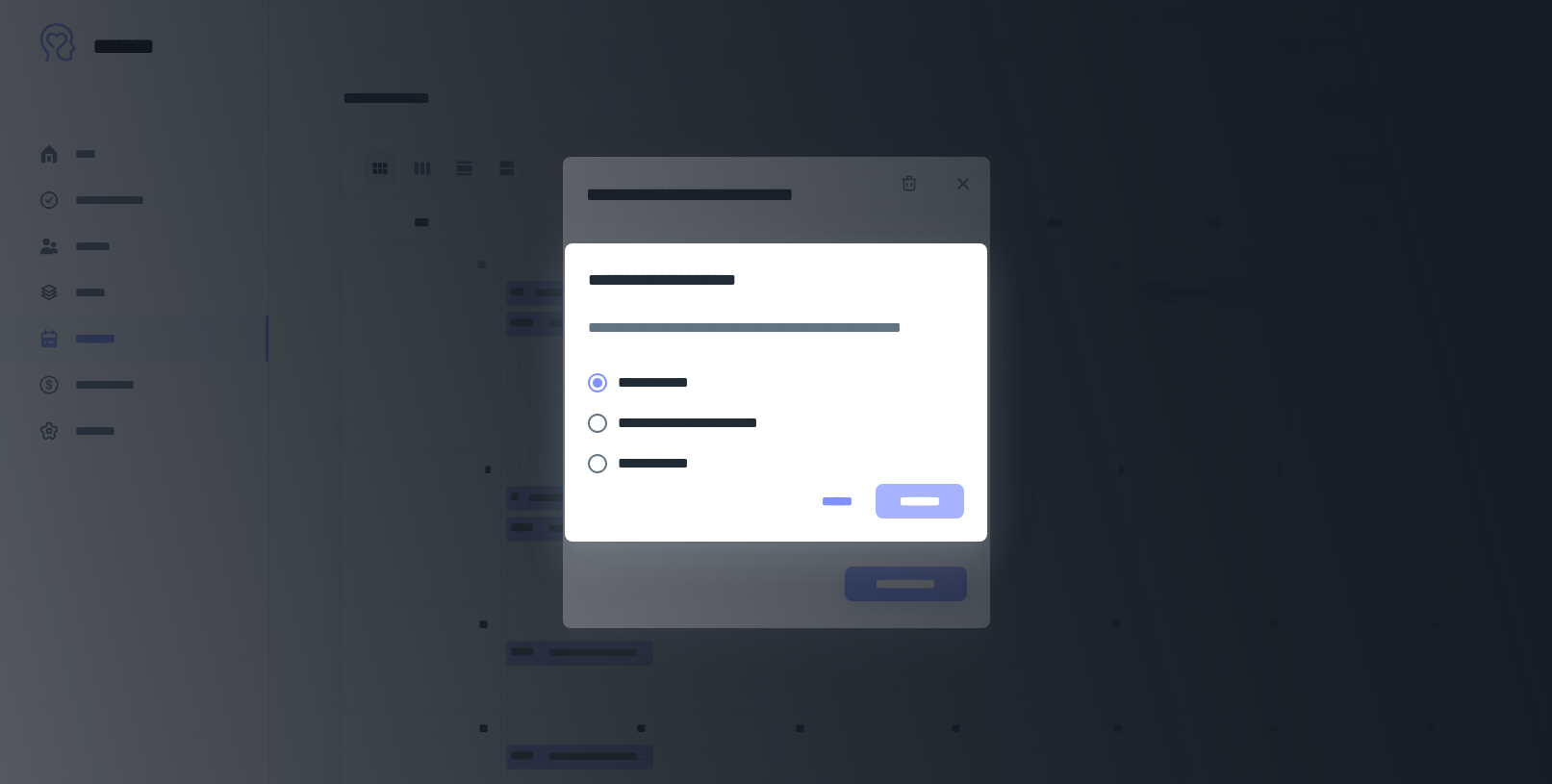 click on "********" at bounding box center [920, 501] 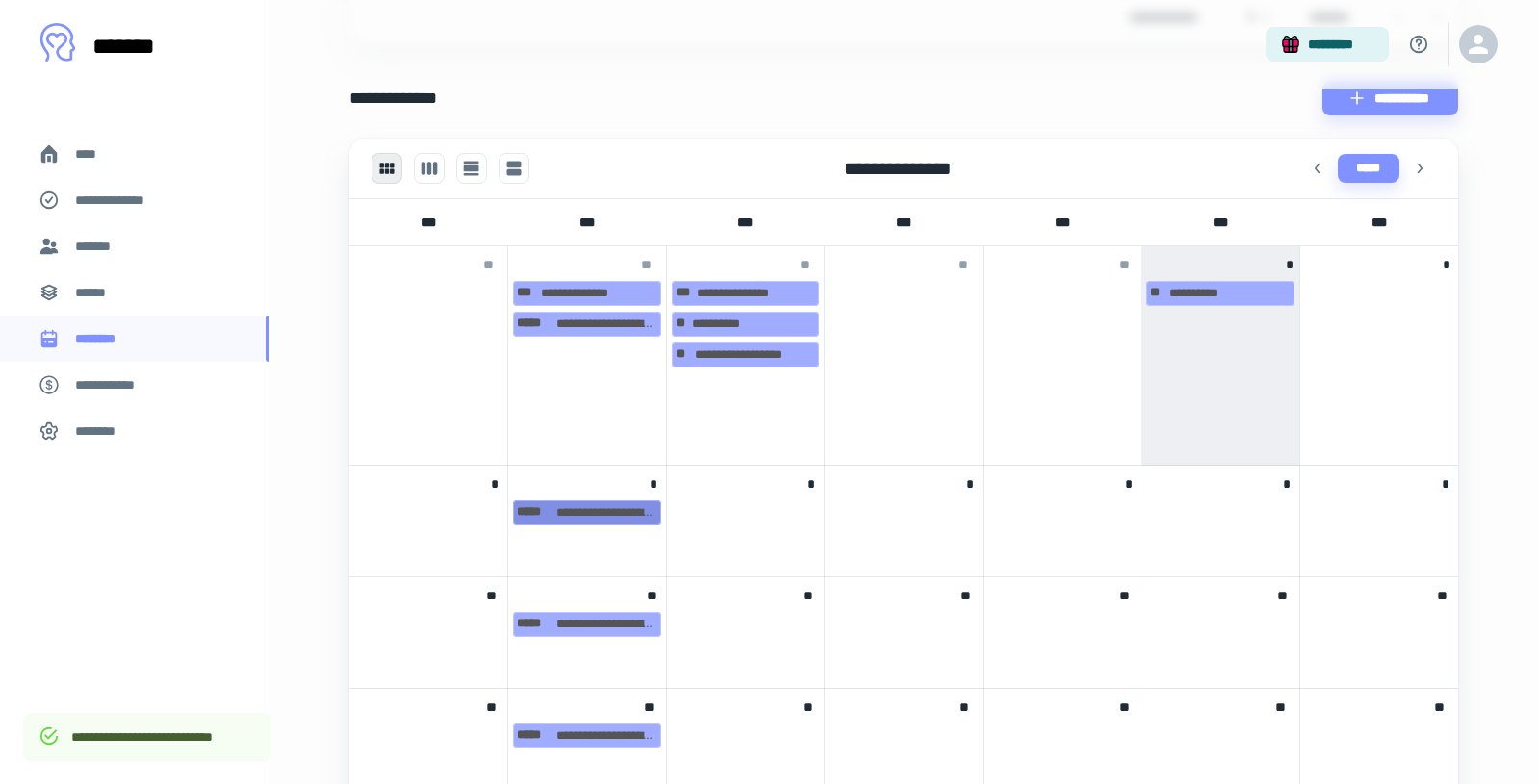 click on "[FIRST] [LAST]" at bounding box center [587, 513] 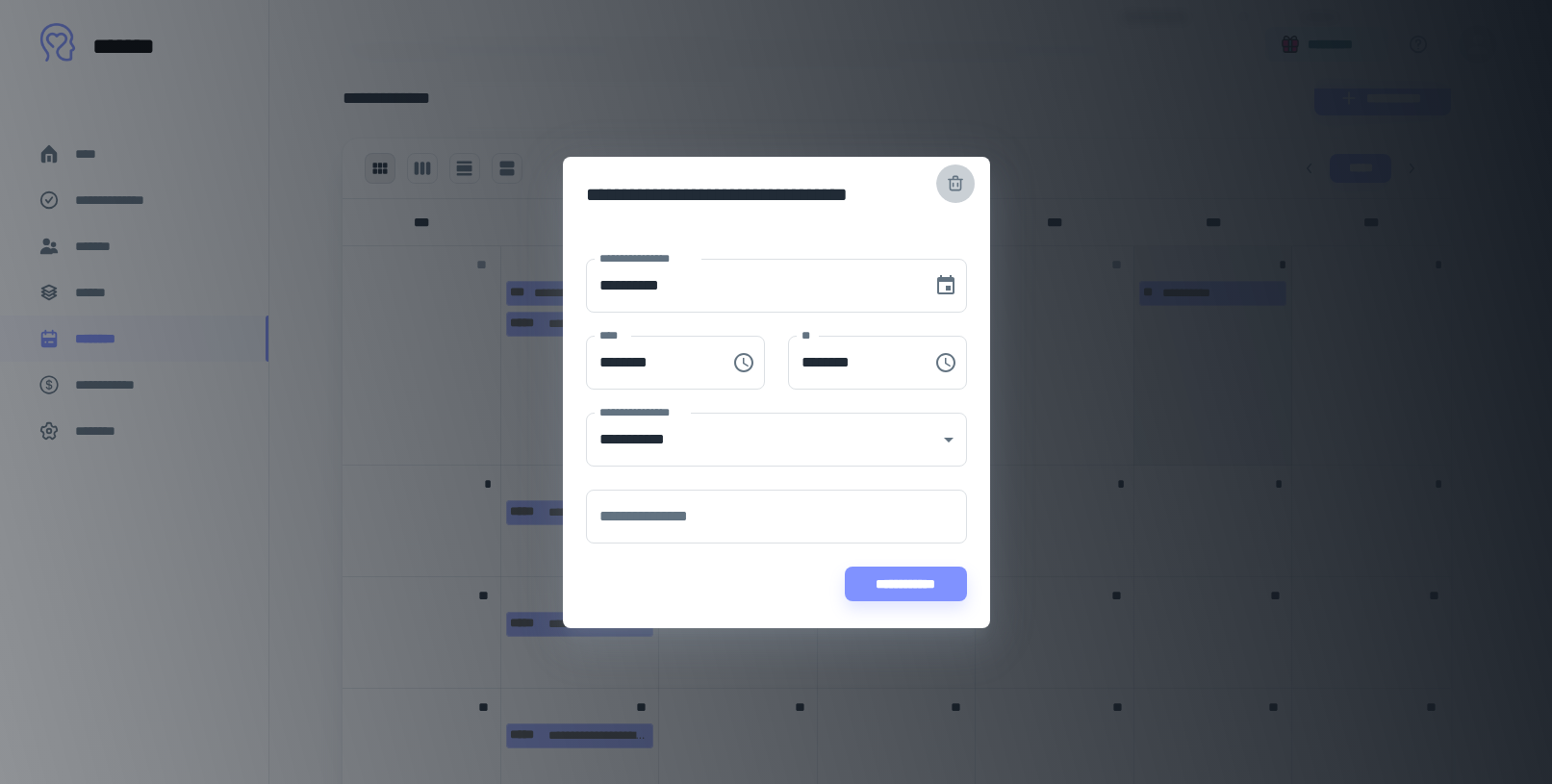 click 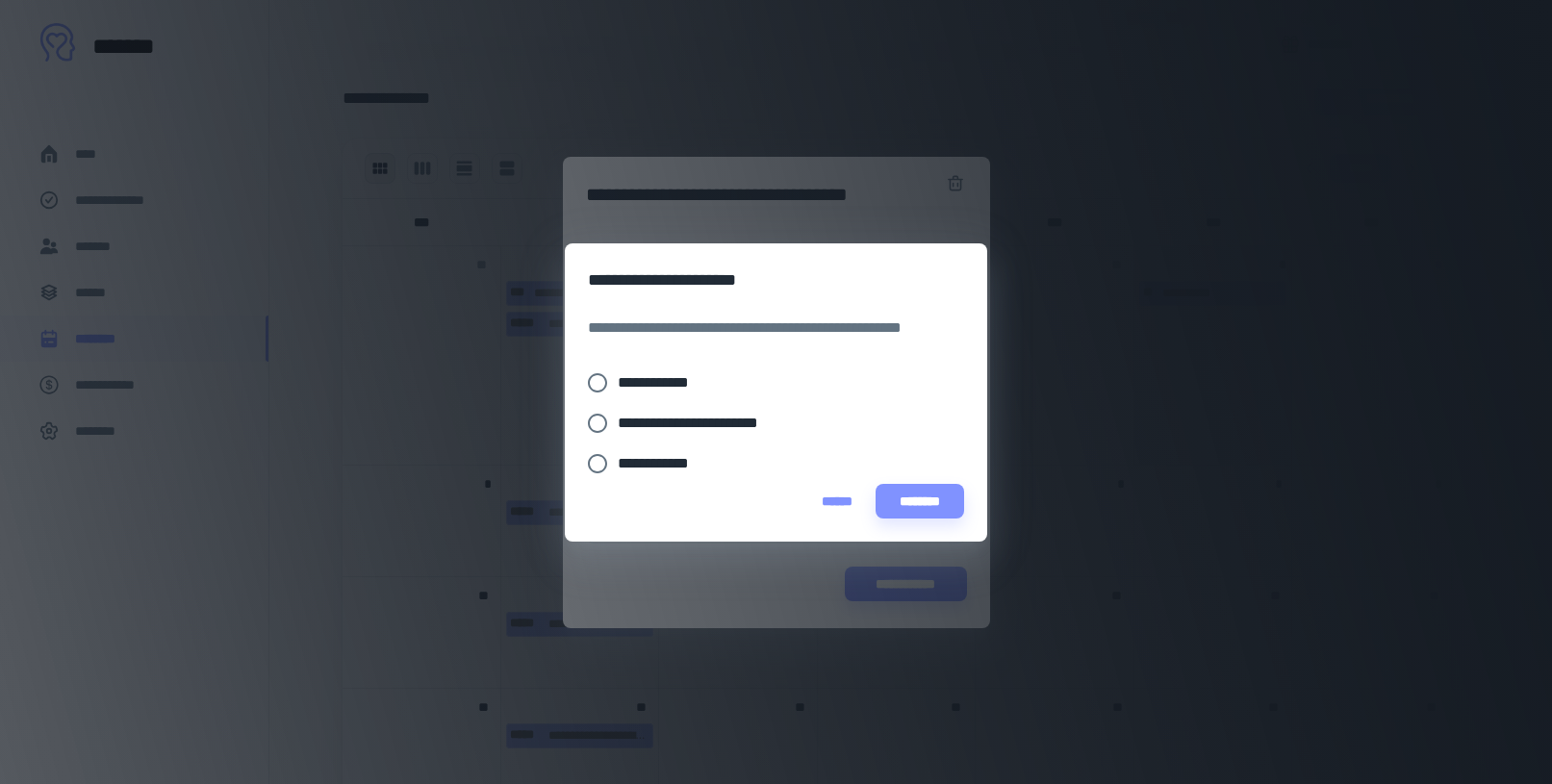 click on "**********" at bounding box center [661, 383] 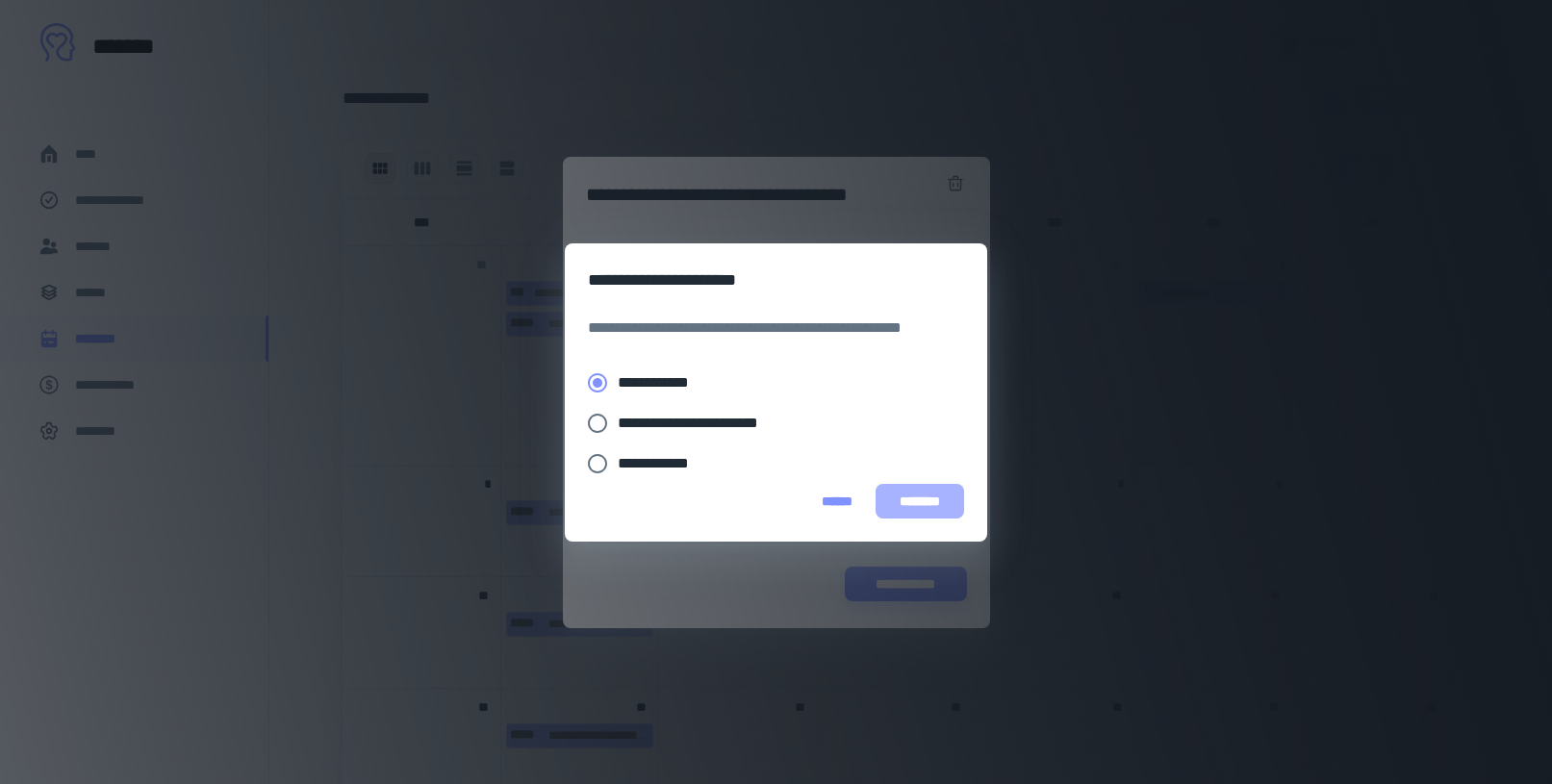 click on "********" at bounding box center (920, 501) 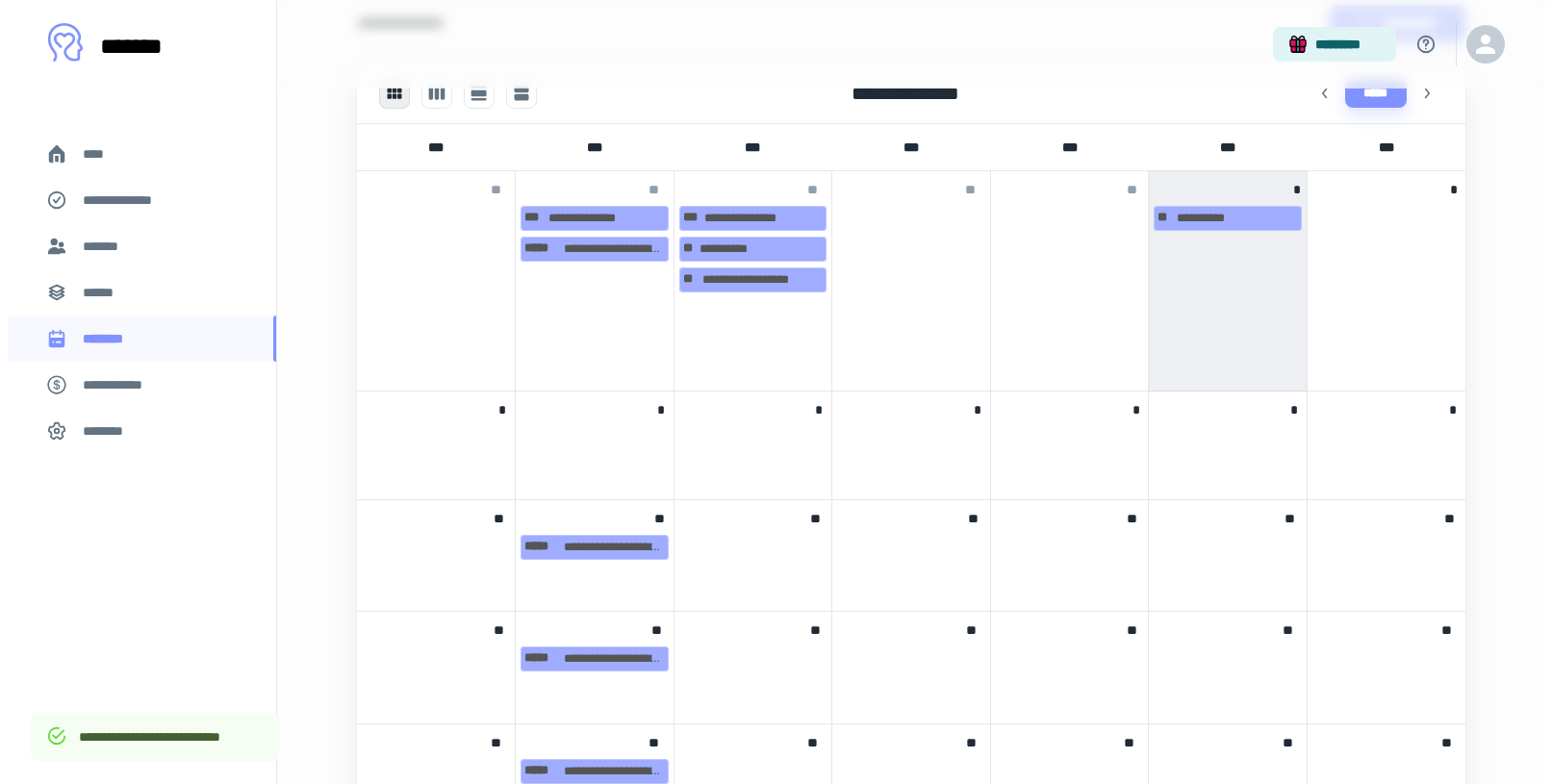 scroll, scrollTop: 539, scrollLeft: 0, axis: vertical 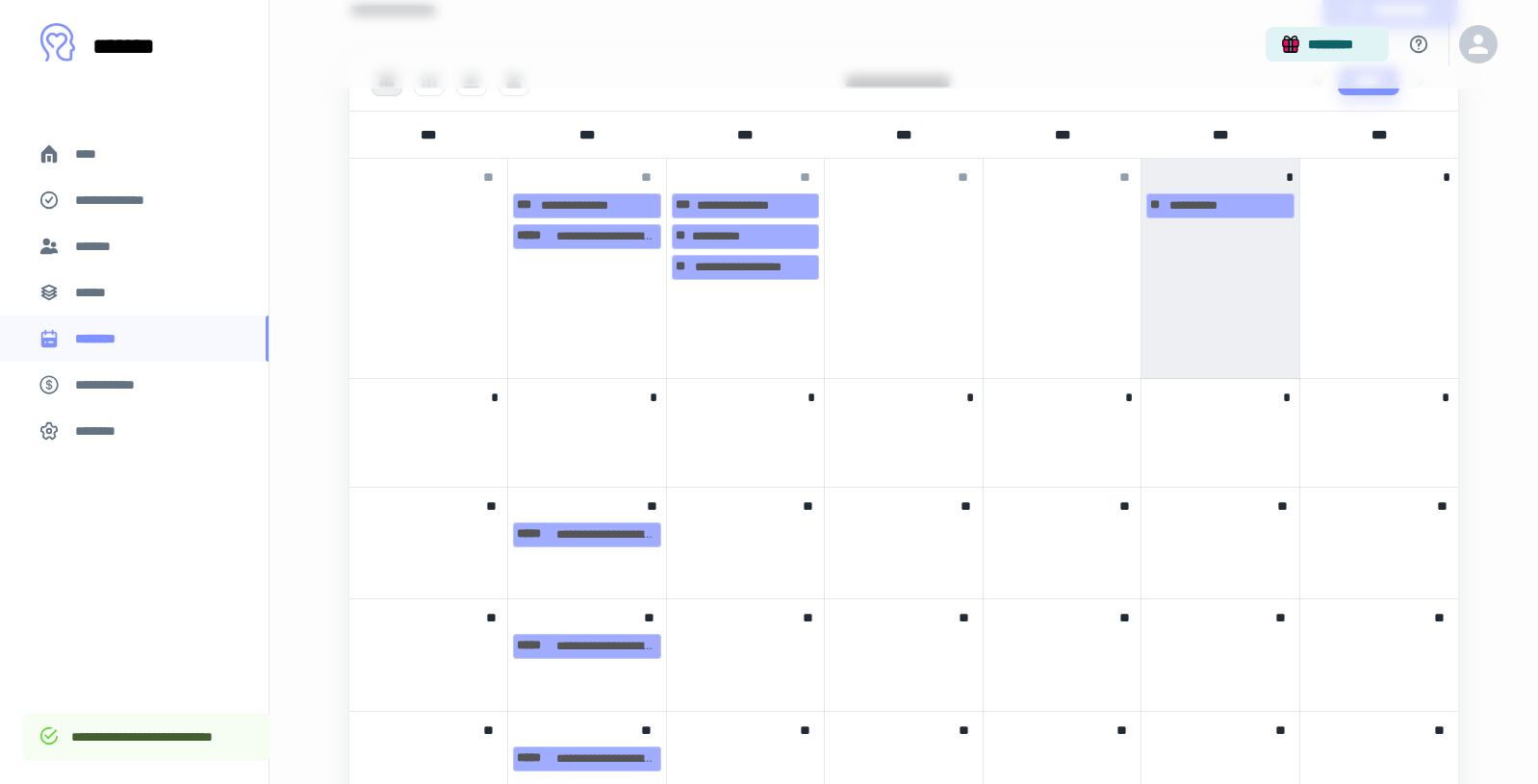 click on "**" at bounding box center (587, 502) 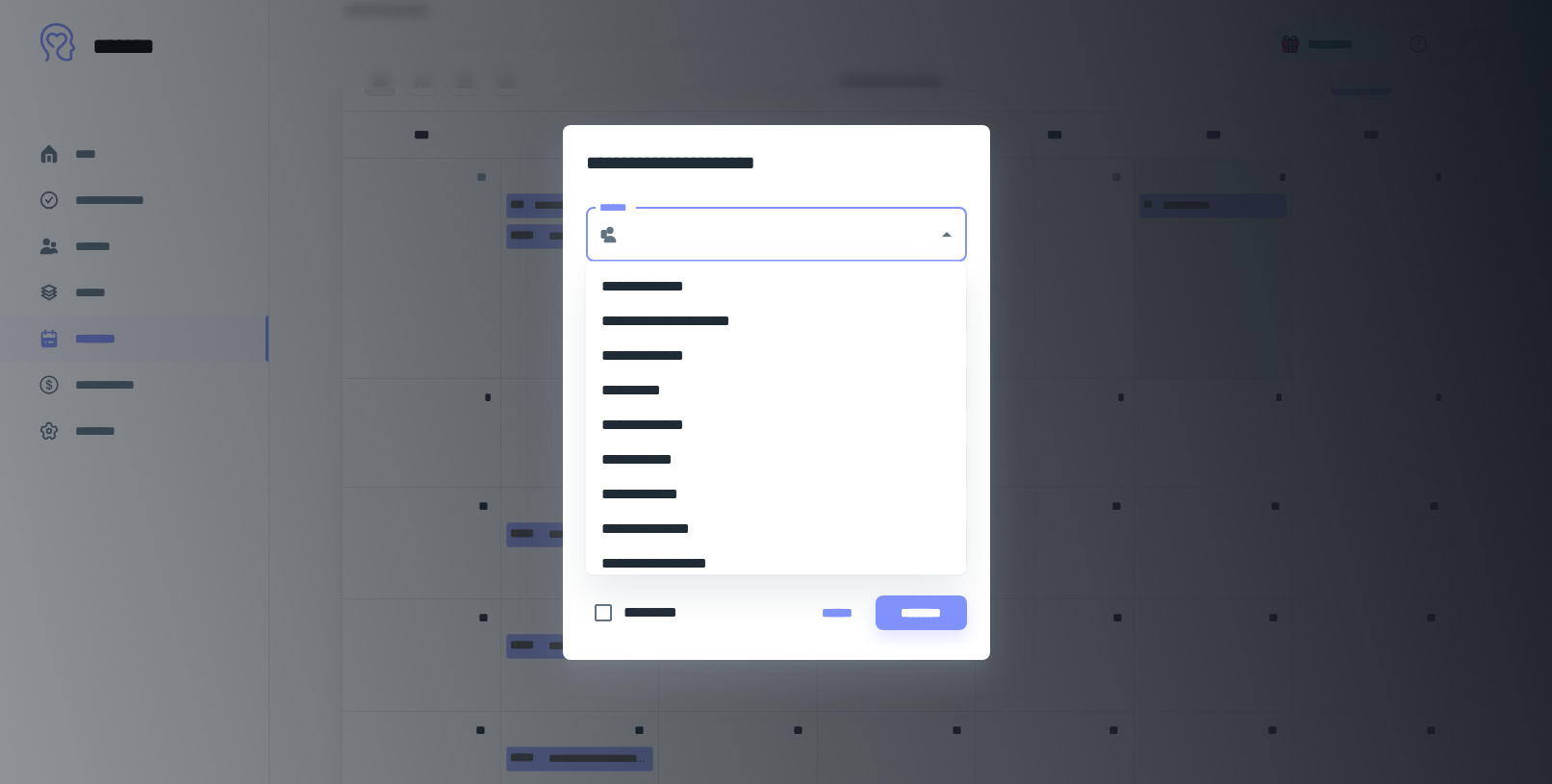 click on "******" at bounding box center [778, 235] 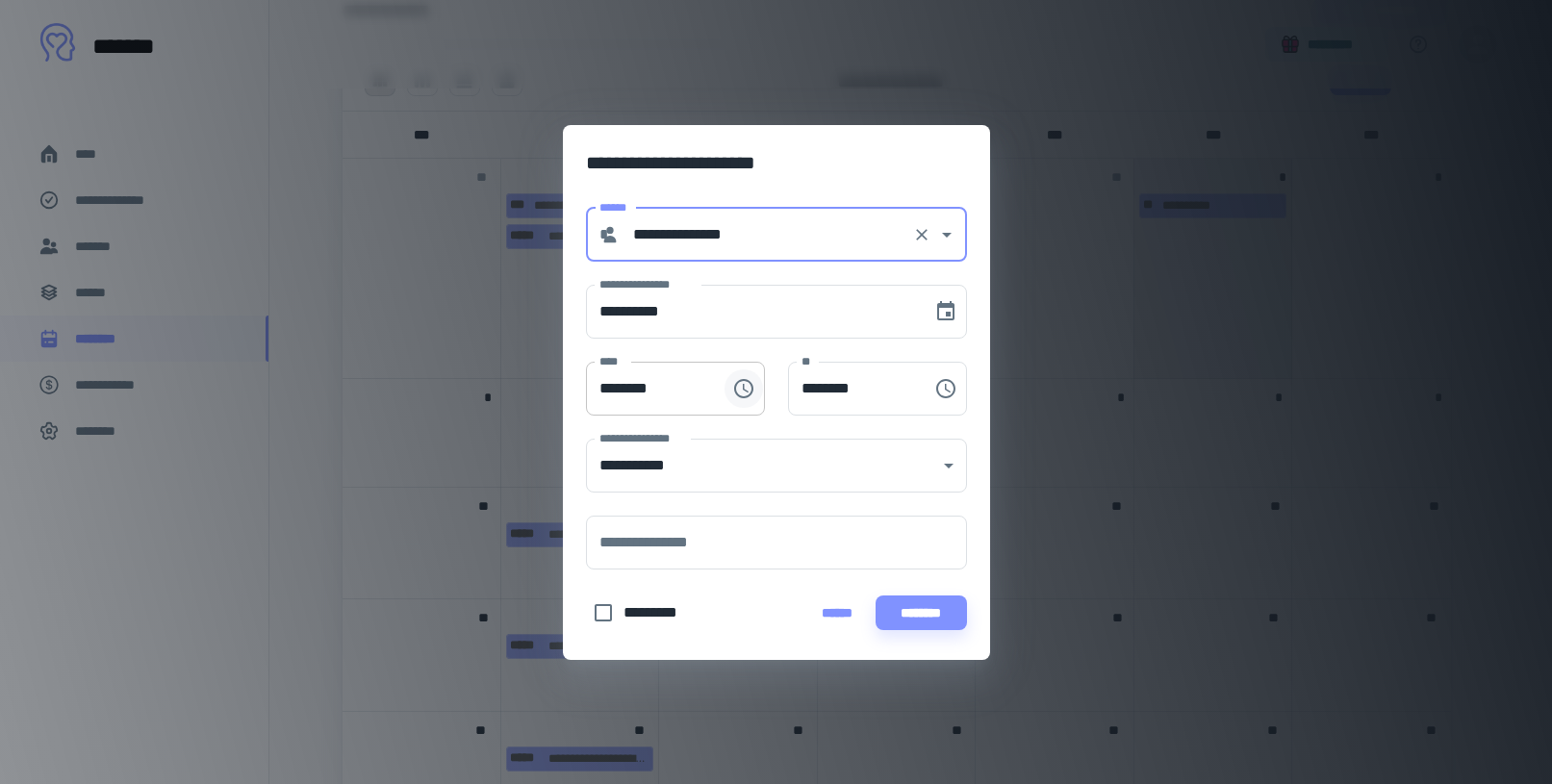 click 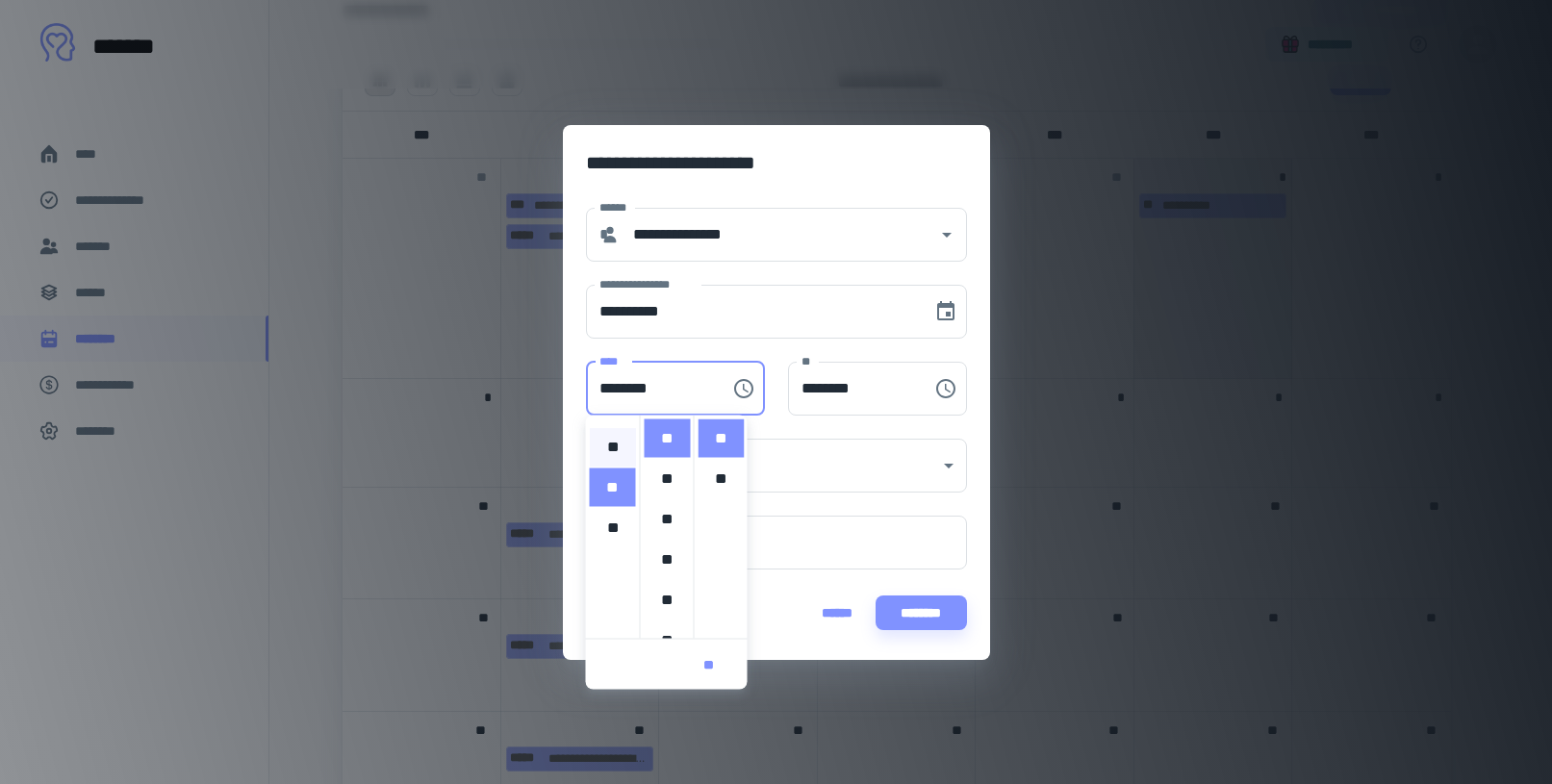 click on "**" at bounding box center [613, 447] 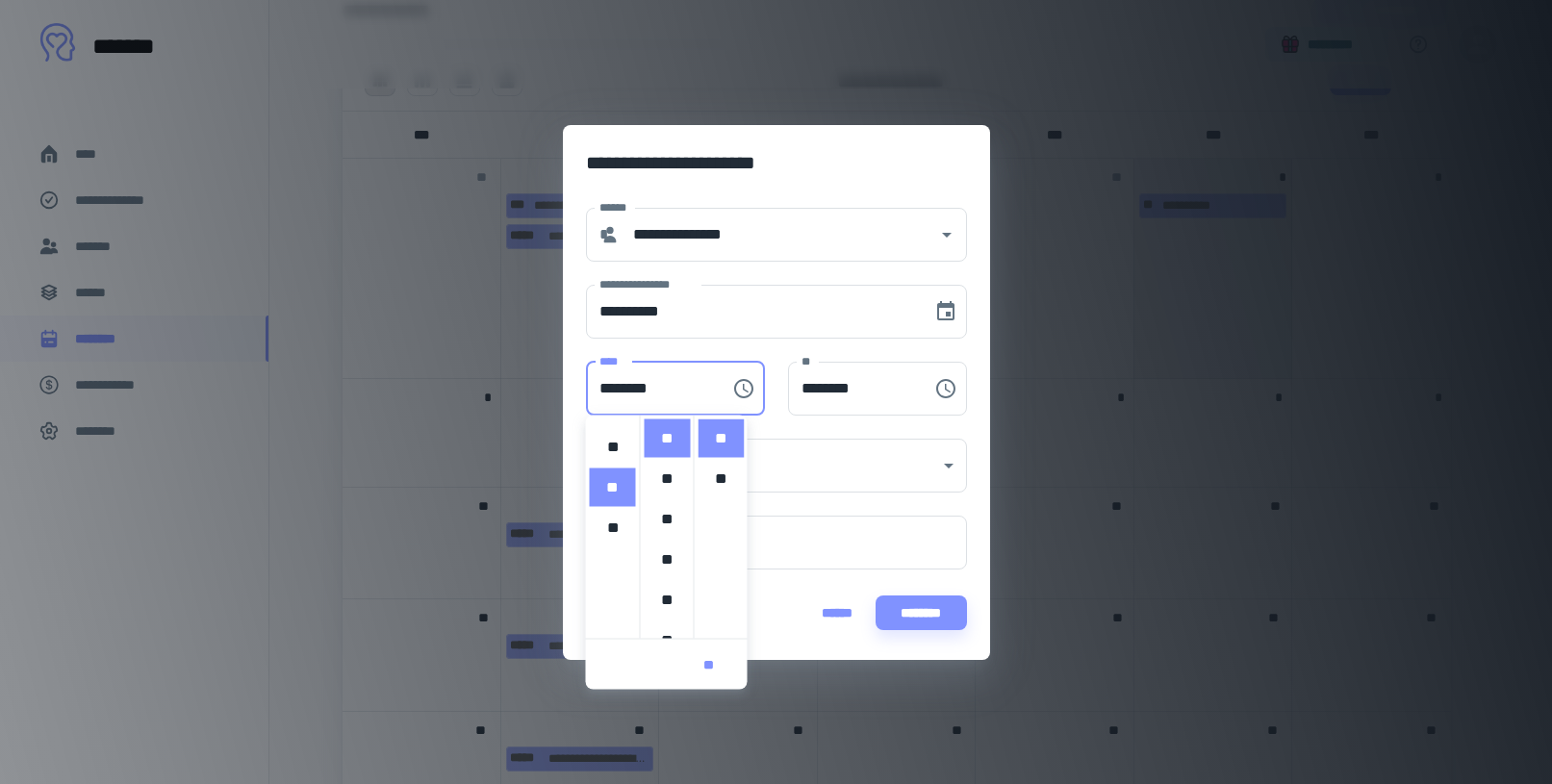 type on "********" 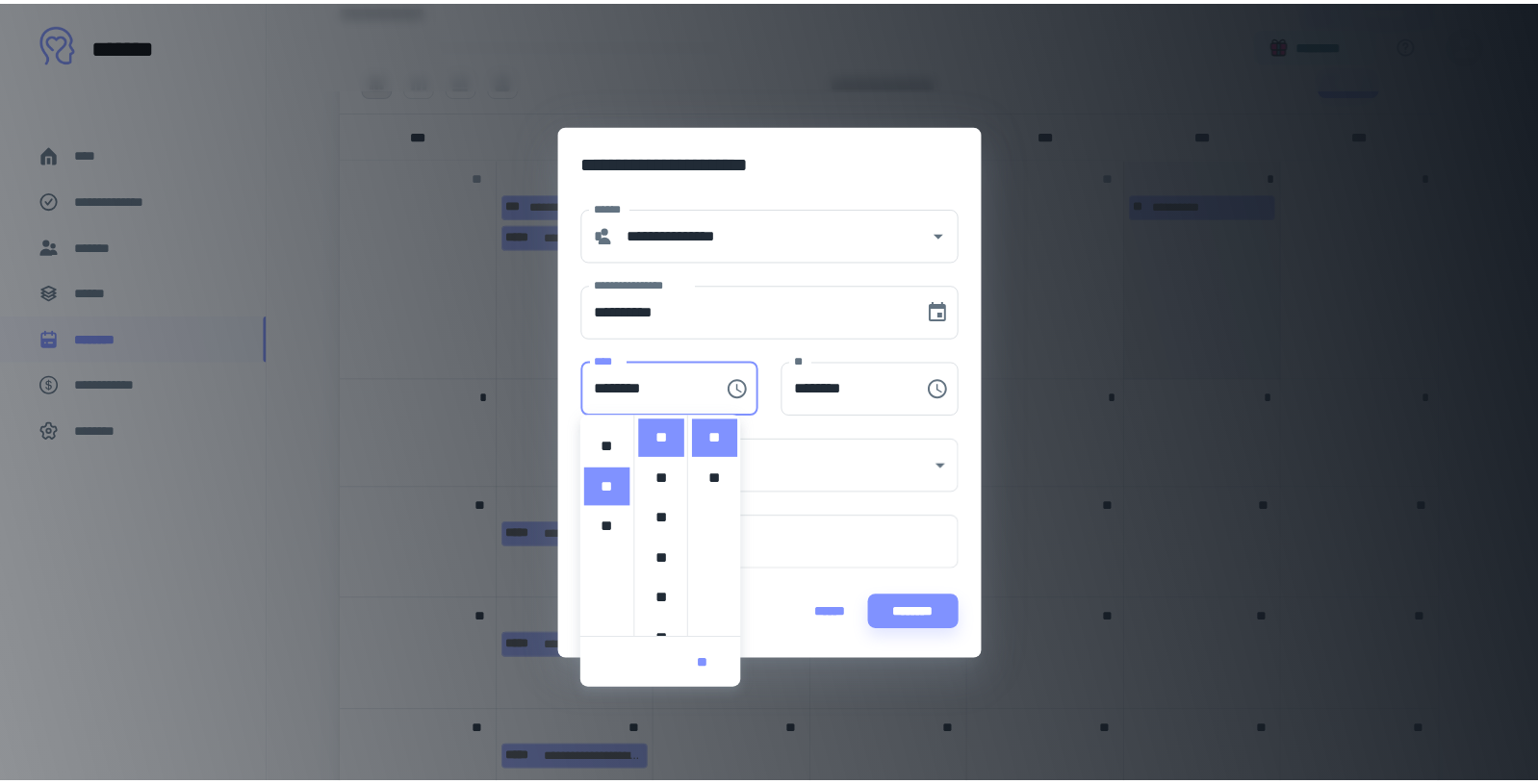 scroll, scrollTop: 364, scrollLeft: 0, axis: vertical 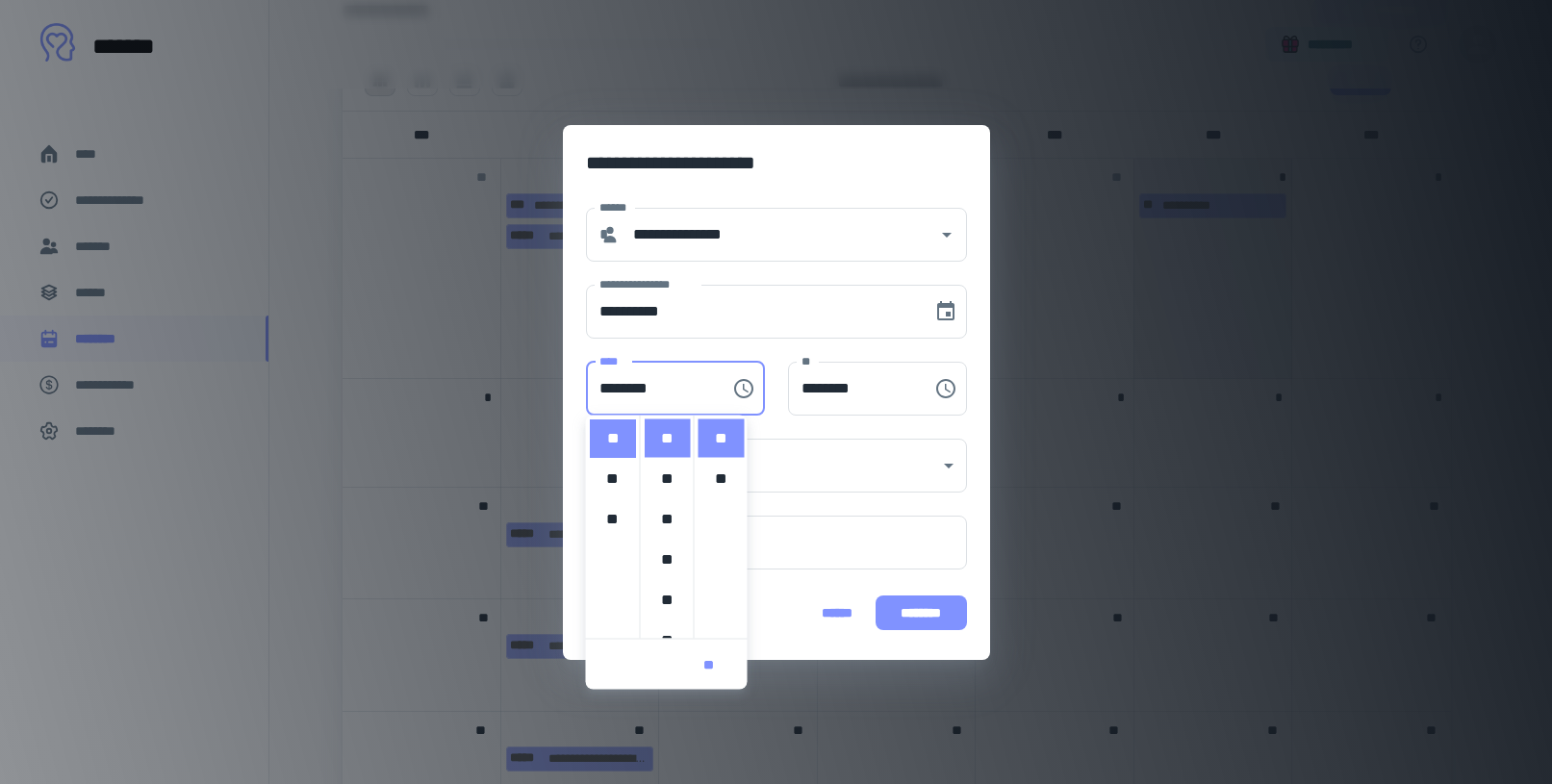 click on "********" at bounding box center (921, 613) 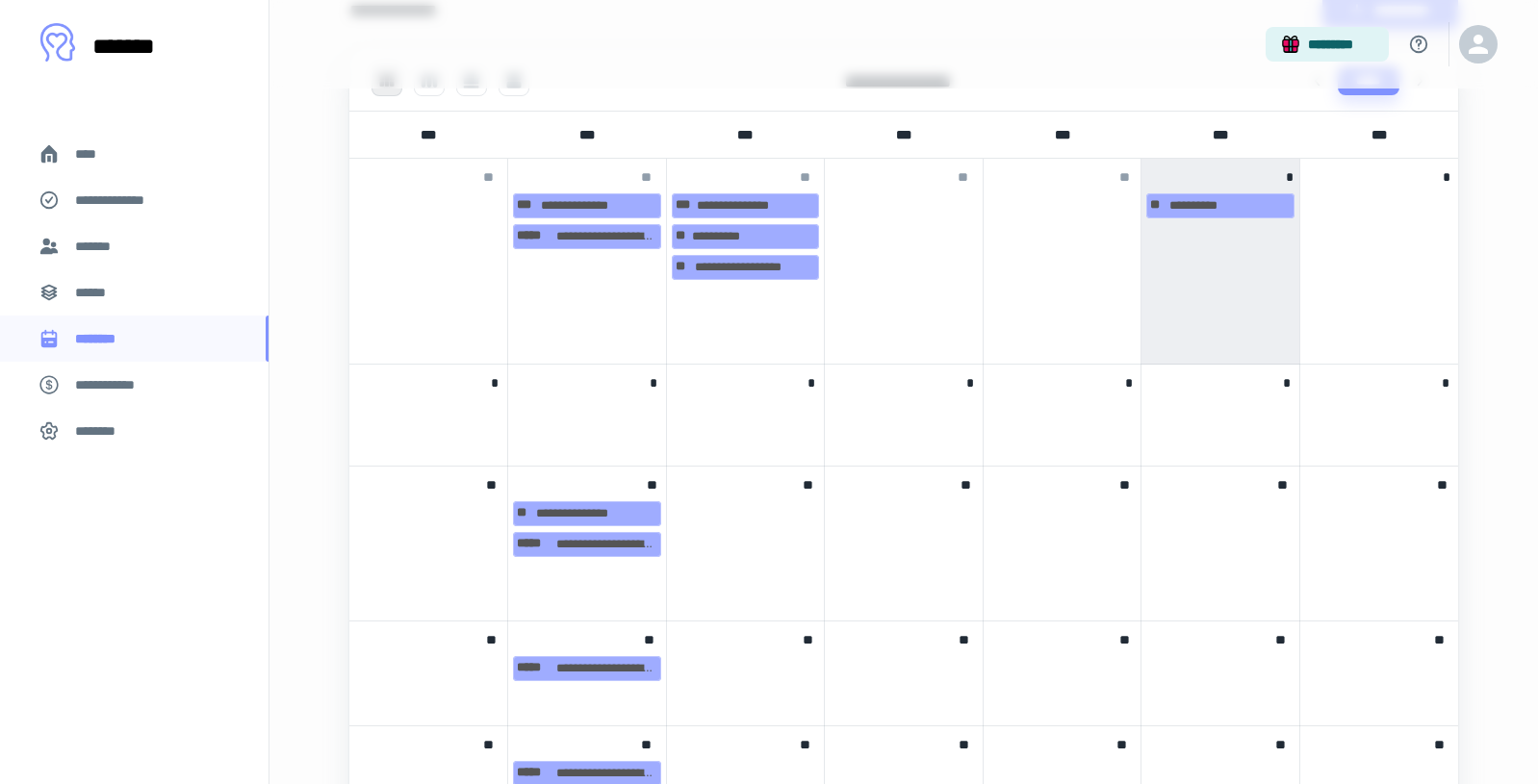 click on "[NUMBER] [STREET] [CITY] [STATE]" at bounding box center (587, 544) 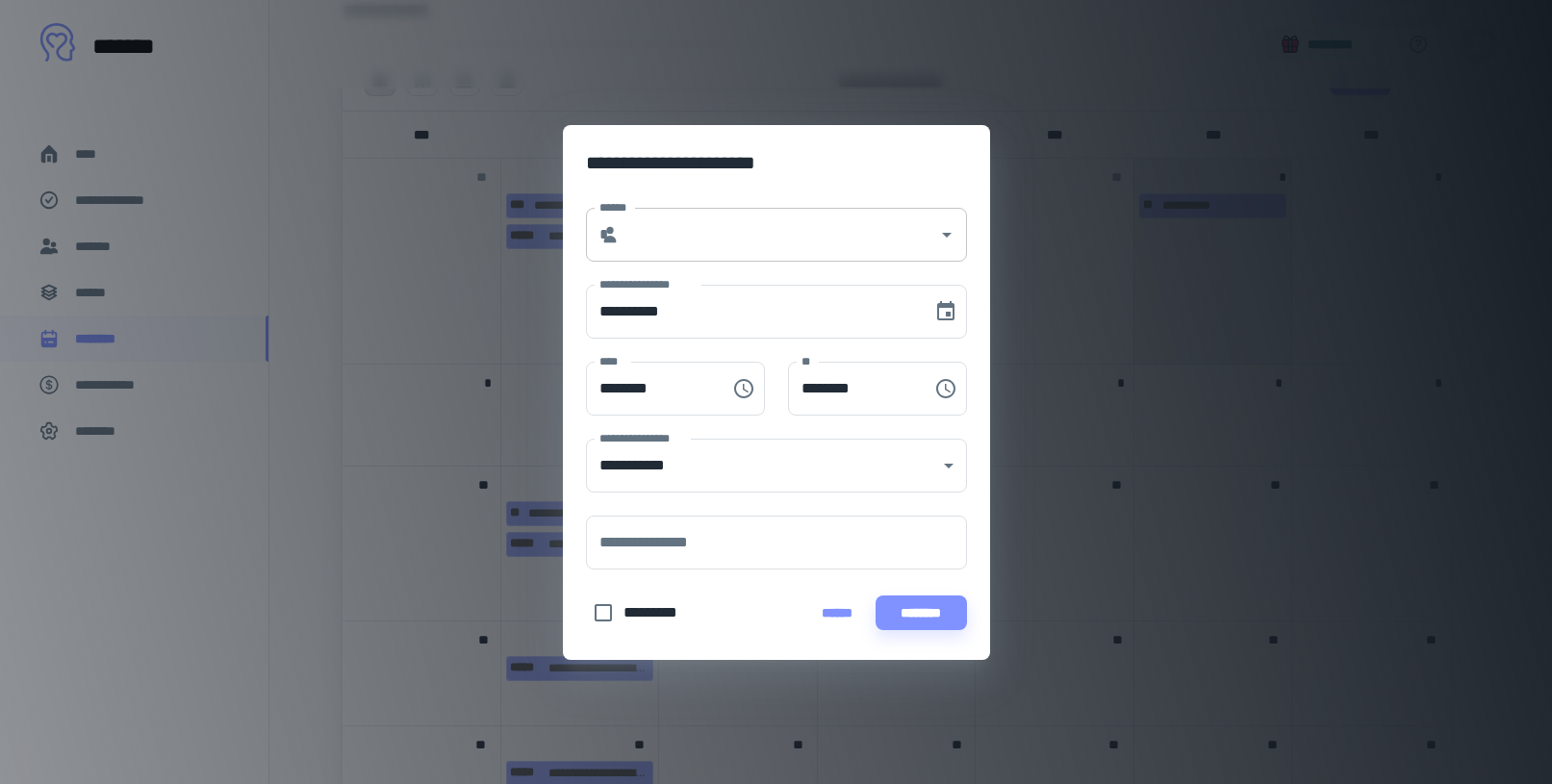 click on "******" at bounding box center (778, 235) 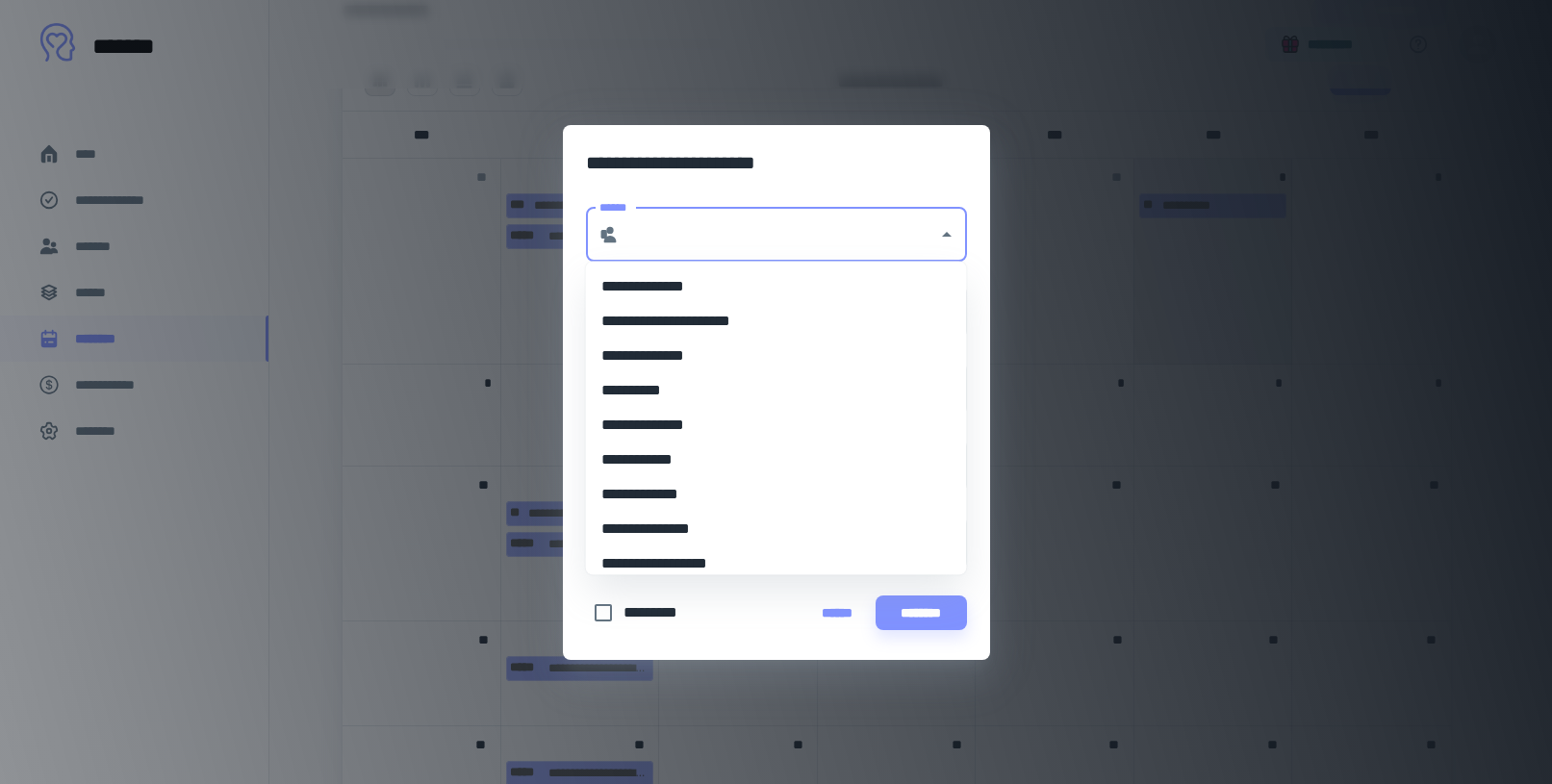 click on "**********" at bounding box center (769, 356) 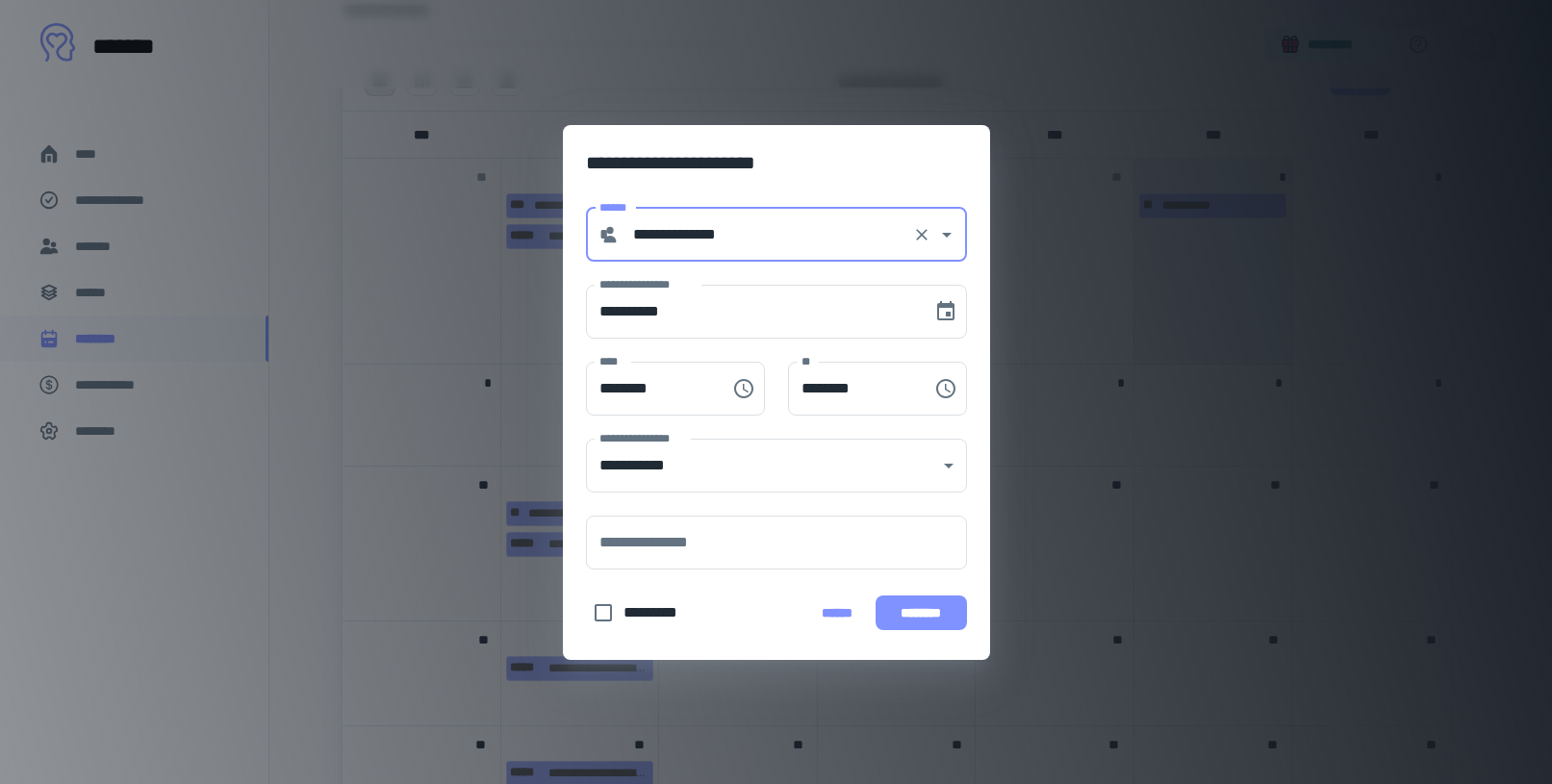 click on "********" at bounding box center [921, 613] 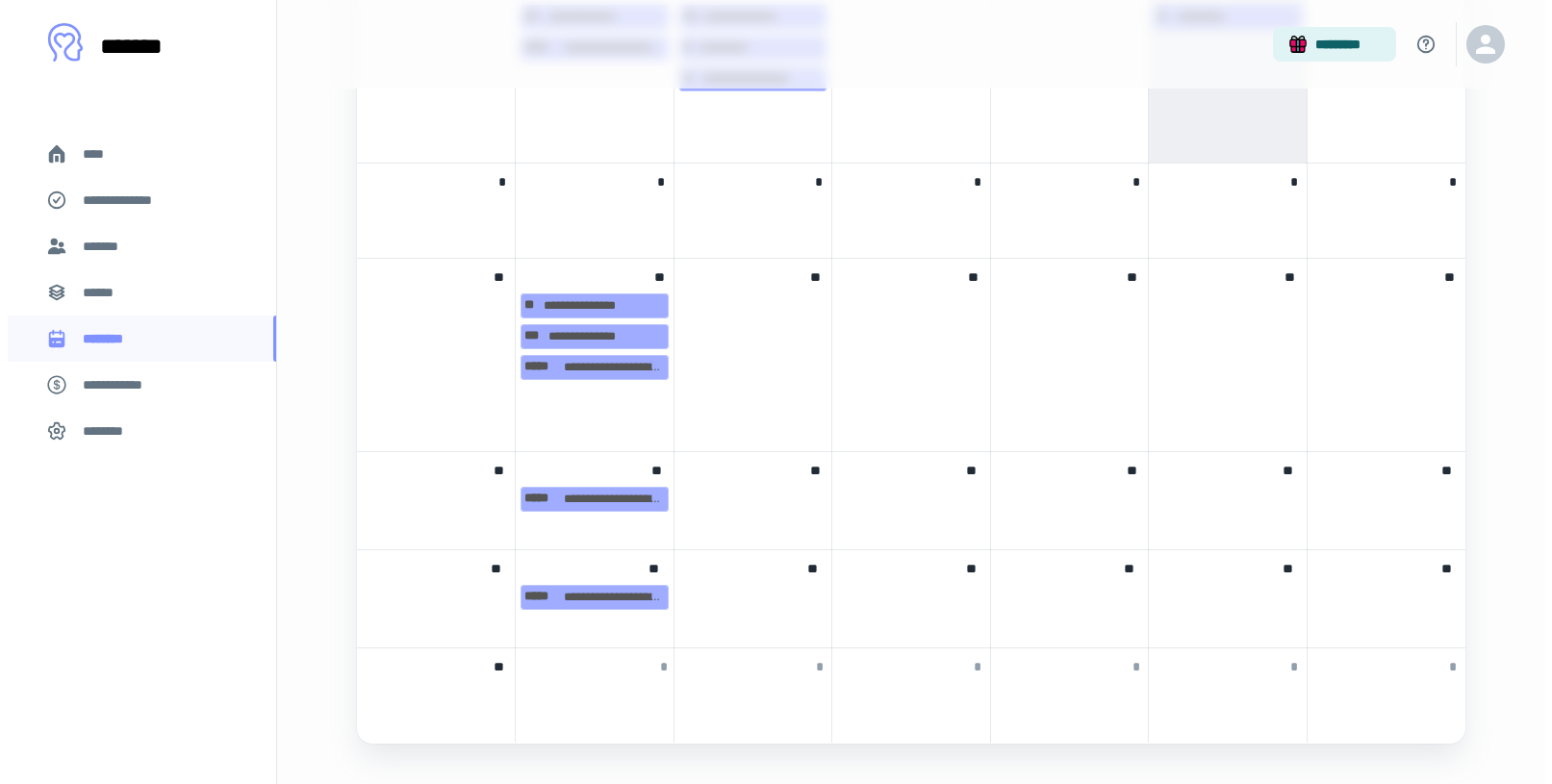 scroll, scrollTop: 715, scrollLeft: 0, axis: vertical 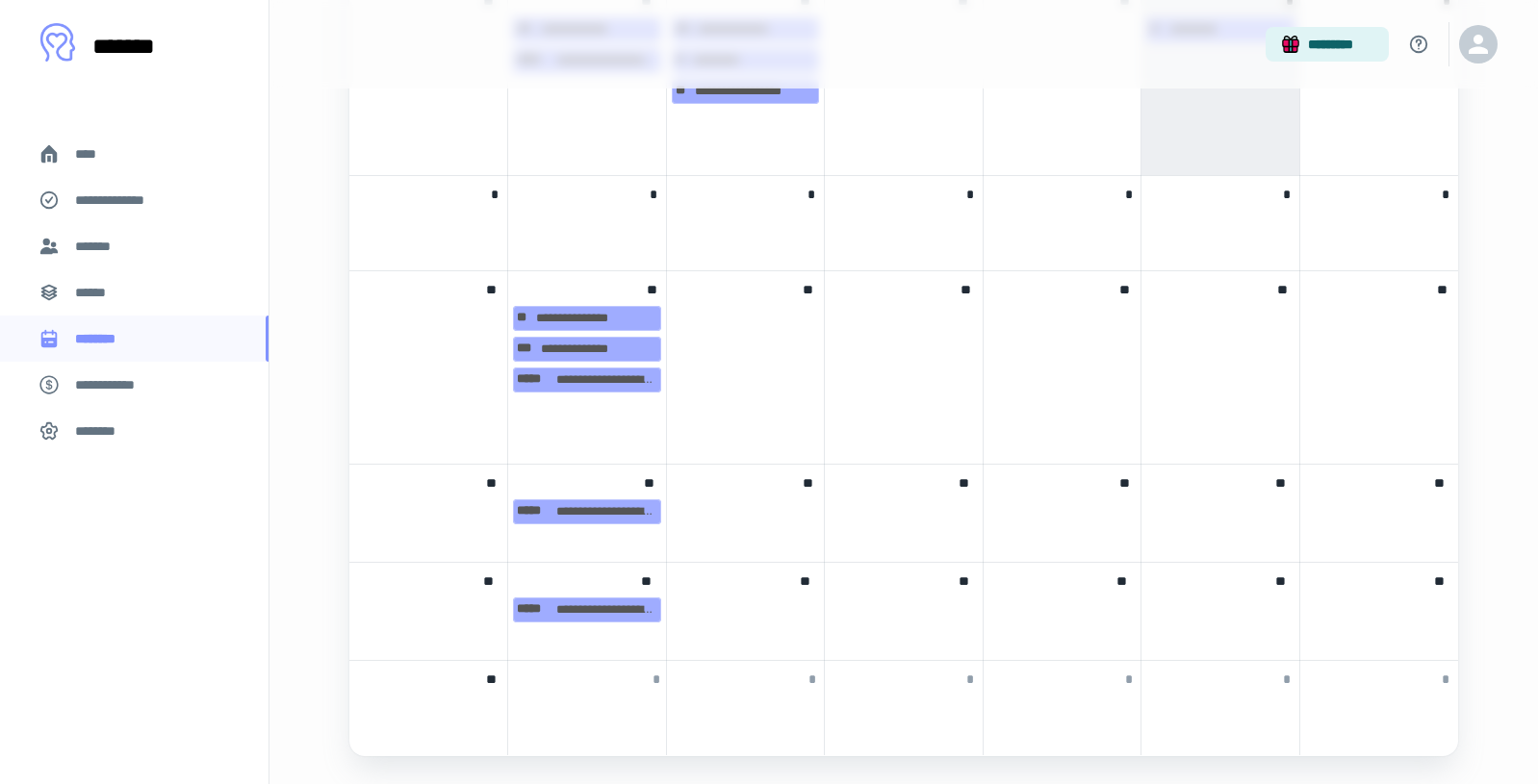 click on "[NUMBER] [STREET] [CITY] [STATE] [POSTAL_CODE]" at bounding box center (587, 367) 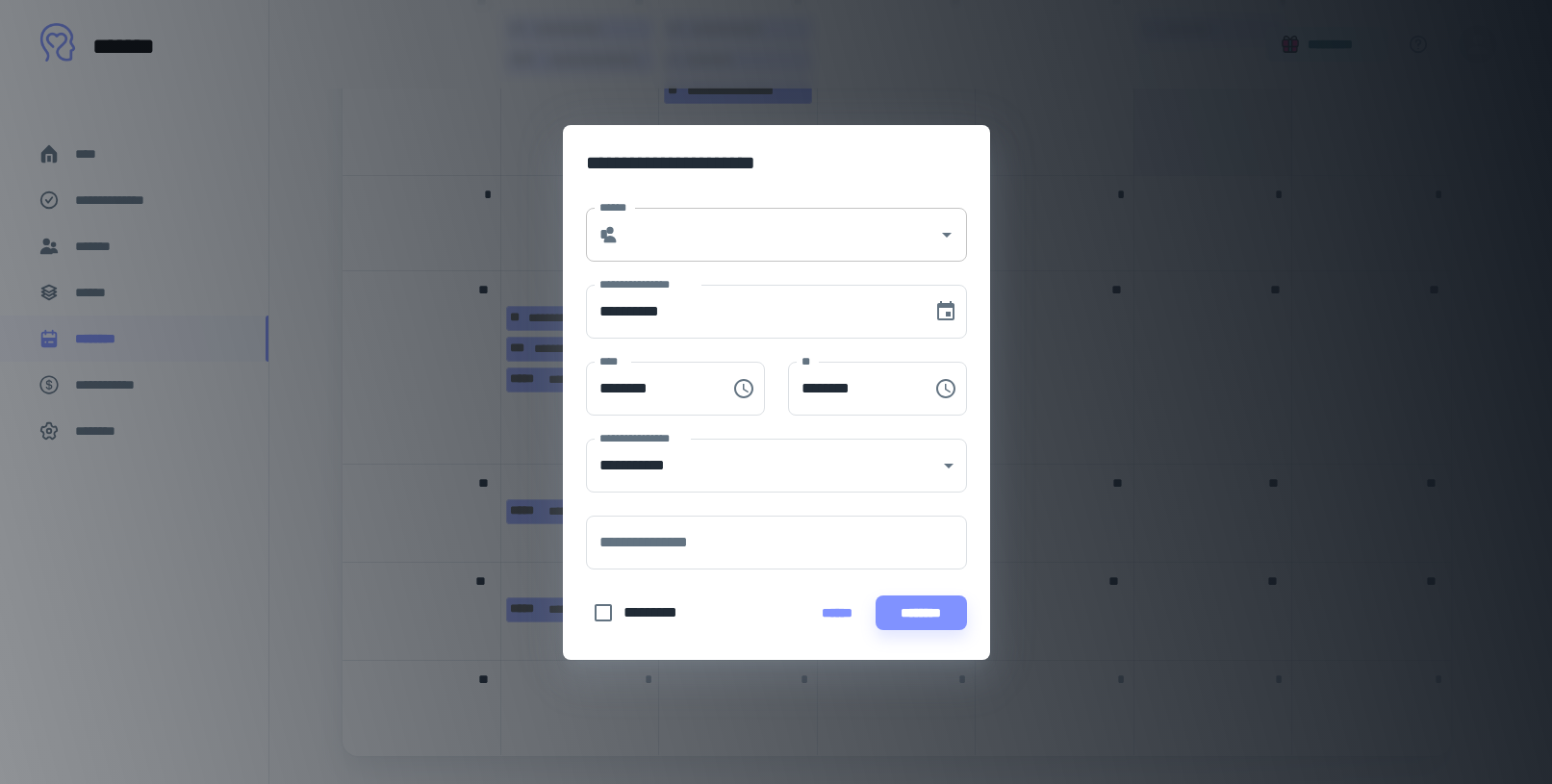 click on "******" at bounding box center [778, 235] 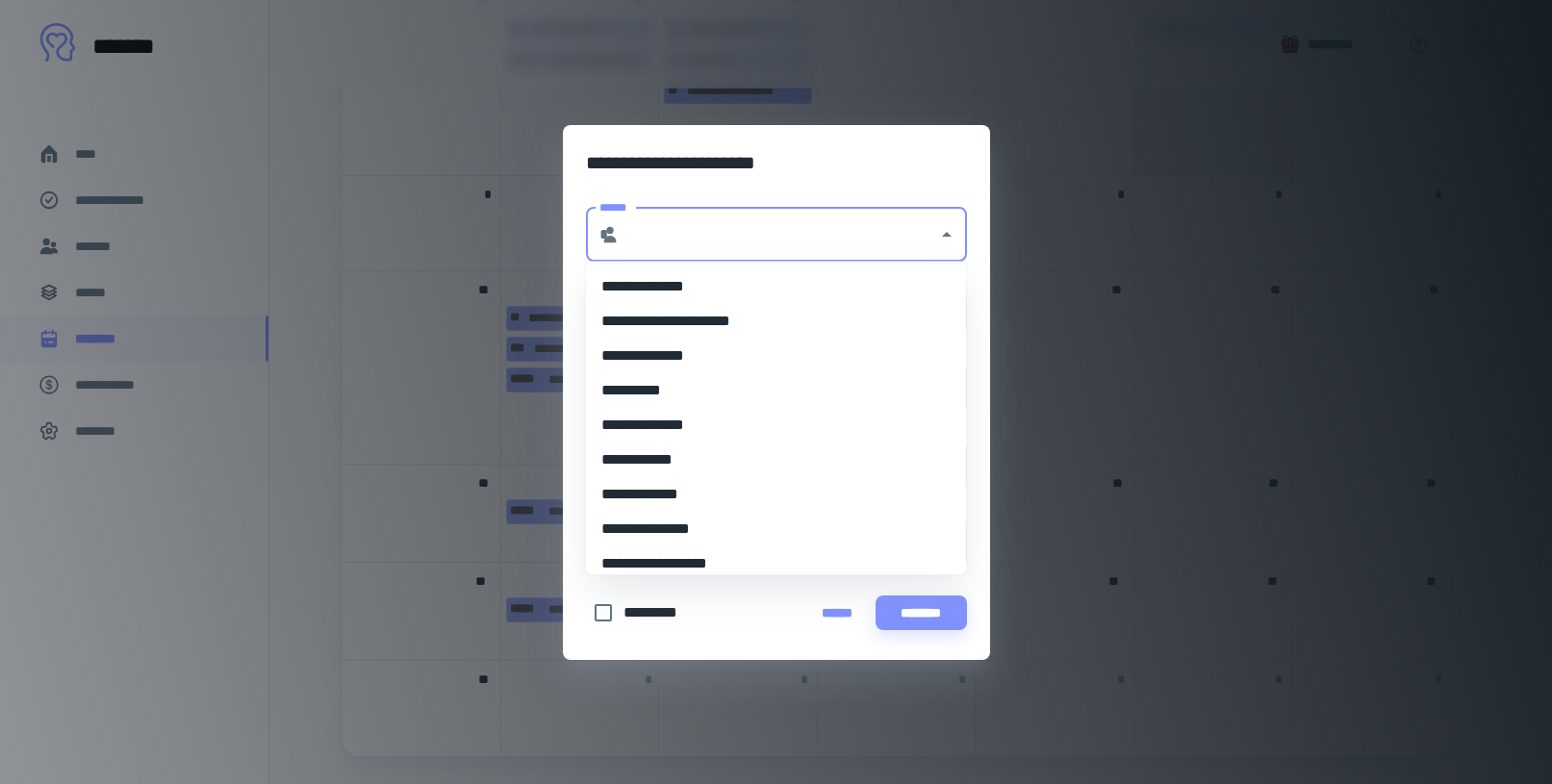 click on "**********" at bounding box center (769, 425) 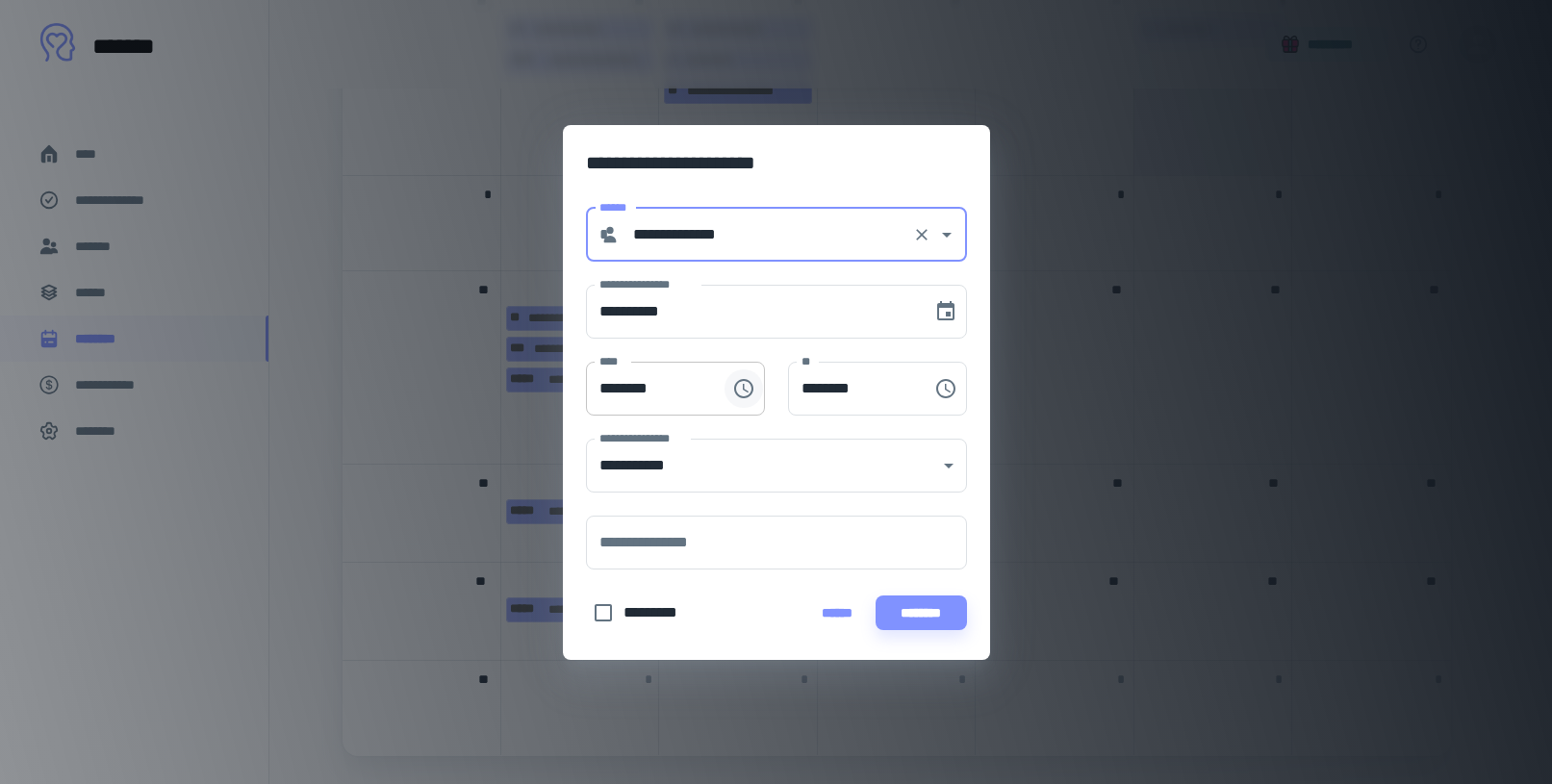 click at bounding box center (744, 389) 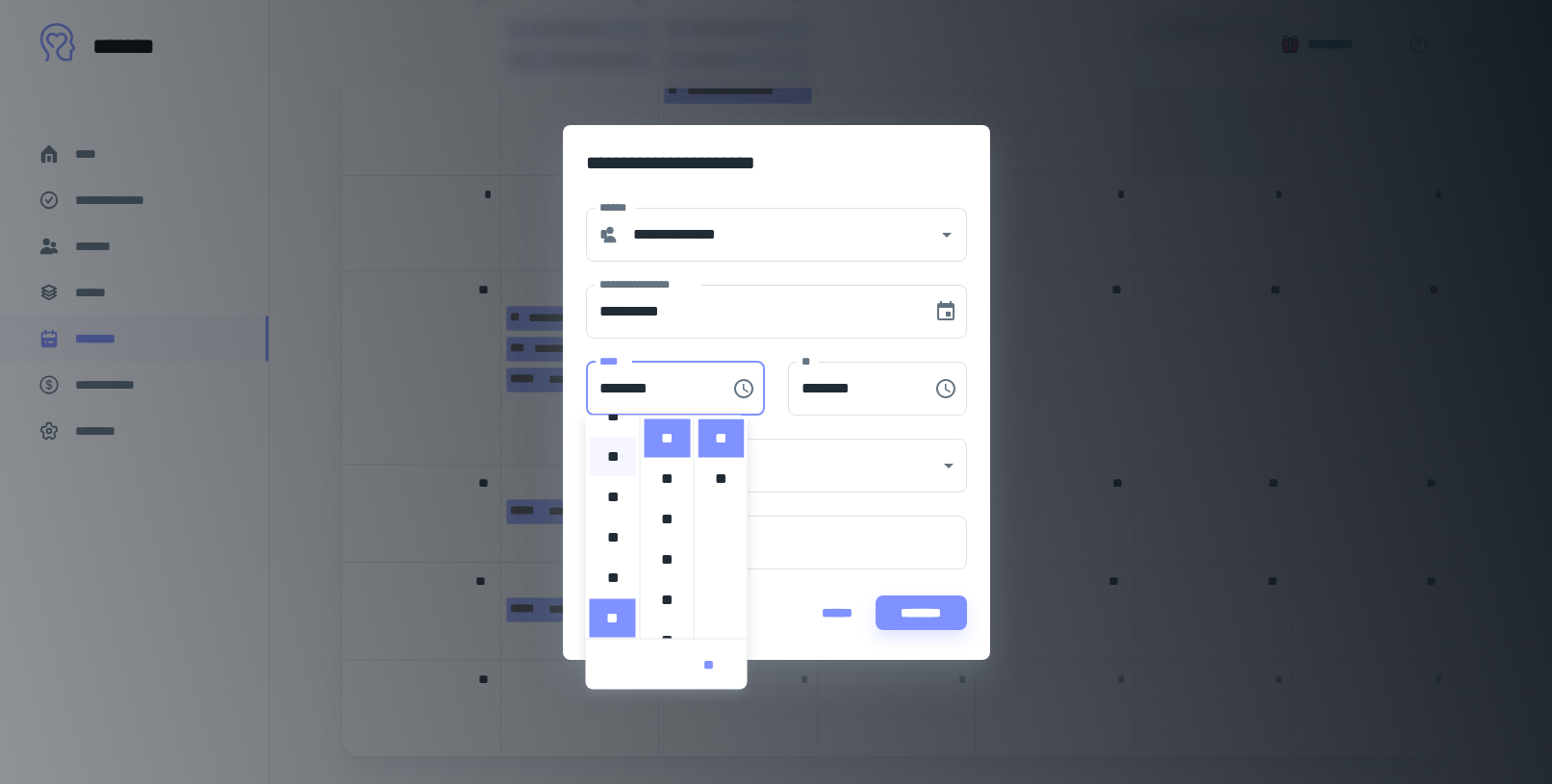 scroll, scrollTop: 0, scrollLeft: 0, axis: both 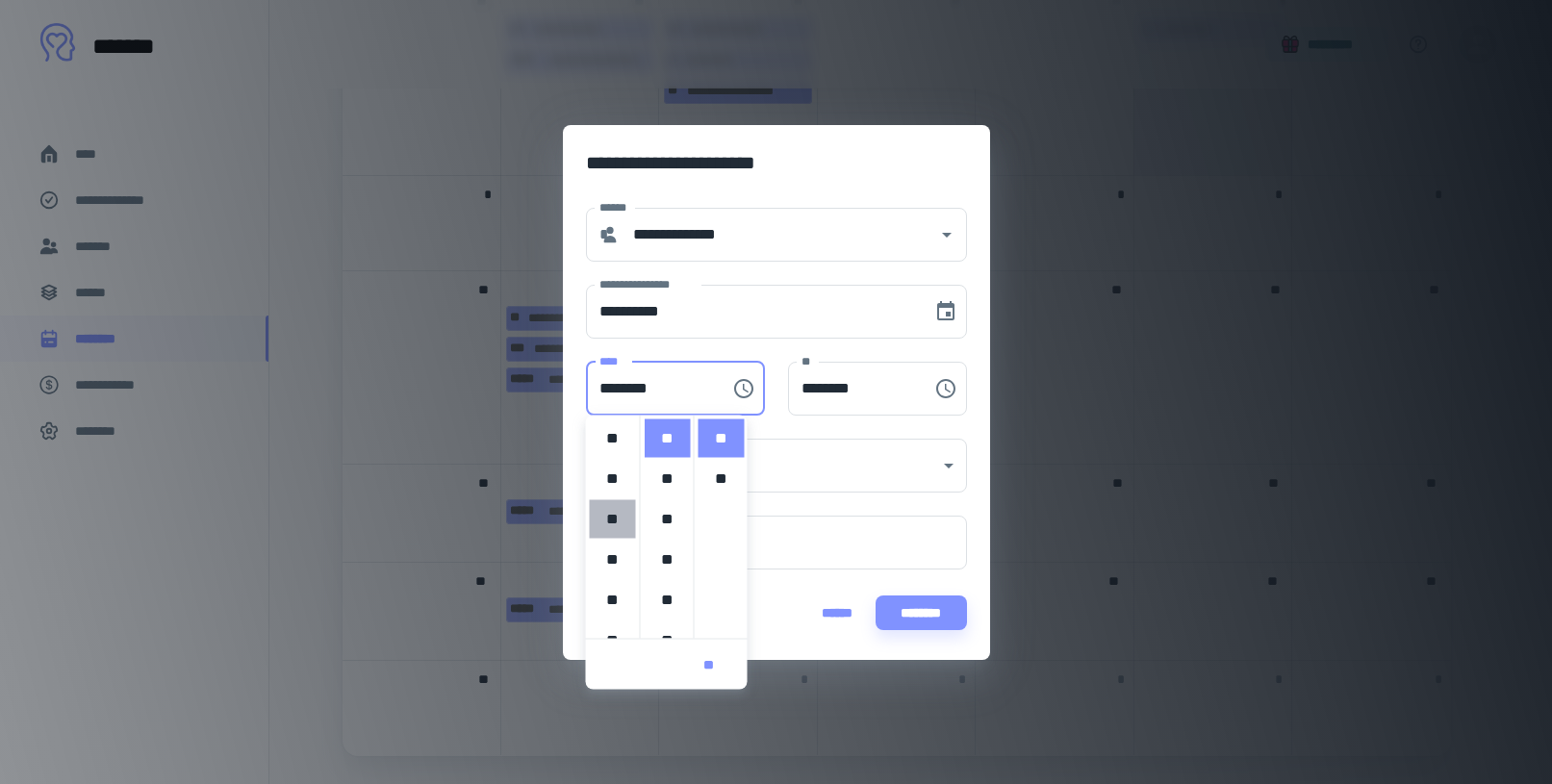click on "**" at bounding box center (613, 519) 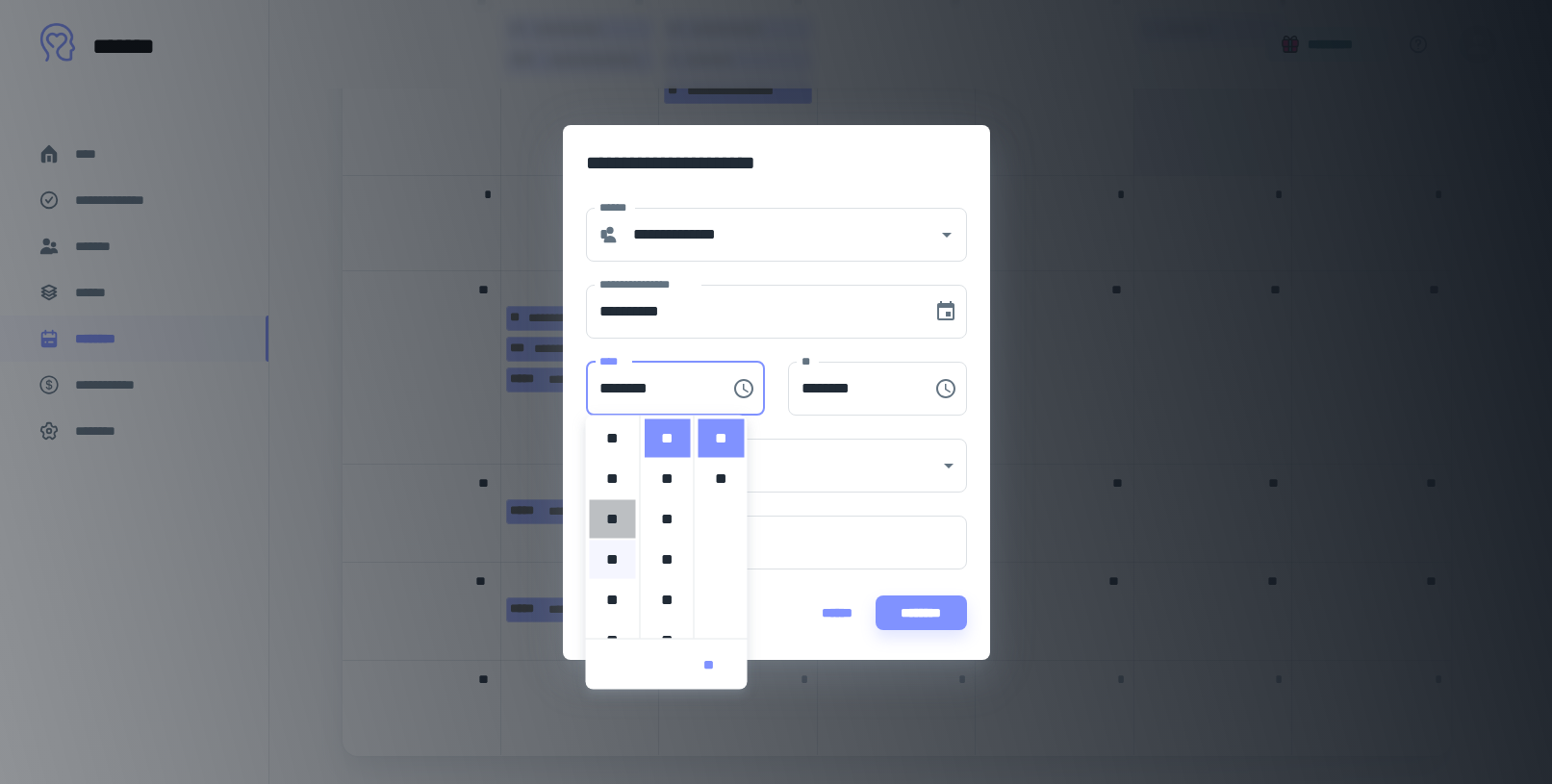 type on "********" 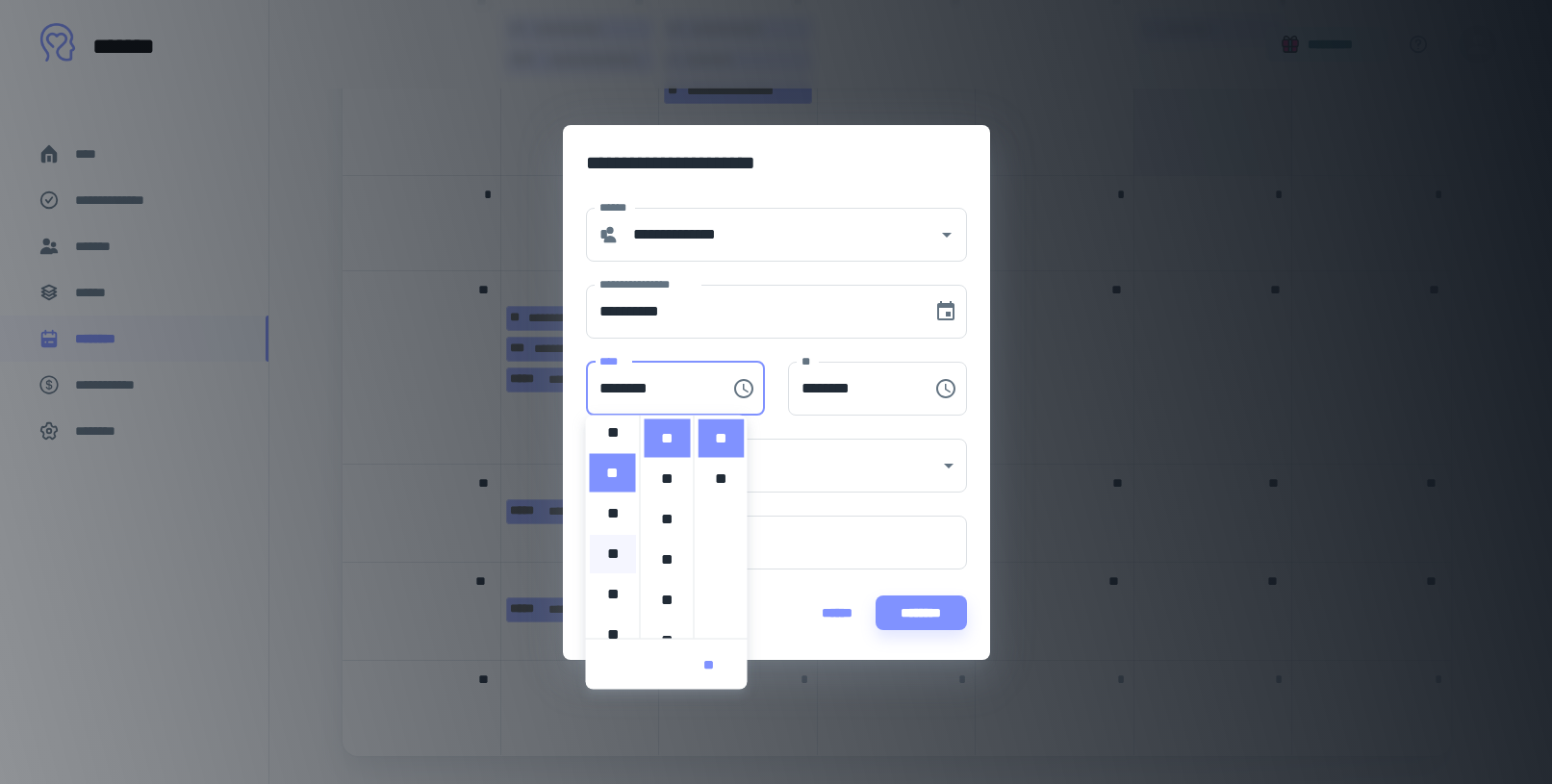 scroll, scrollTop: 81, scrollLeft: 0, axis: vertical 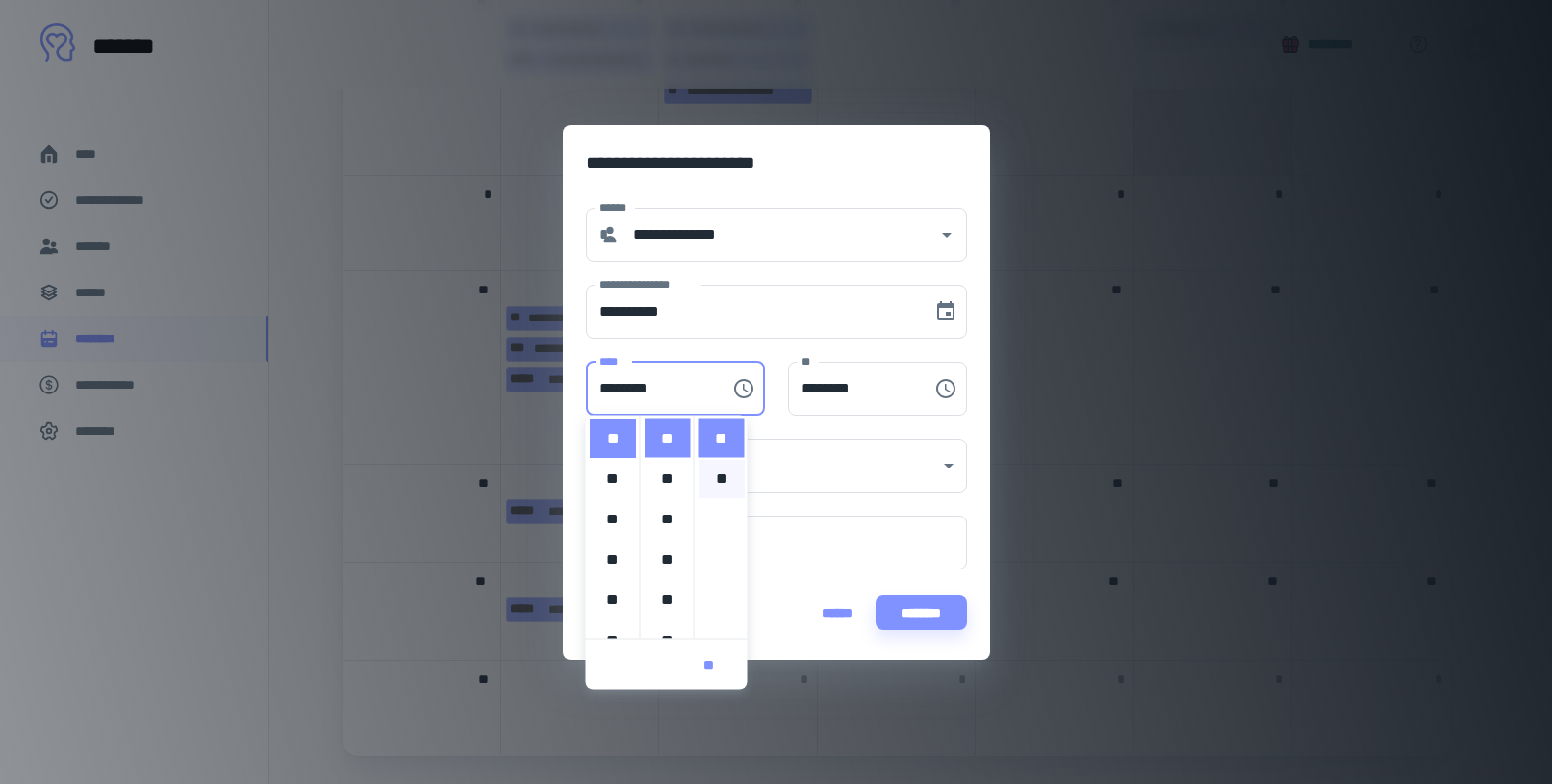 click on "**" at bounding box center [722, 479] 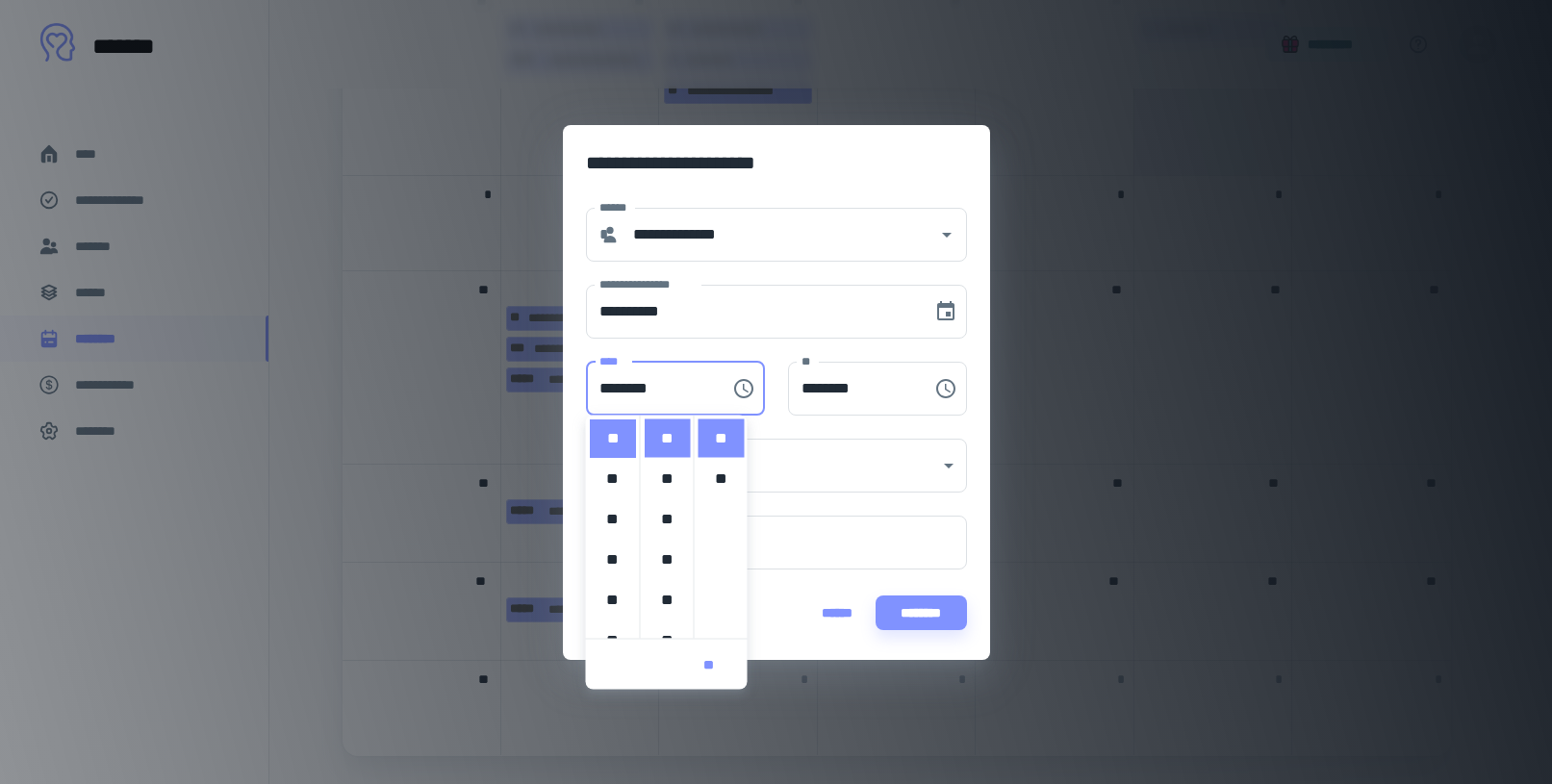 type on "********" 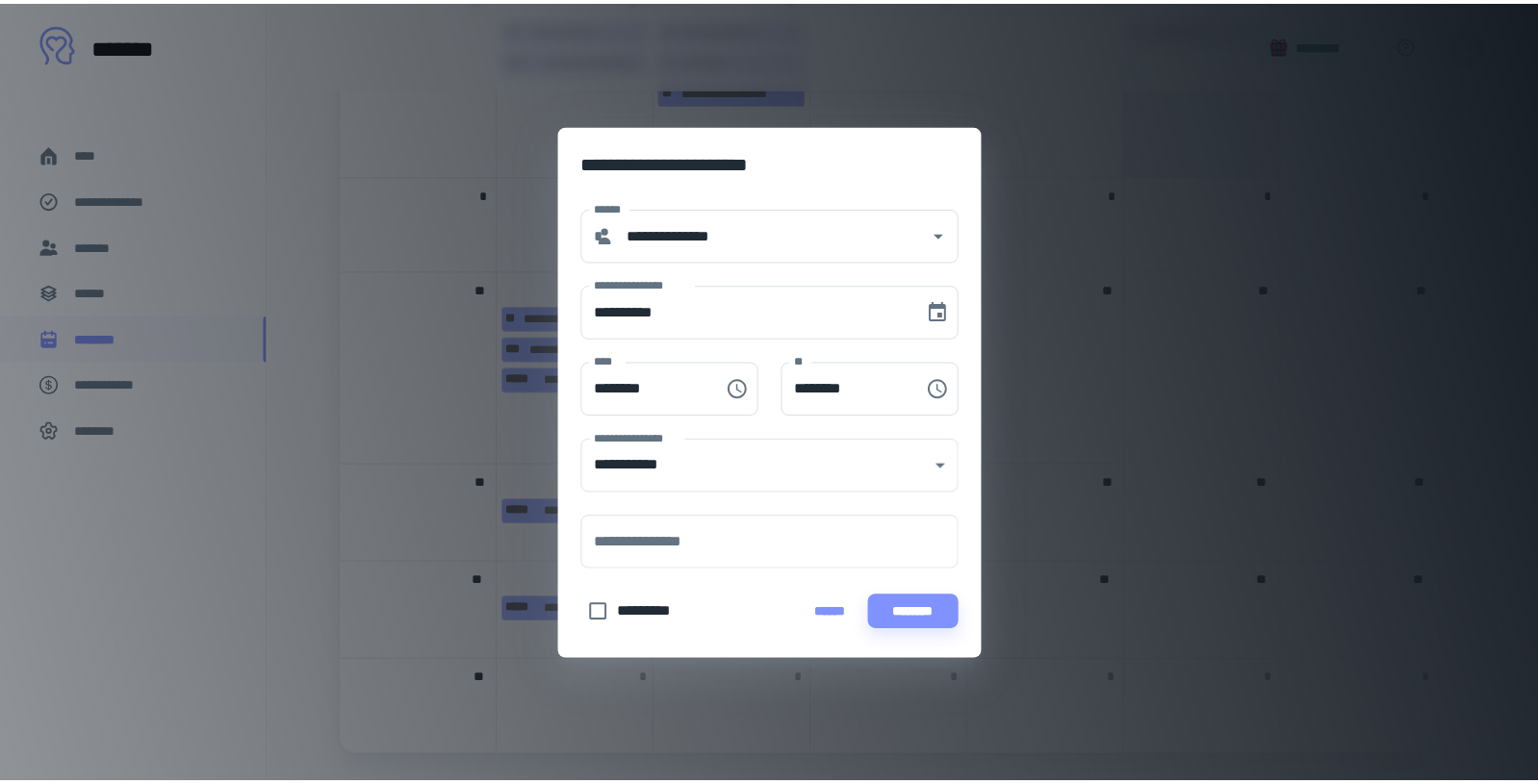 scroll, scrollTop: 40, scrollLeft: 0, axis: vertical 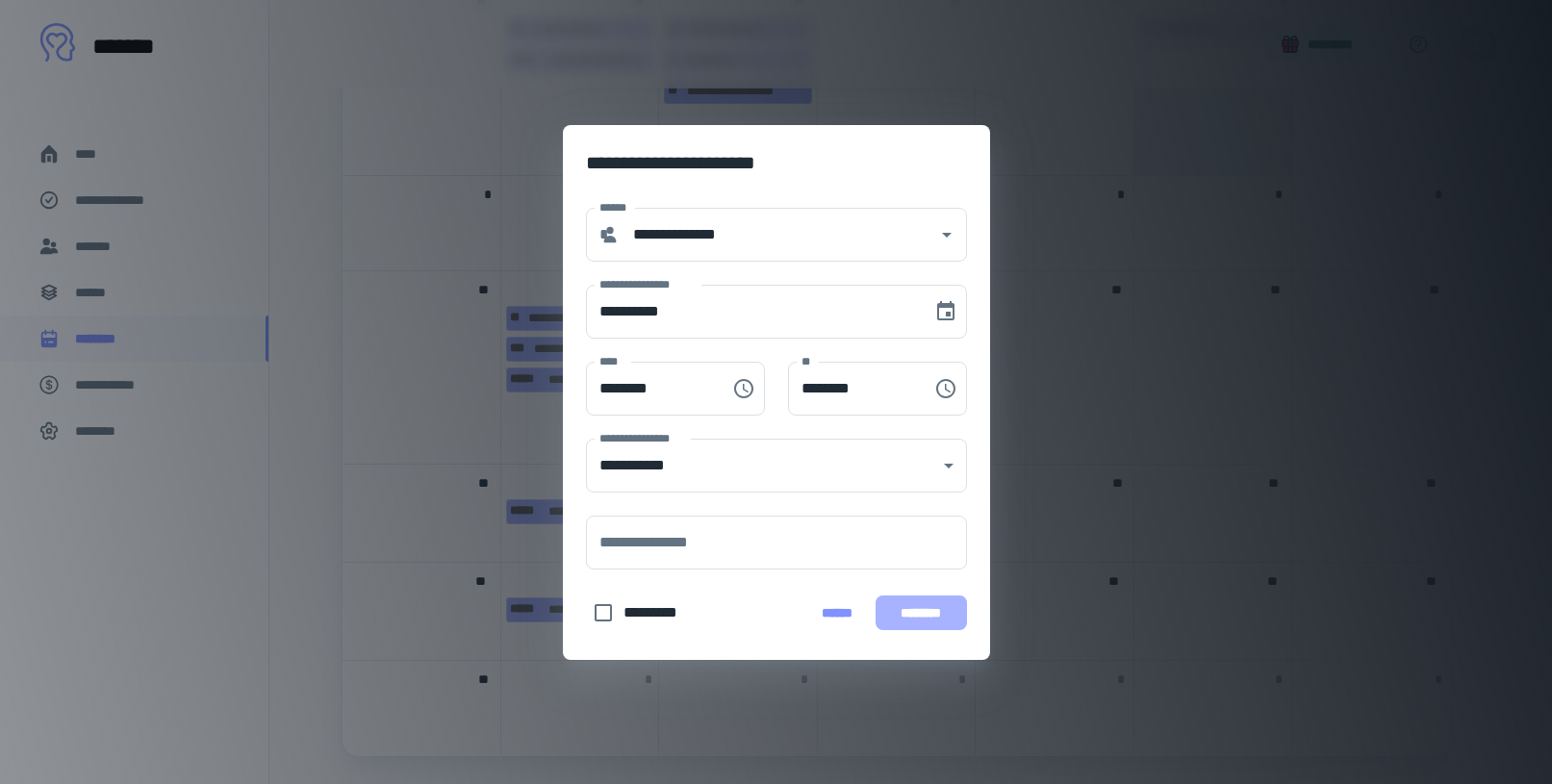 click on "********" at bounding box center [921, 613] 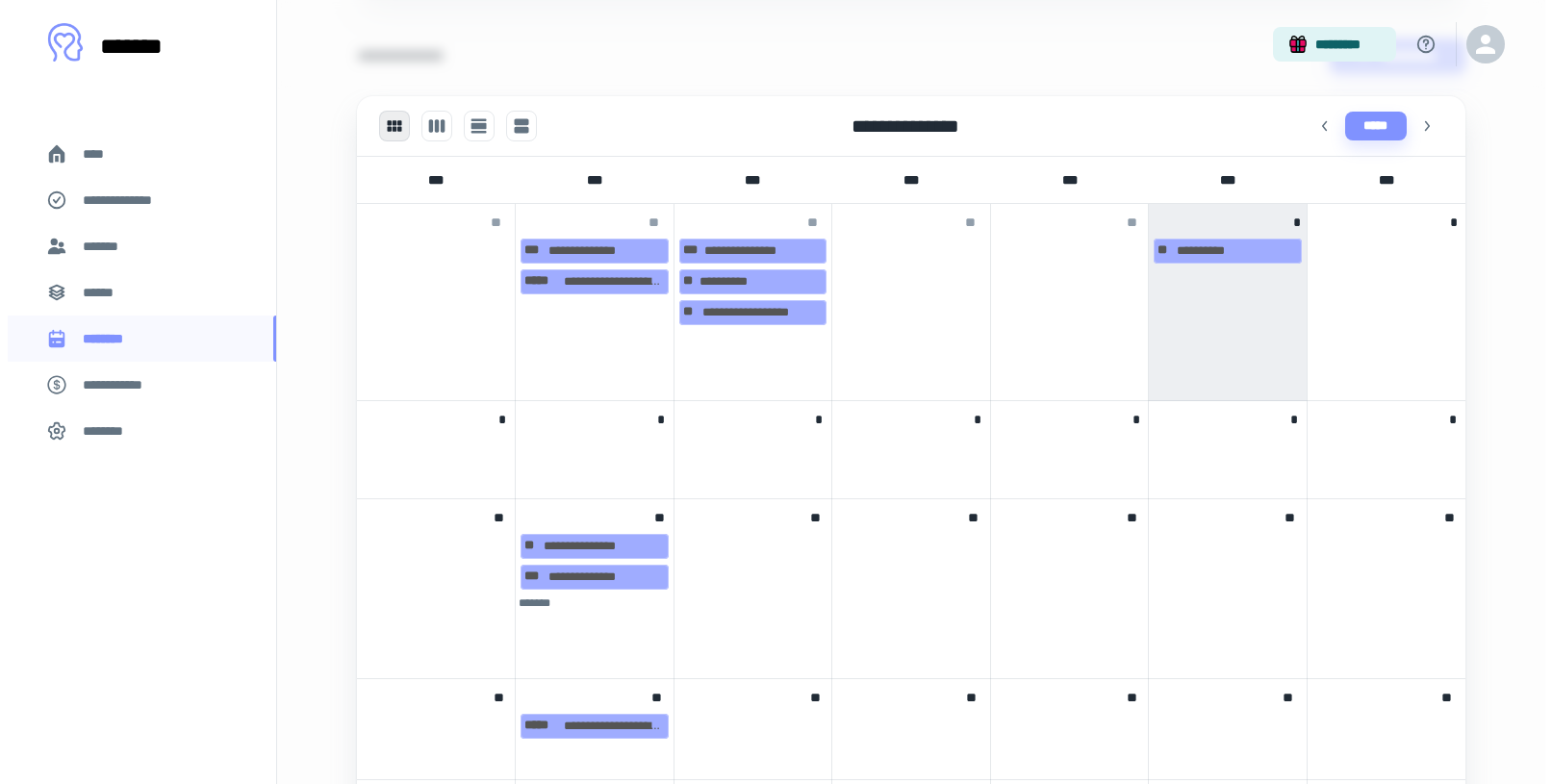 scroll, scrollTop: 669, scrollLeft: 0, axis: vertical 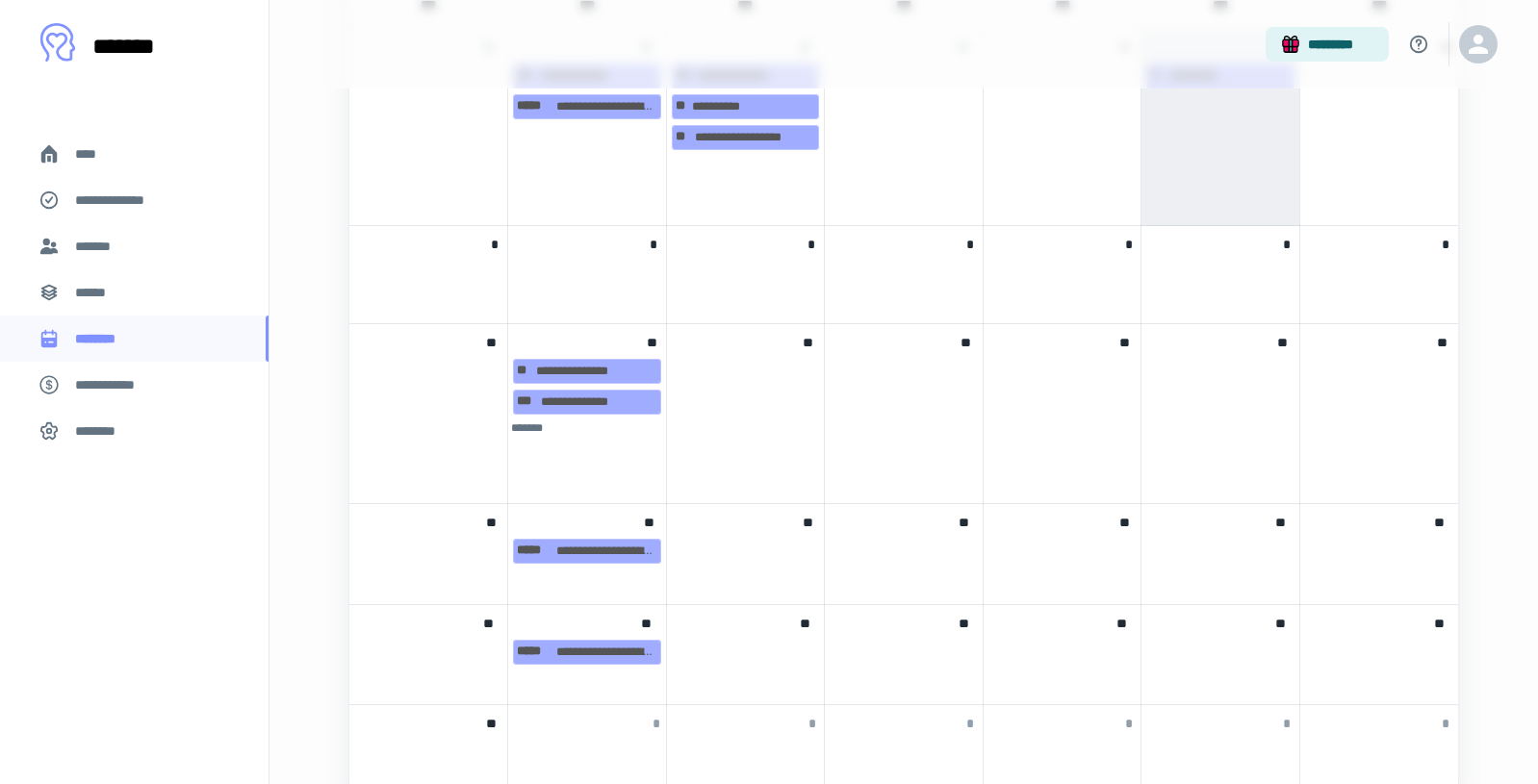 click on "*******" at bounding box center (587, 426) 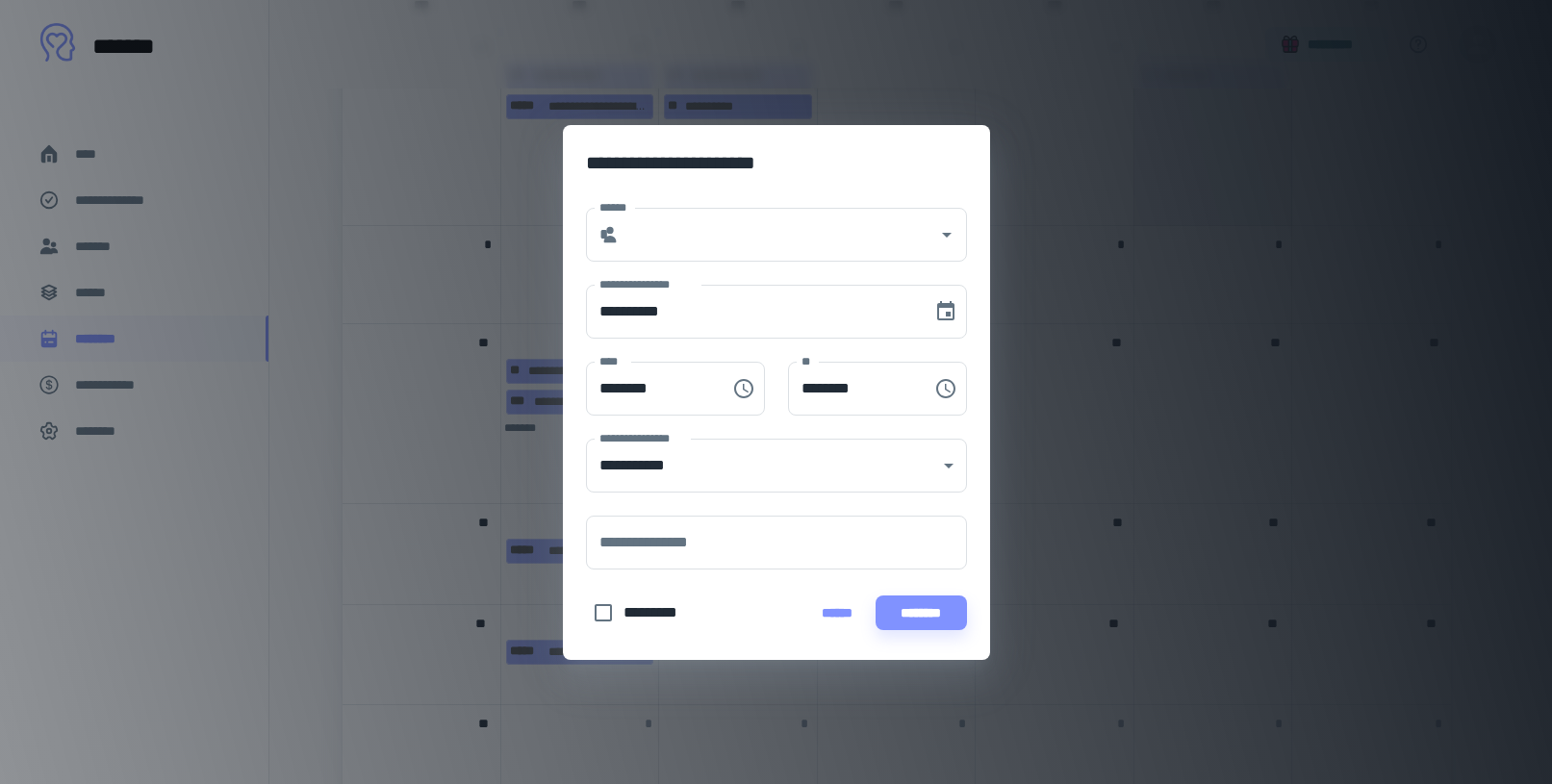click on "**********" at bounding box center [776, 392] 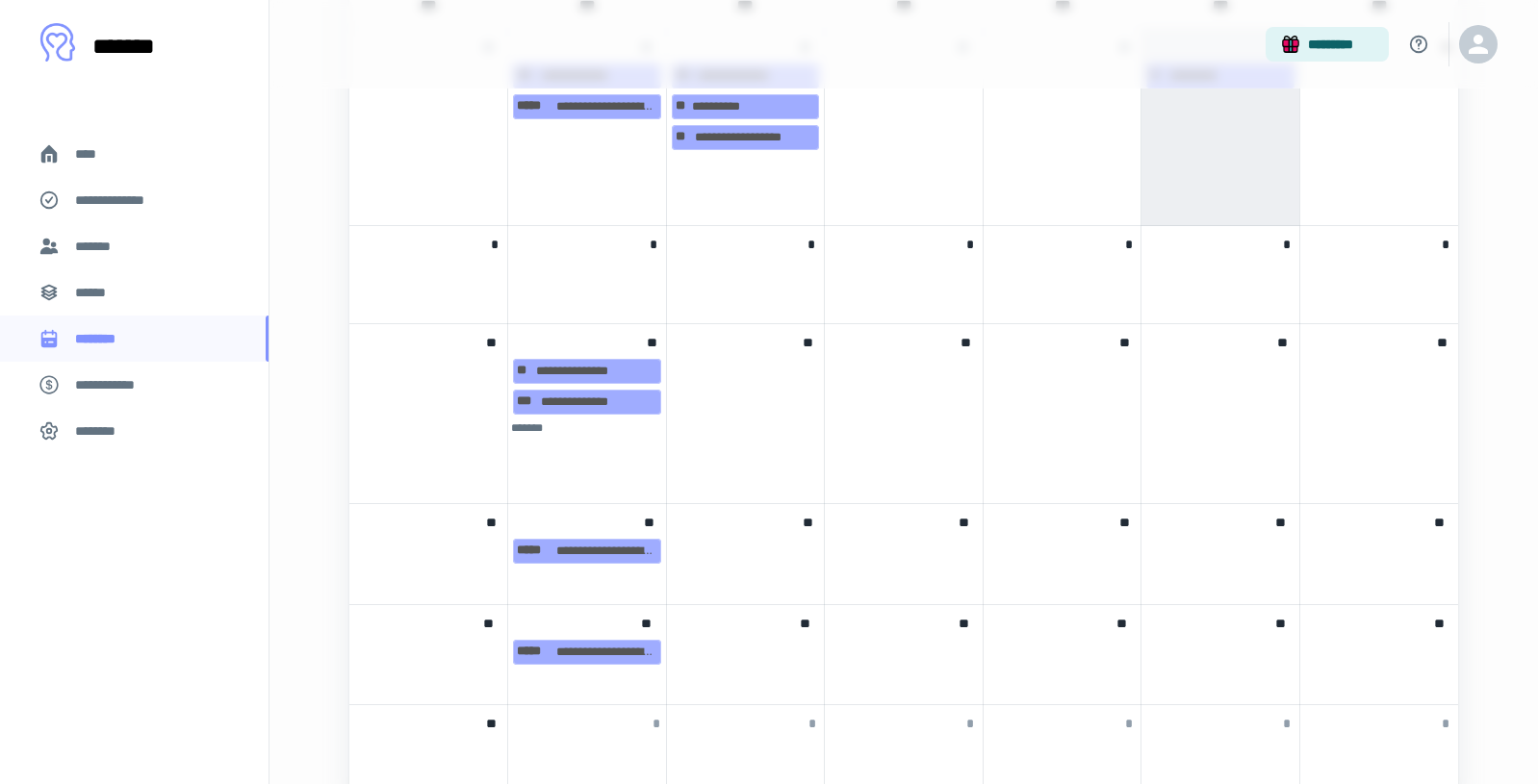 click on "*******" at bounding box center [526, 428] 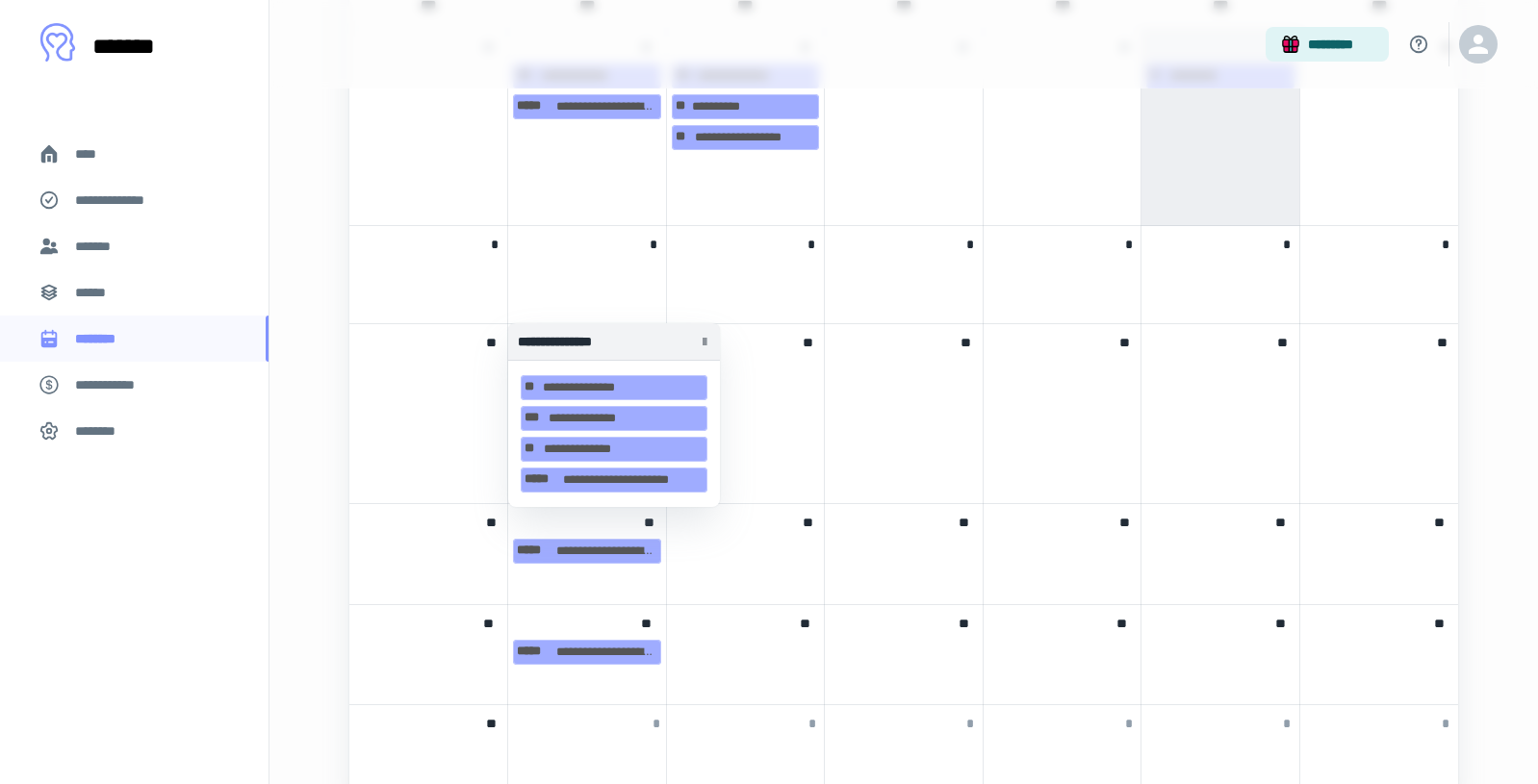 click on "**" at bounding box center (746, 414) 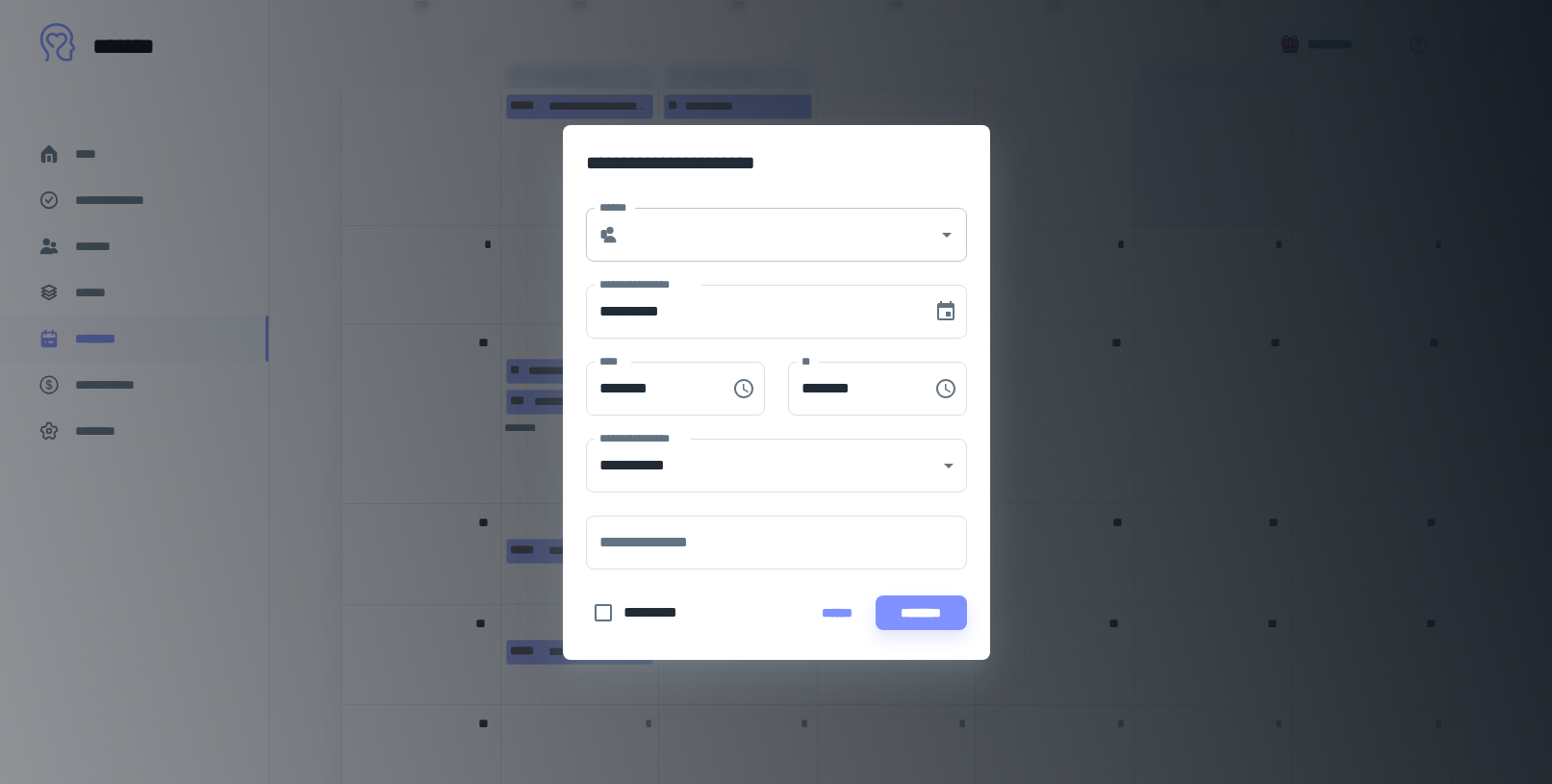 click on "******" at bounding box center (778, 235) 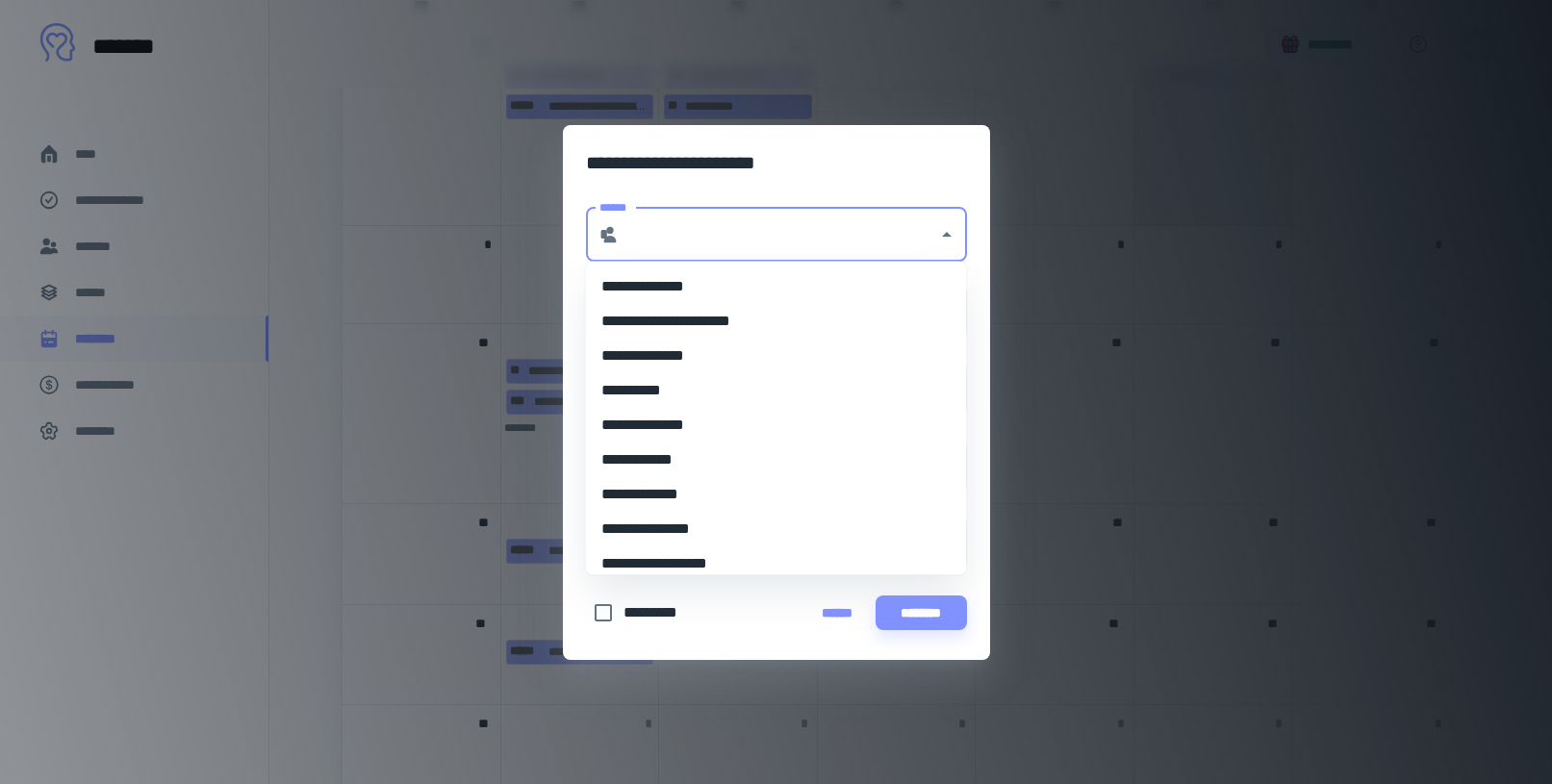 click on "**********" at bounding box center [769, 564] 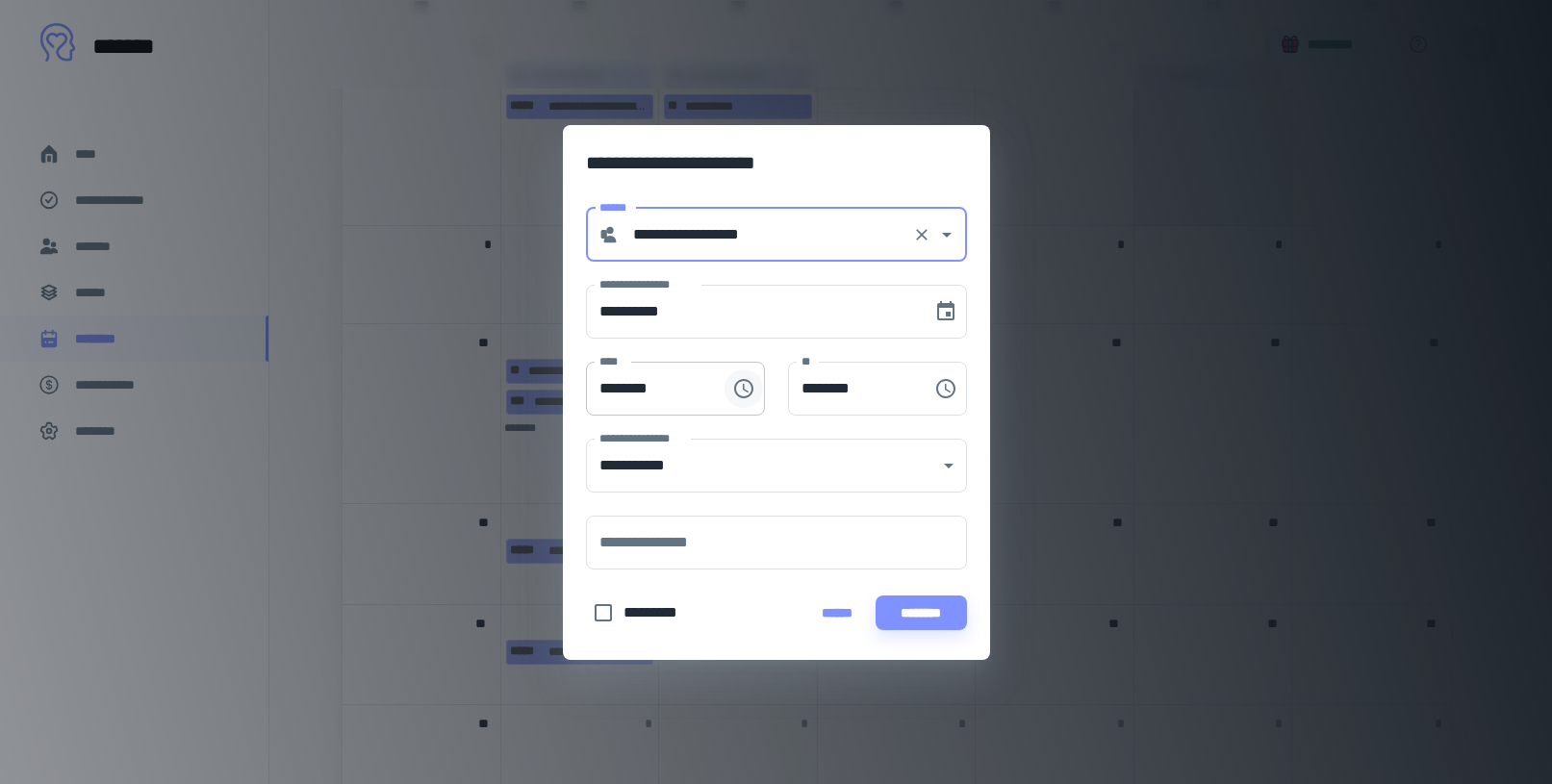 click 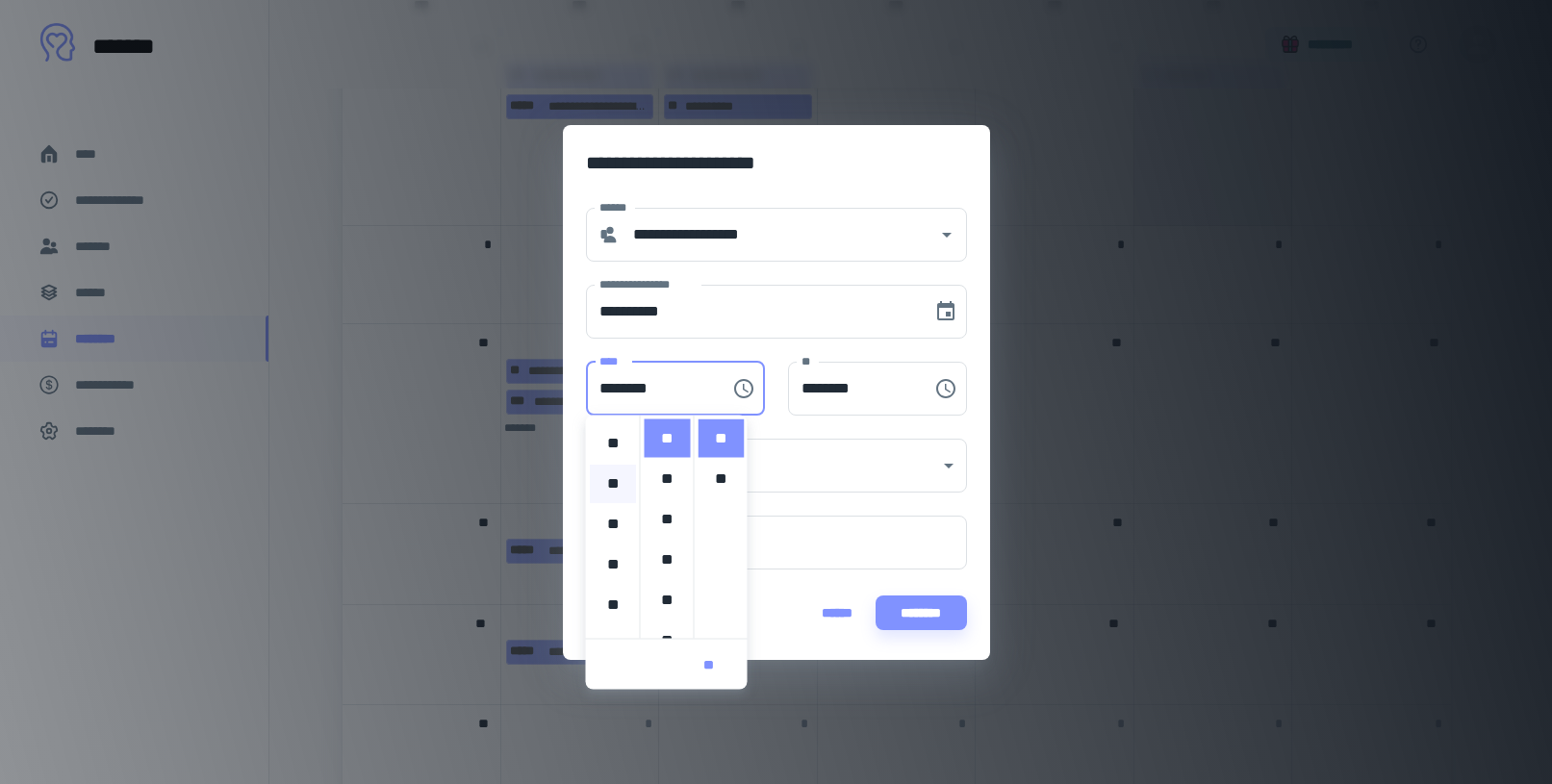 scroll, scrollTop: 0, scrollLeft: 0, axis: both 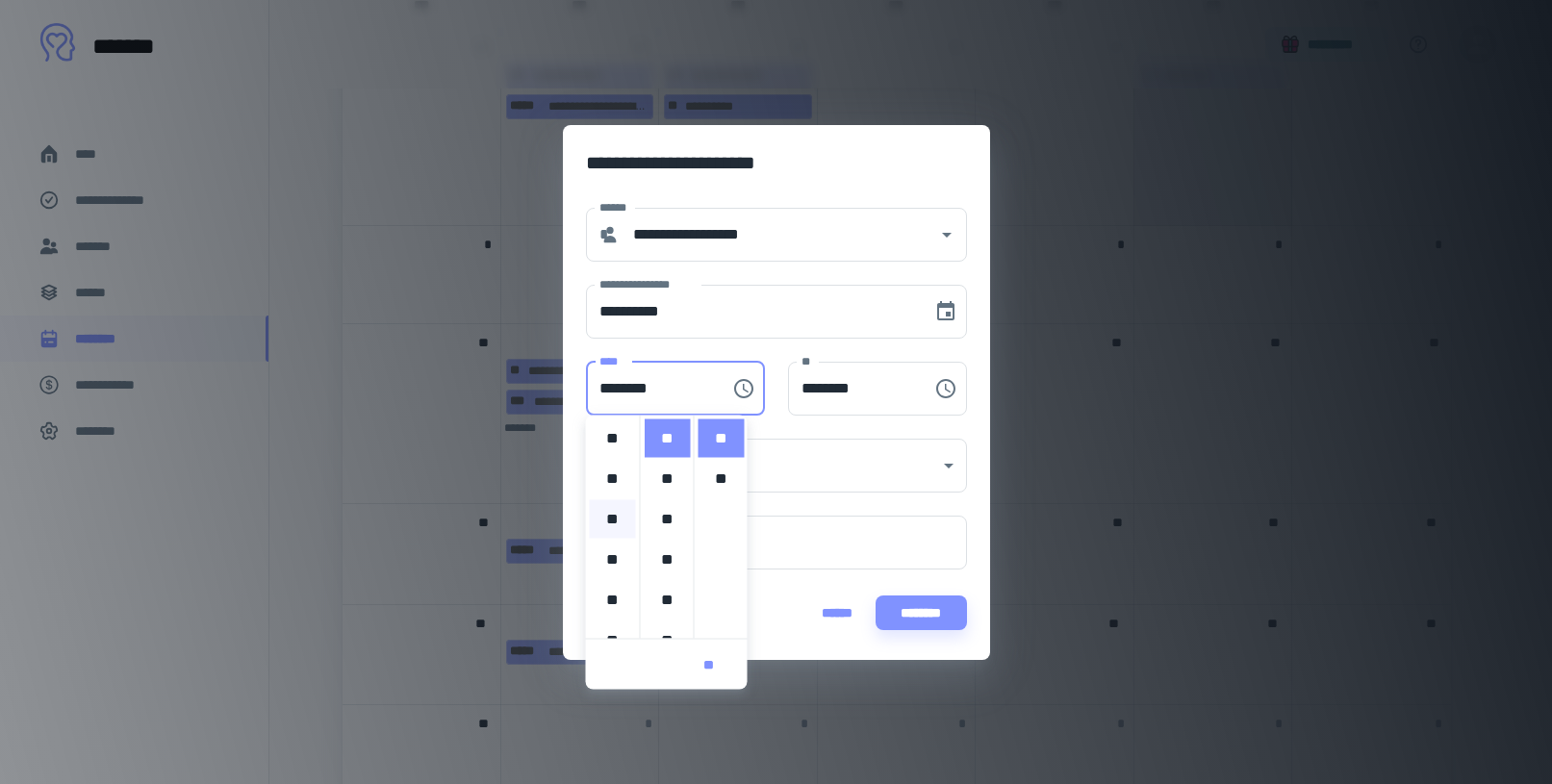 click on "**" at bounding box center (613, 519) 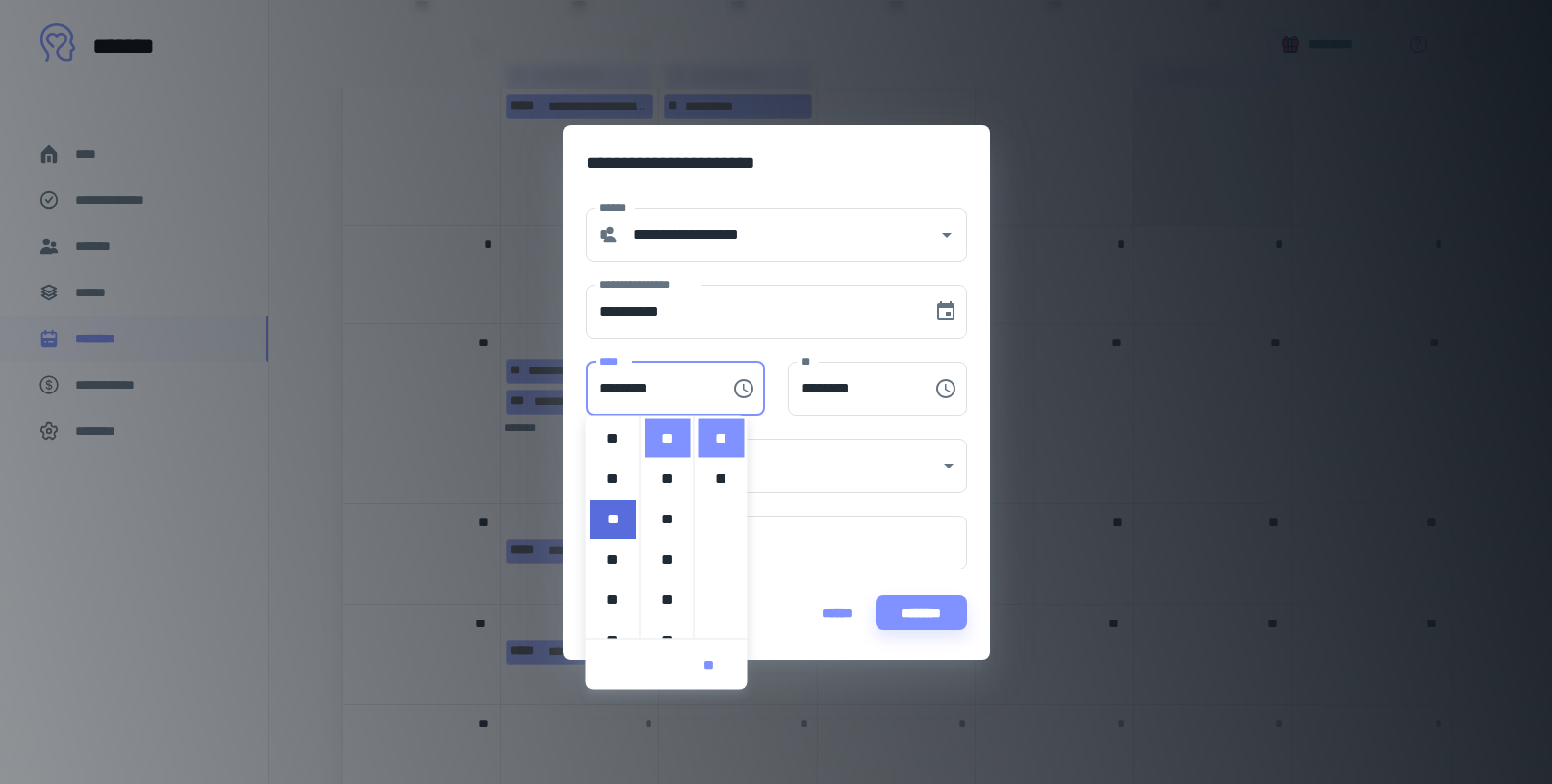 scroll, scrollTop: 81, scrollLeft: 0, axis: vertical 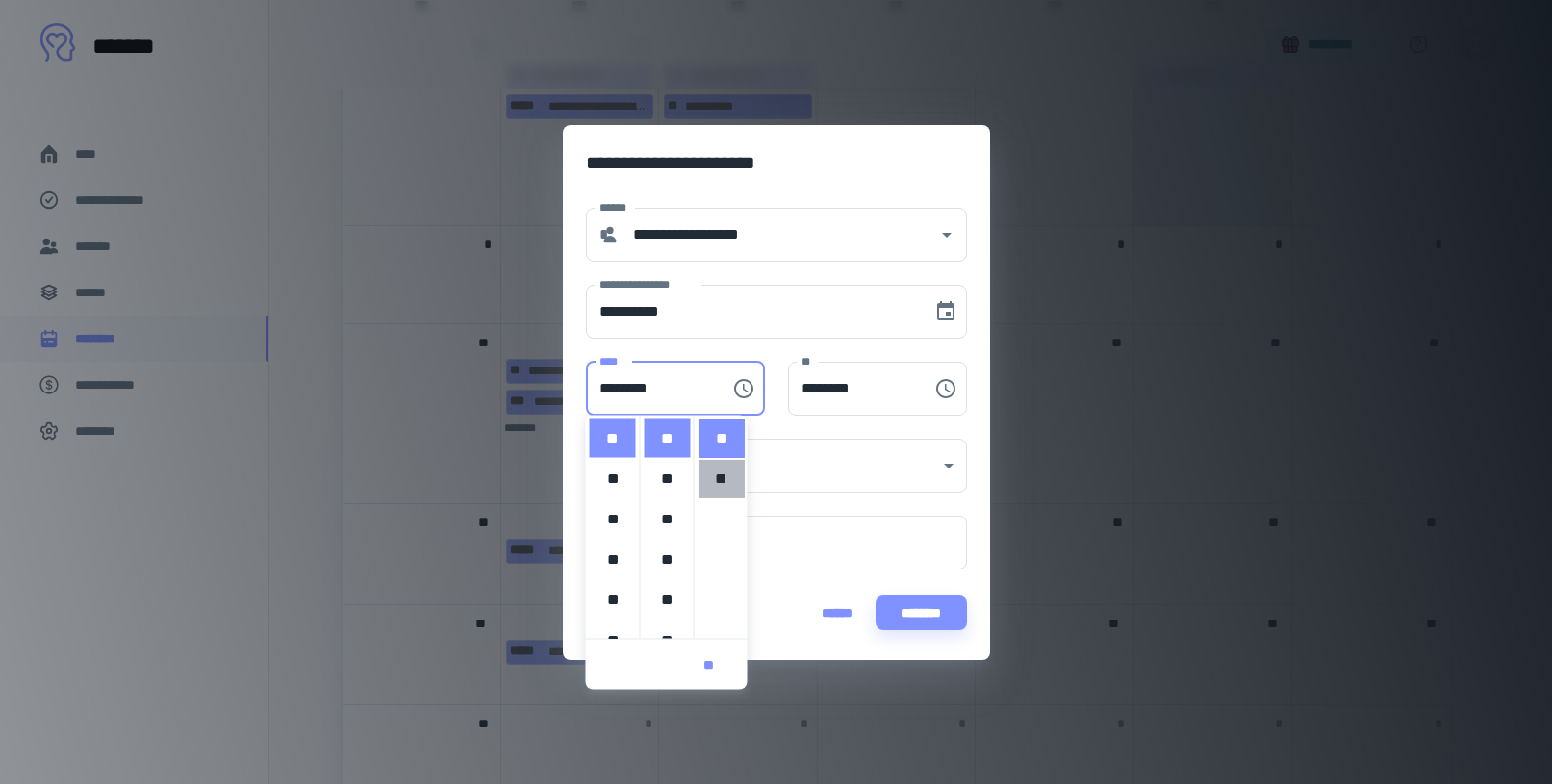 click on "**" at bounding box center [722, 479] 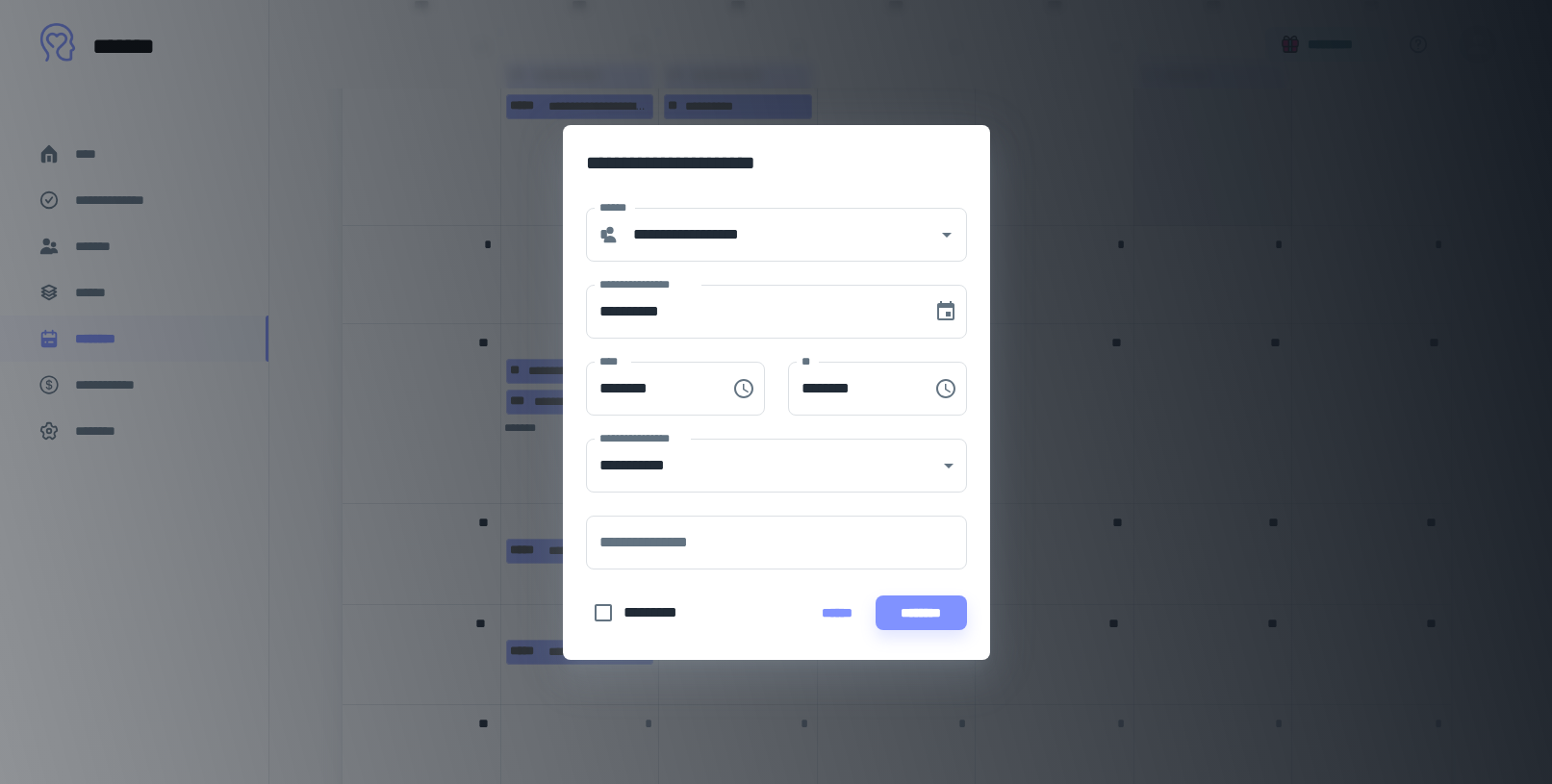 scroll, scrollTop: 40, scrollLeft: 0, axis: vertical 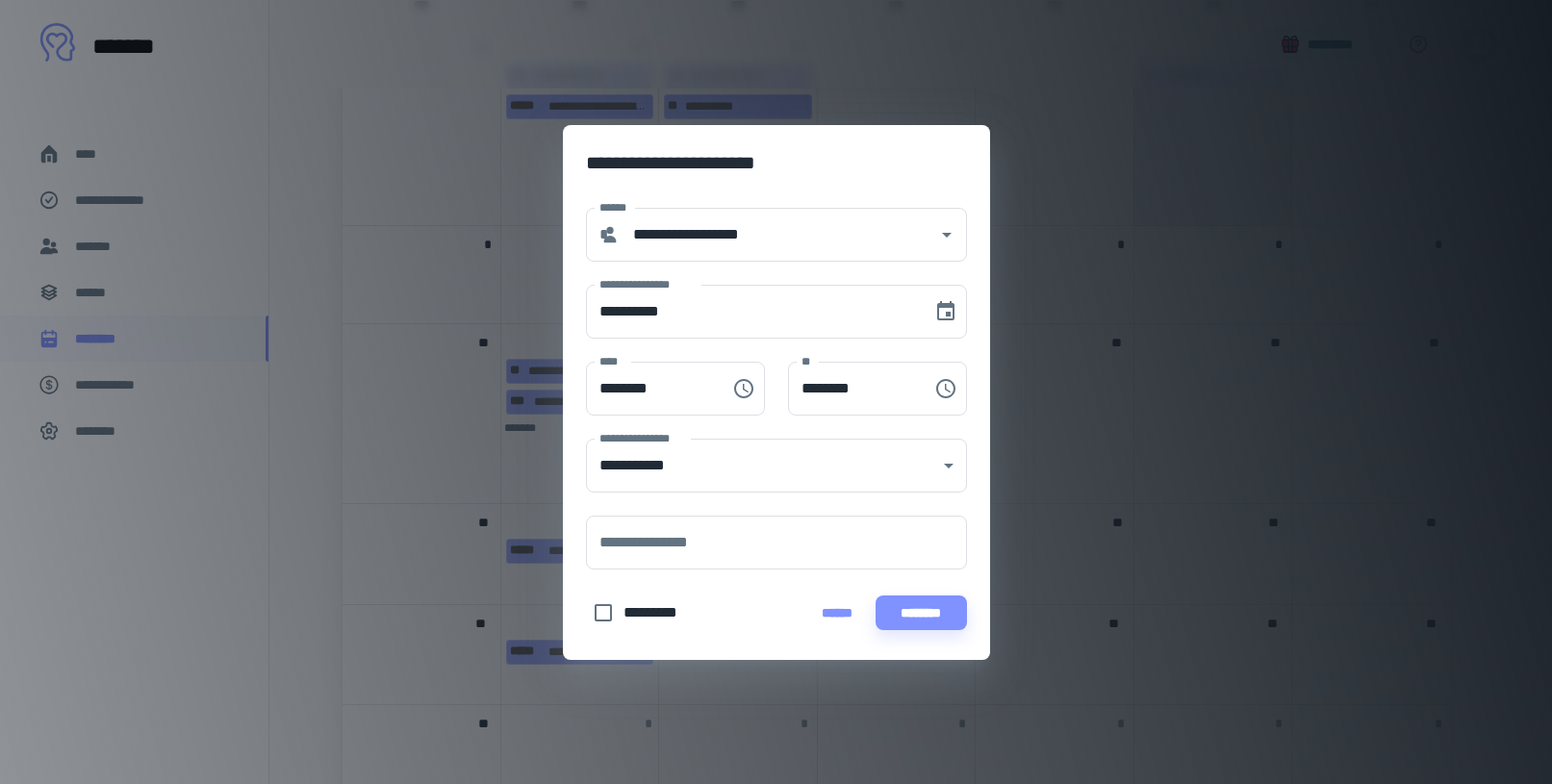 click on "*********" at bounding box center [658, 613] 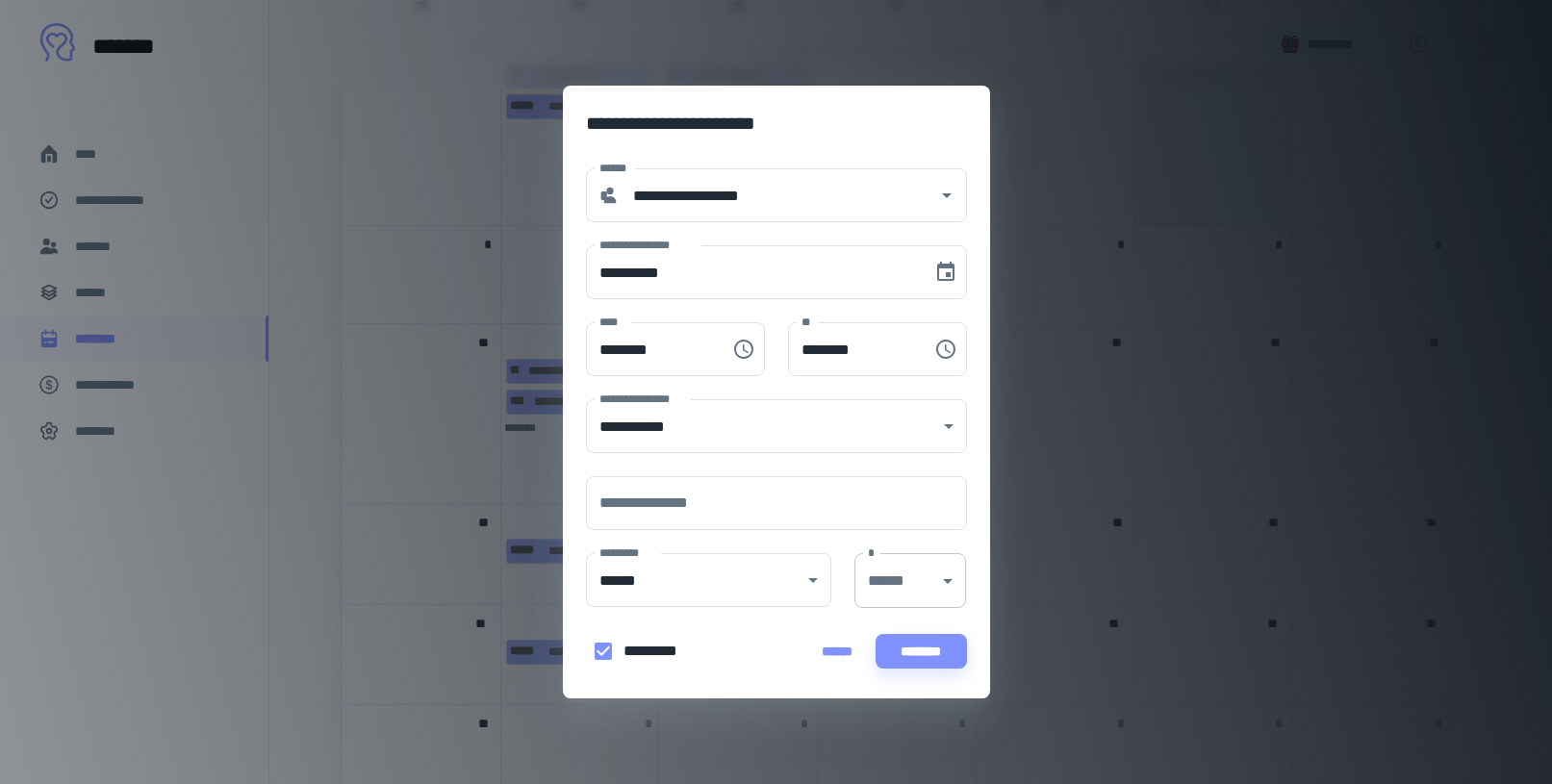 click on "[FIRST] [LAST] [PHONE] [EMAIL] [ADDRESS] [CITY] [STATE] [POSTAL_CODE] [COUNTRY] [DATE] [TIME] [IP_ADDRESS] [SSN] [CREDIT_CARD] [PASSPORT_NUMBER] [DRIVER_LICENSE] [USERNAME] [PASSWORD] [BIRTH_DATE] [AGE]" at bounding box center (769, -277) 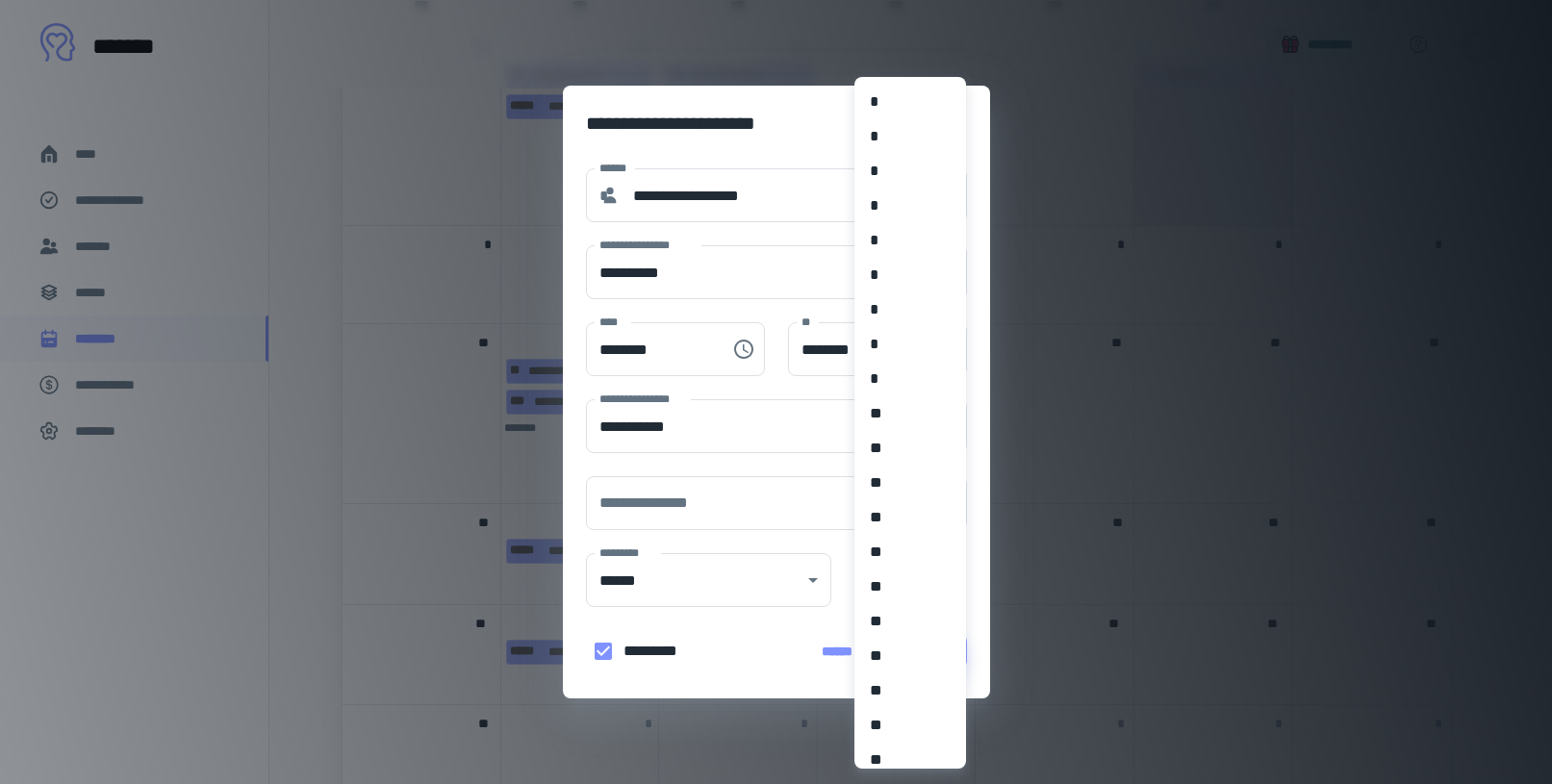 click on "**" at bounding box center [903, 414] 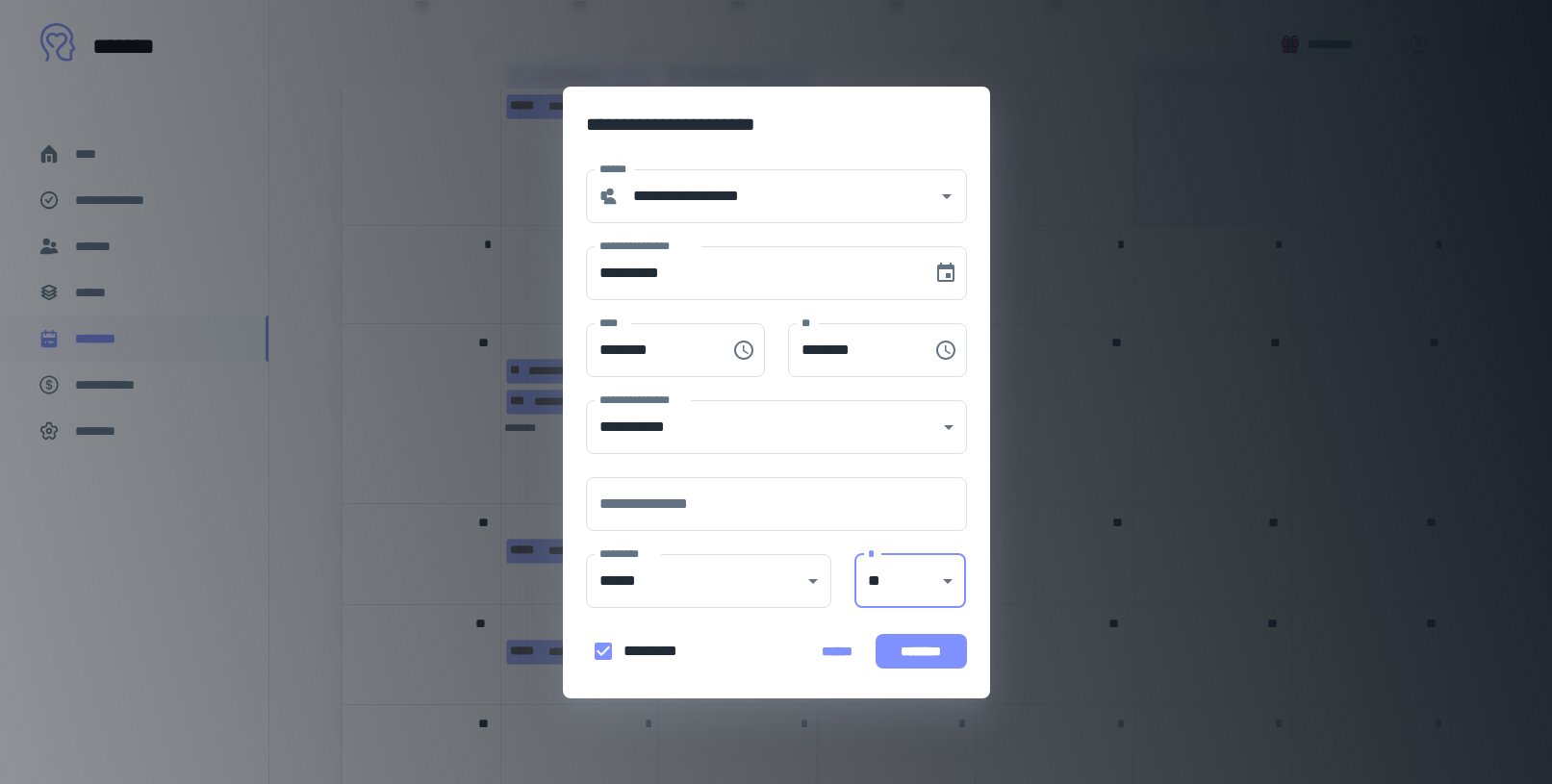 click on "********" at bounding box center (921, 651) 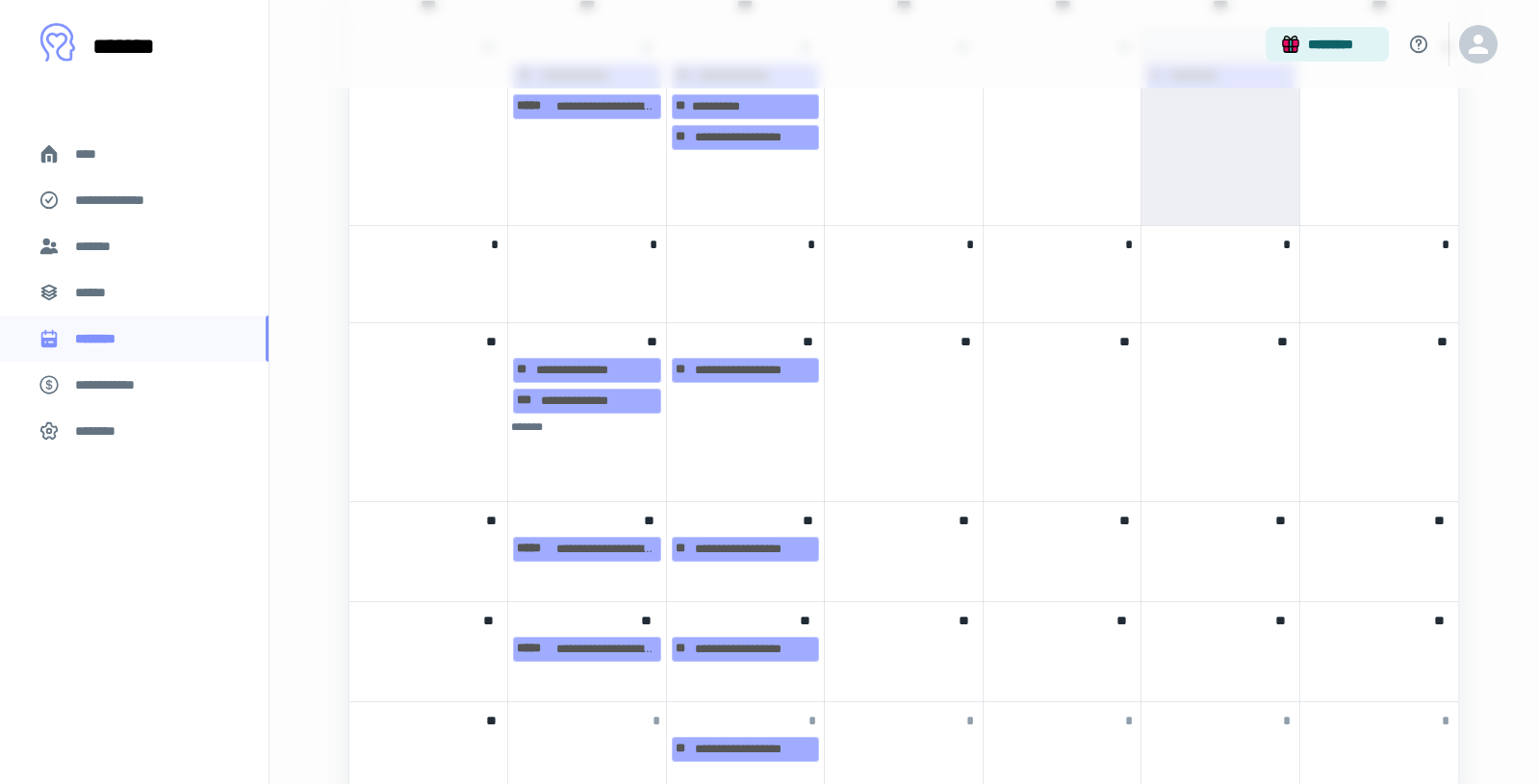 click on "**" at bounding box center (904, 413) 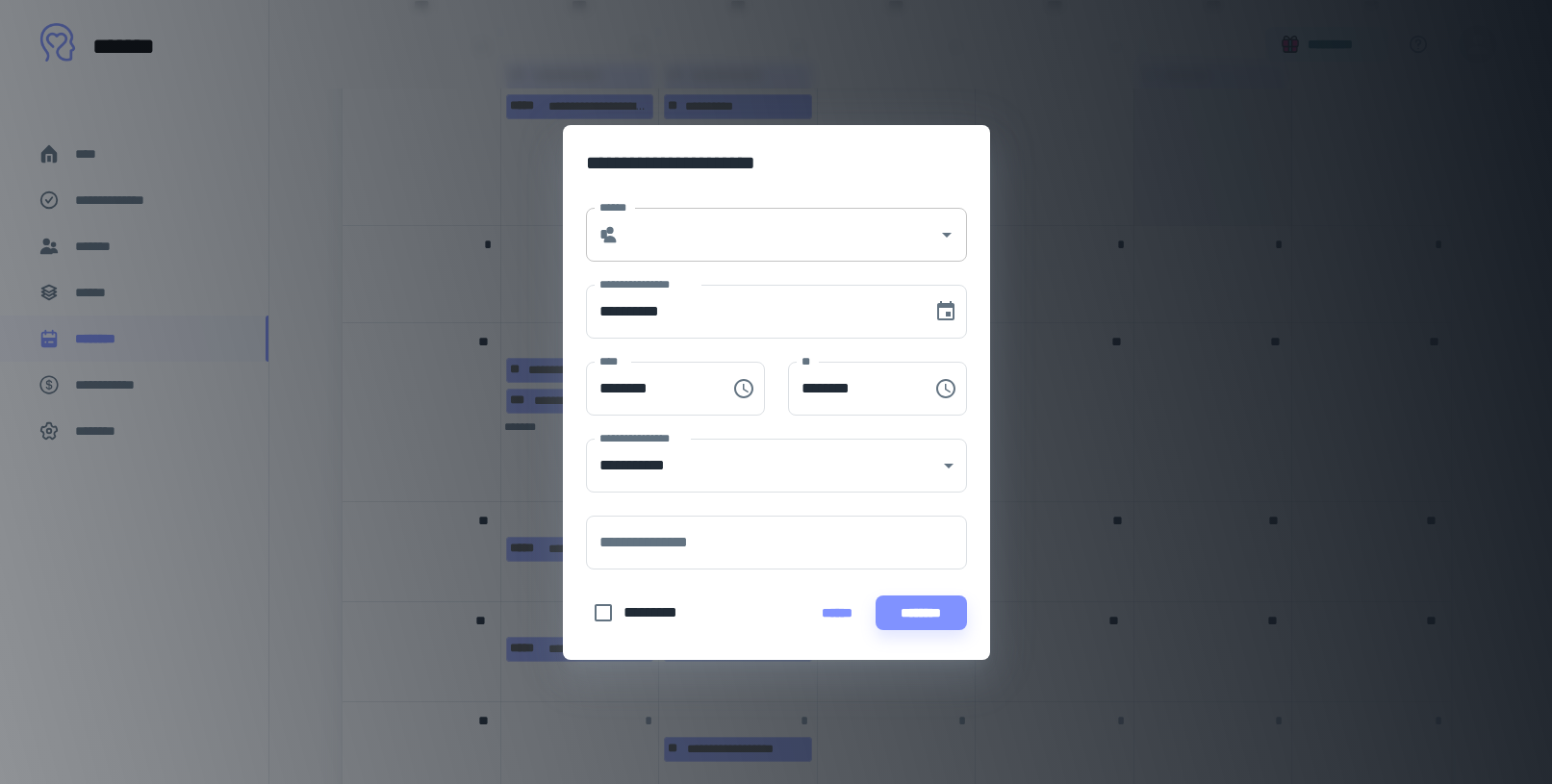 click on "******" at bounding box center [778, 235] 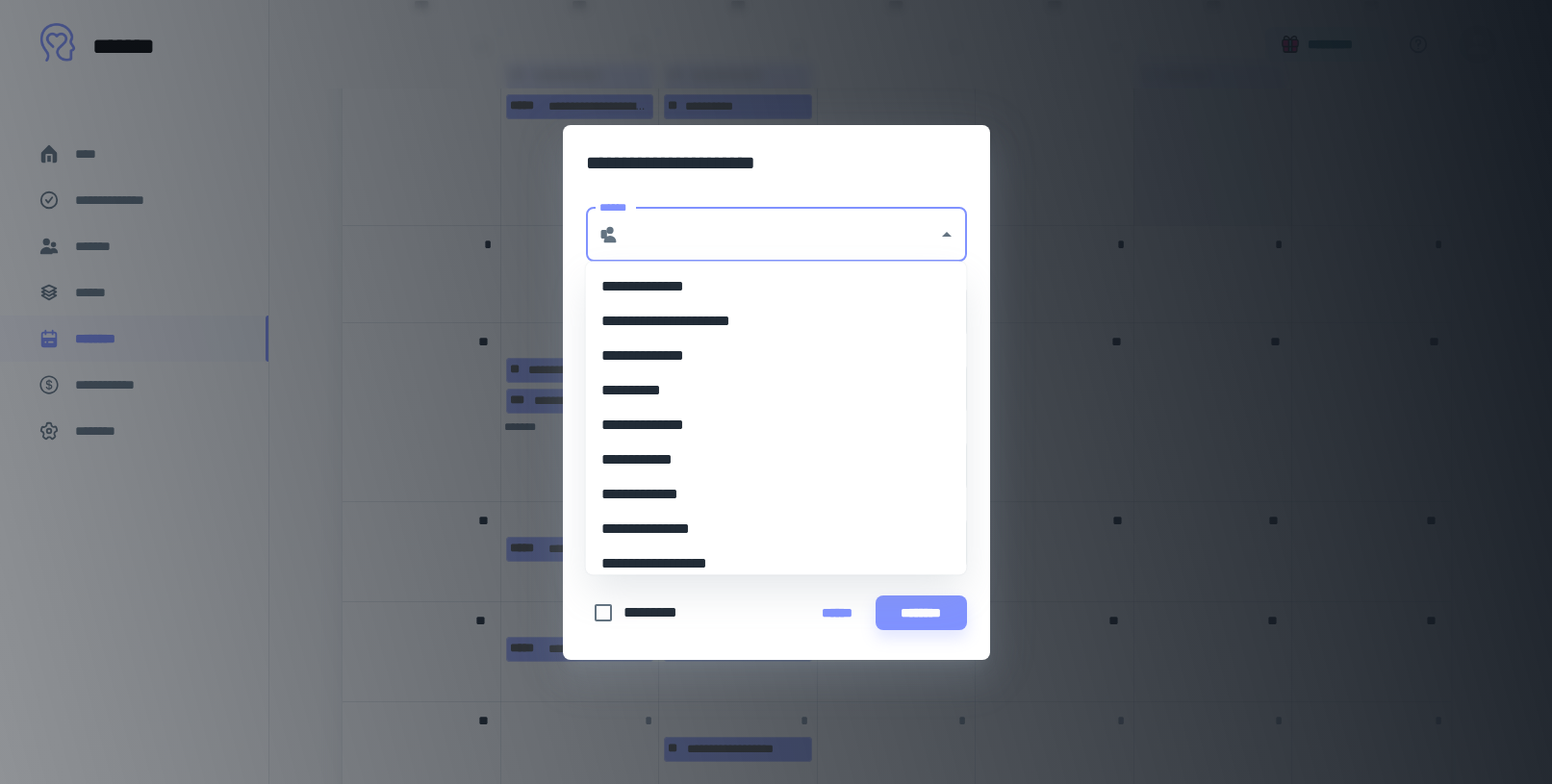 scroll, scrollTop: 117, scrollLeft: 0, axis: vertical 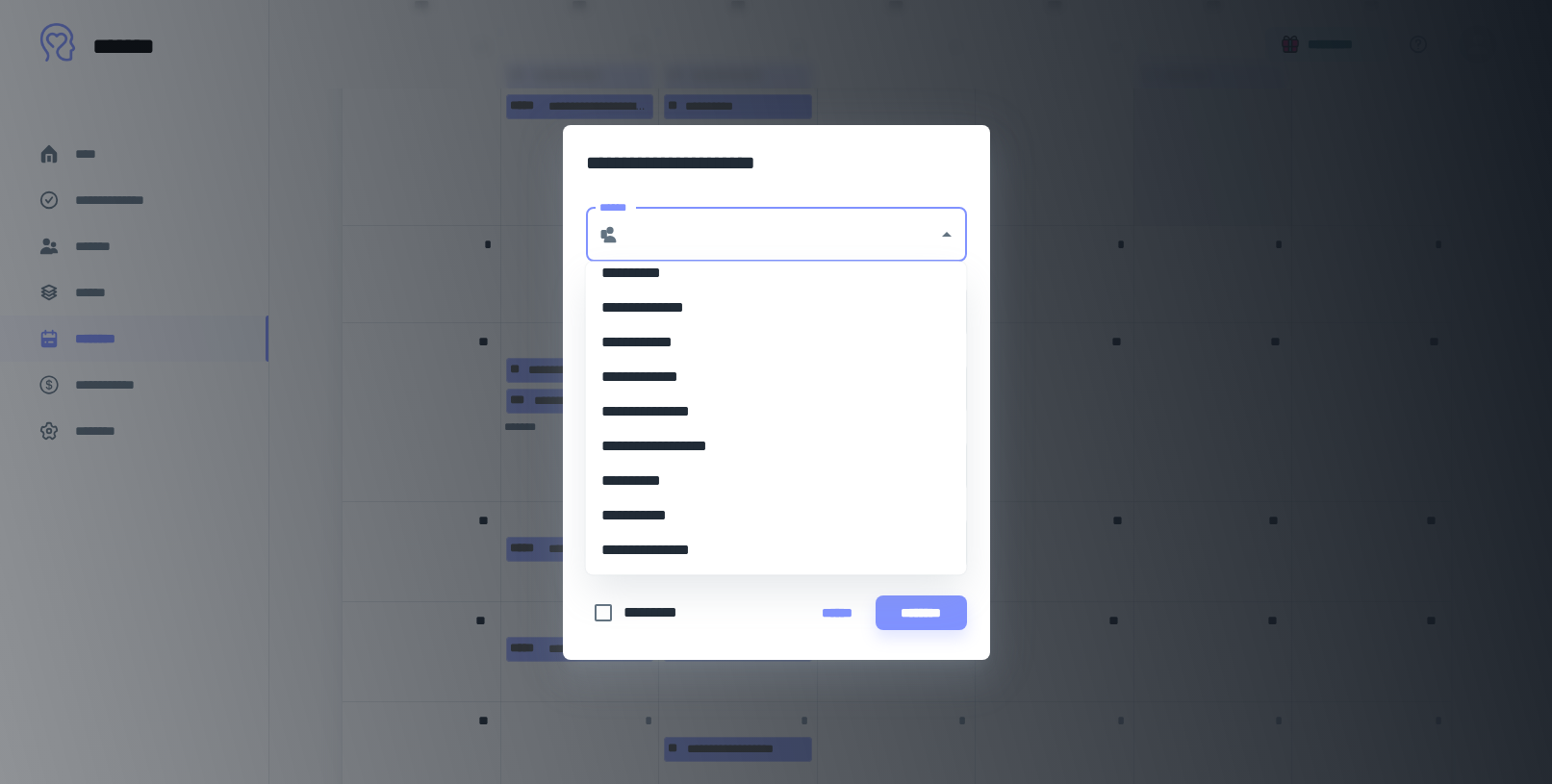 click on "**********" at bounding box center (769, 481) 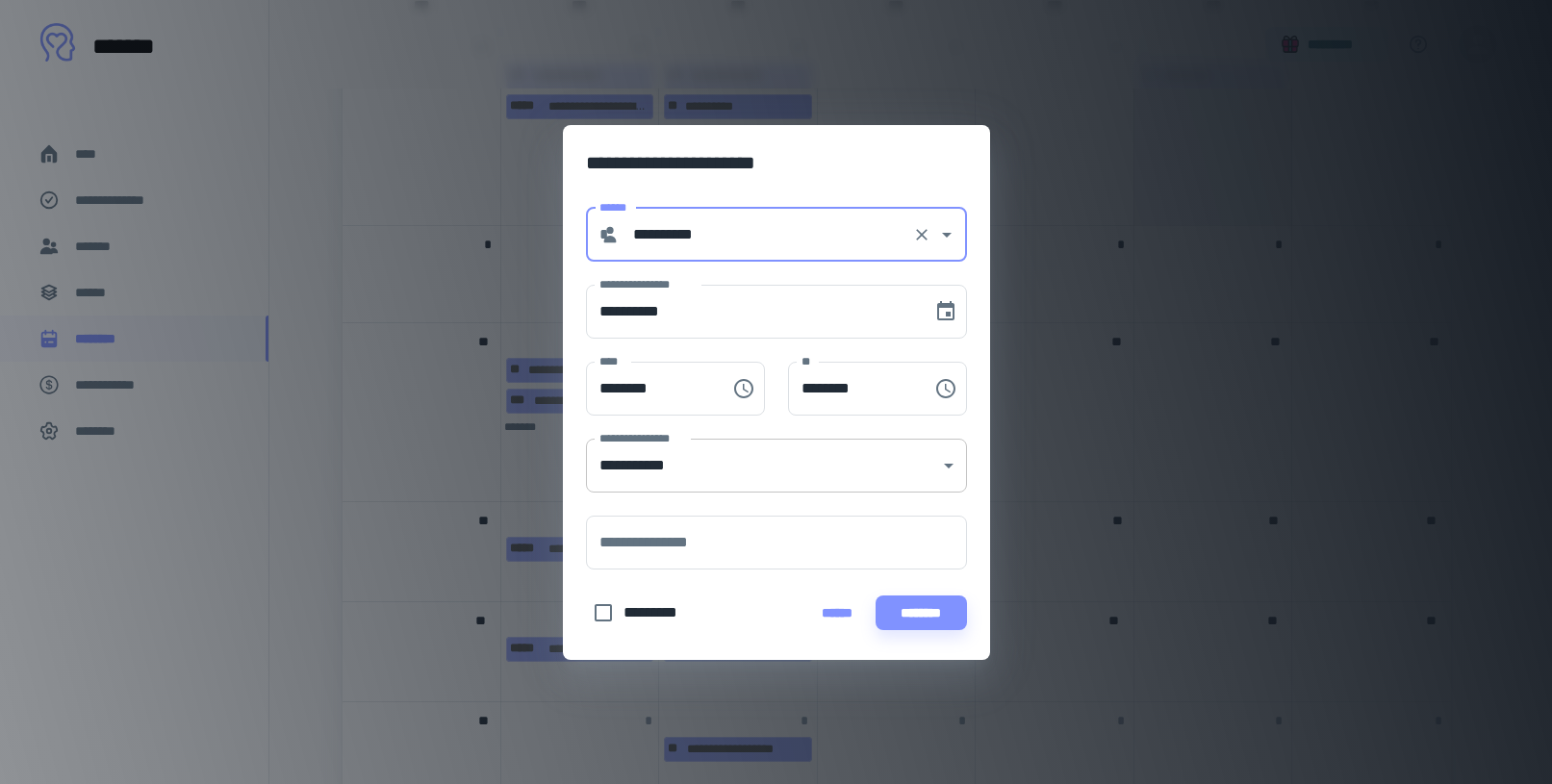 type on "**********" 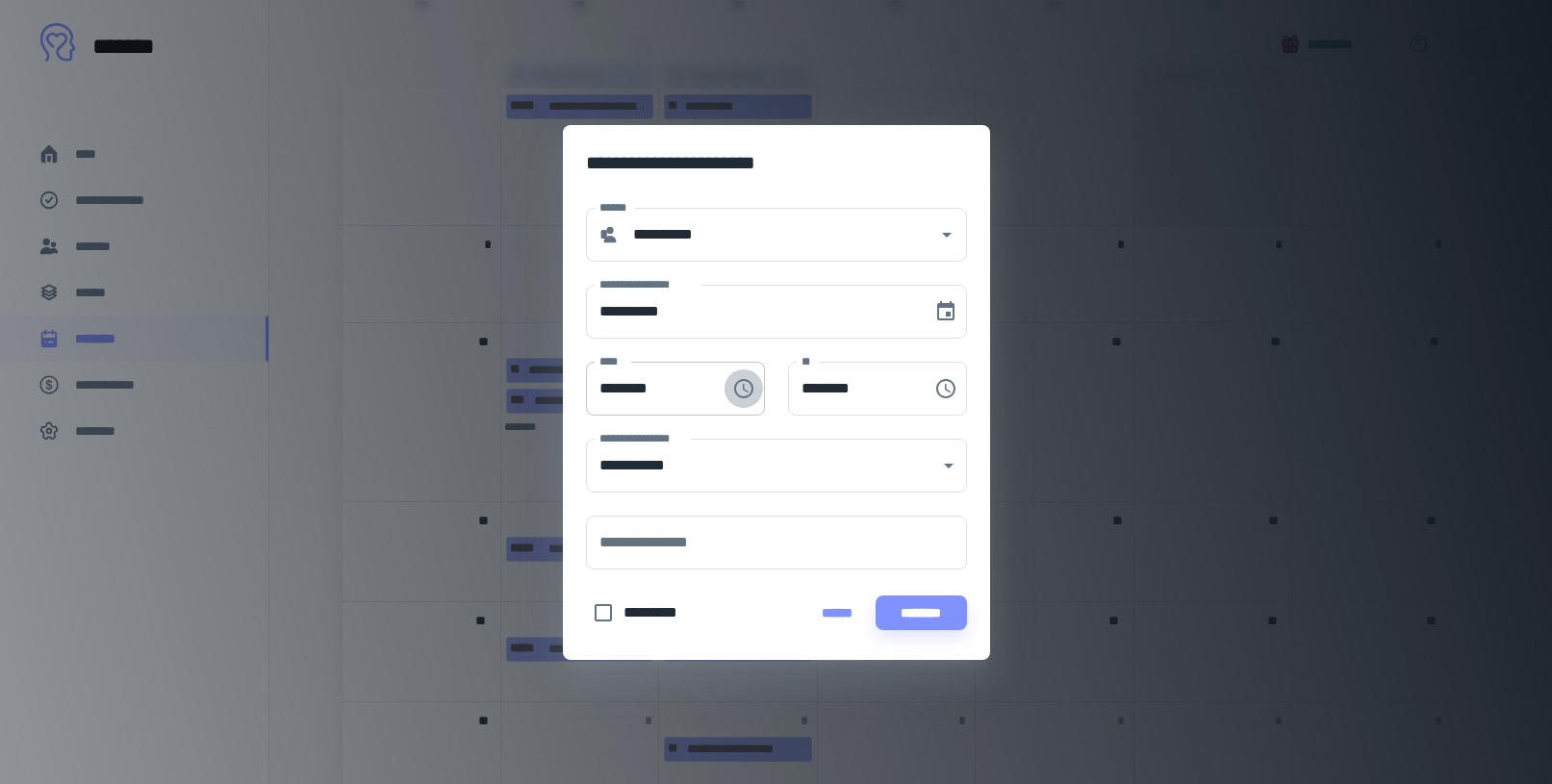 click 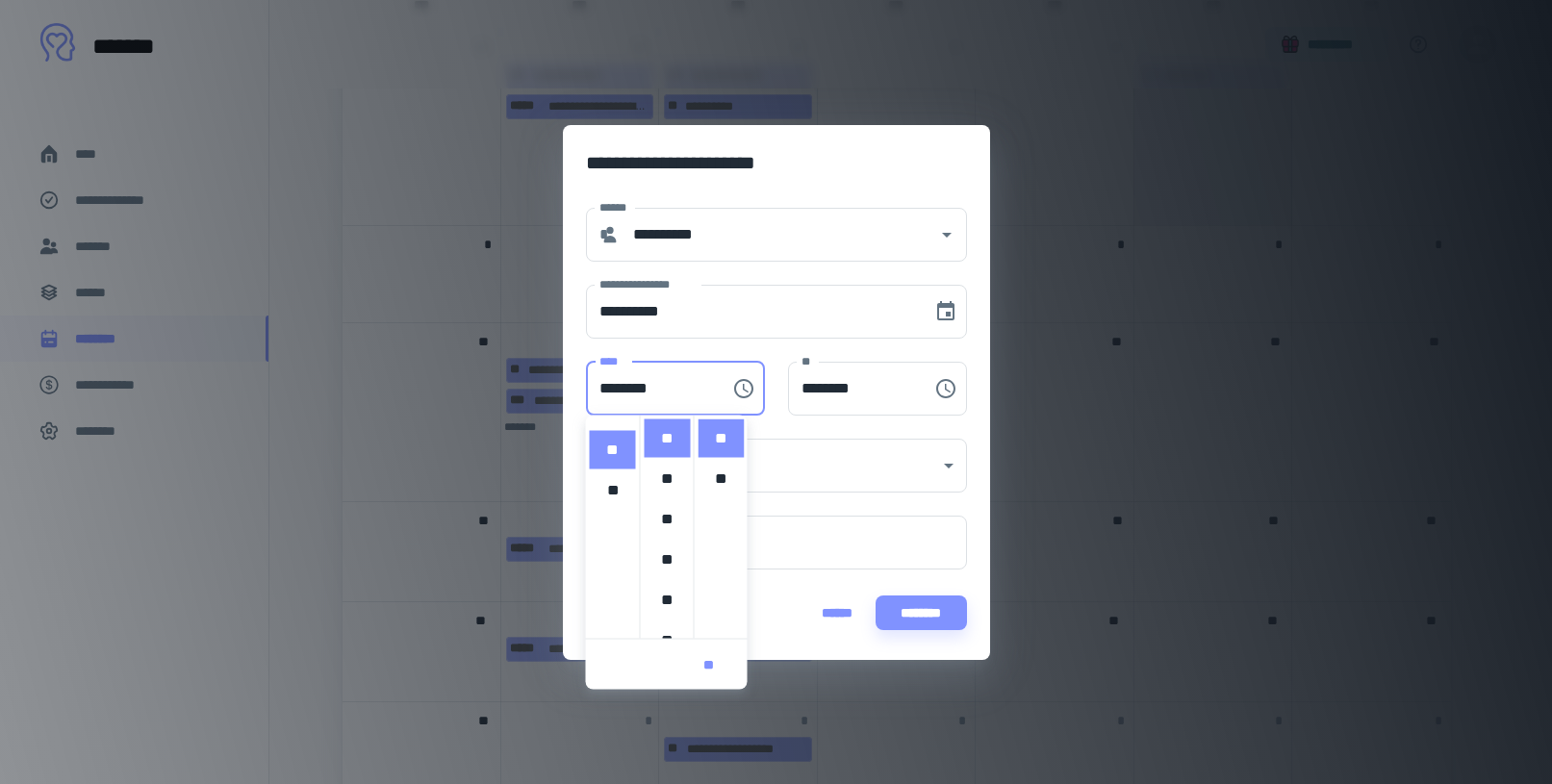 scroll, scrollTop: 0, scrollLeft: 0, axis: both 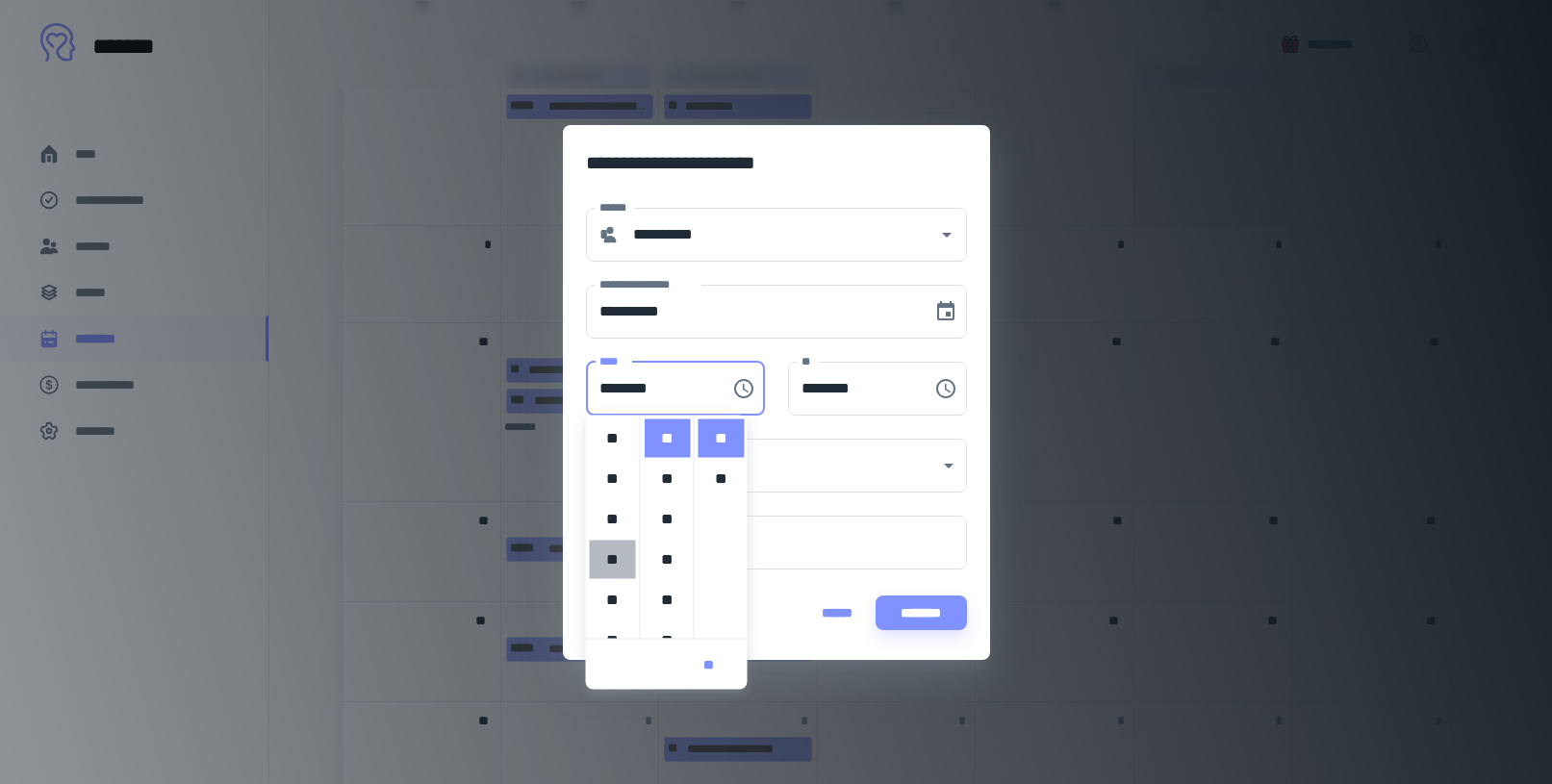 click on "**" at bounding box center (613, 560) 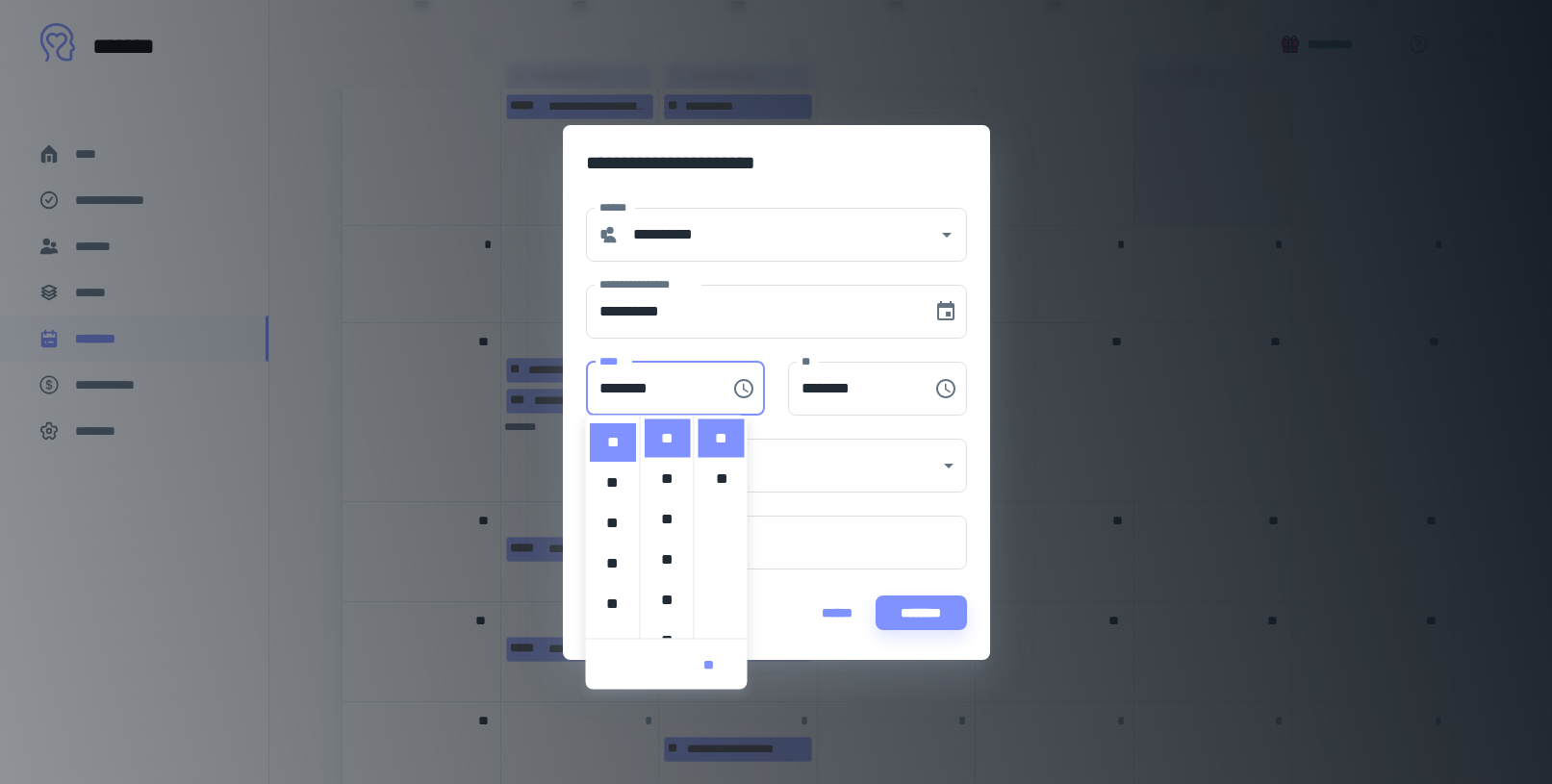 scroll, scrollTop: 121, scrollLeft: 0, axis: vertical 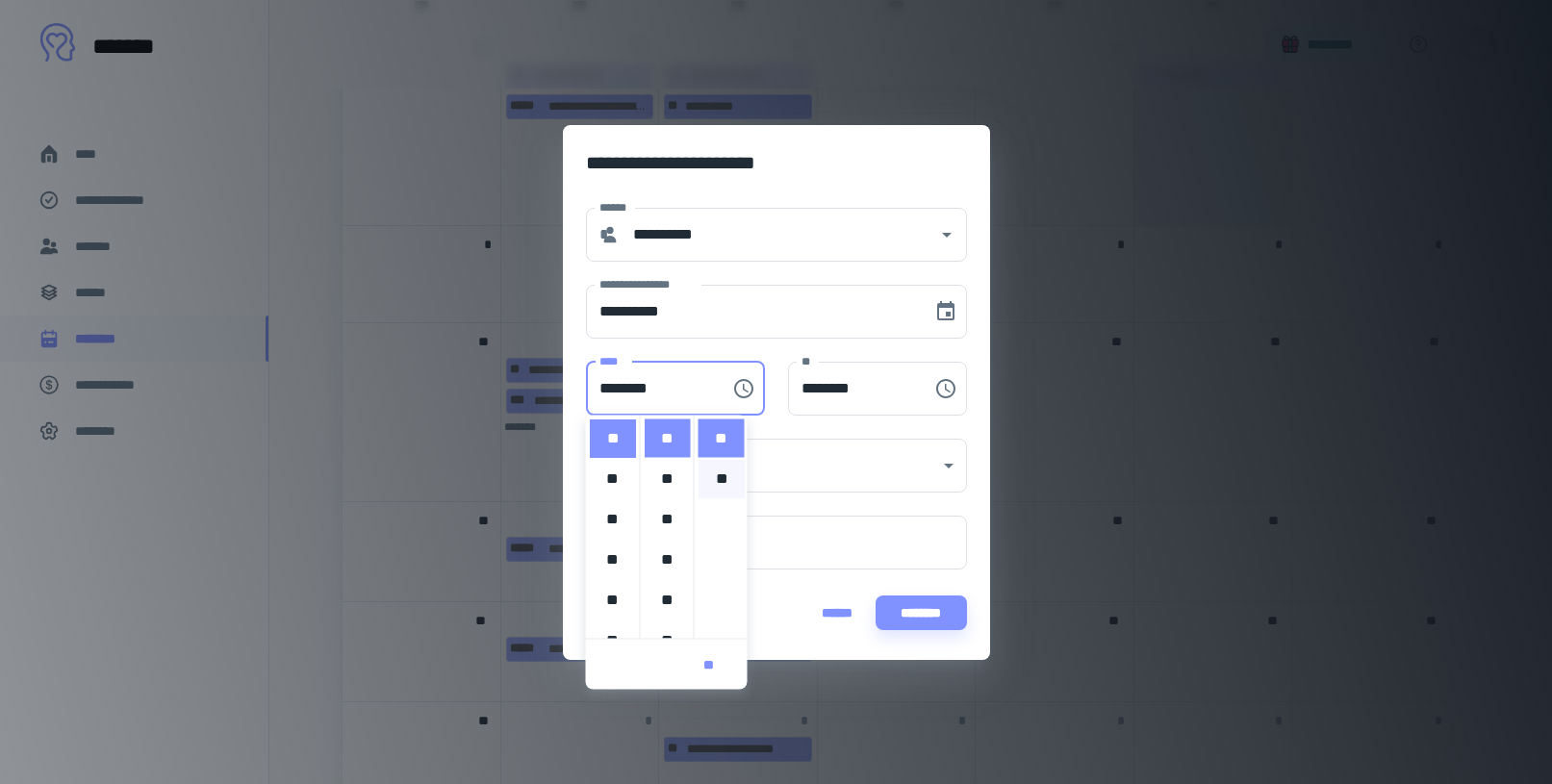 click on "**" at bounding box center (722, 479) 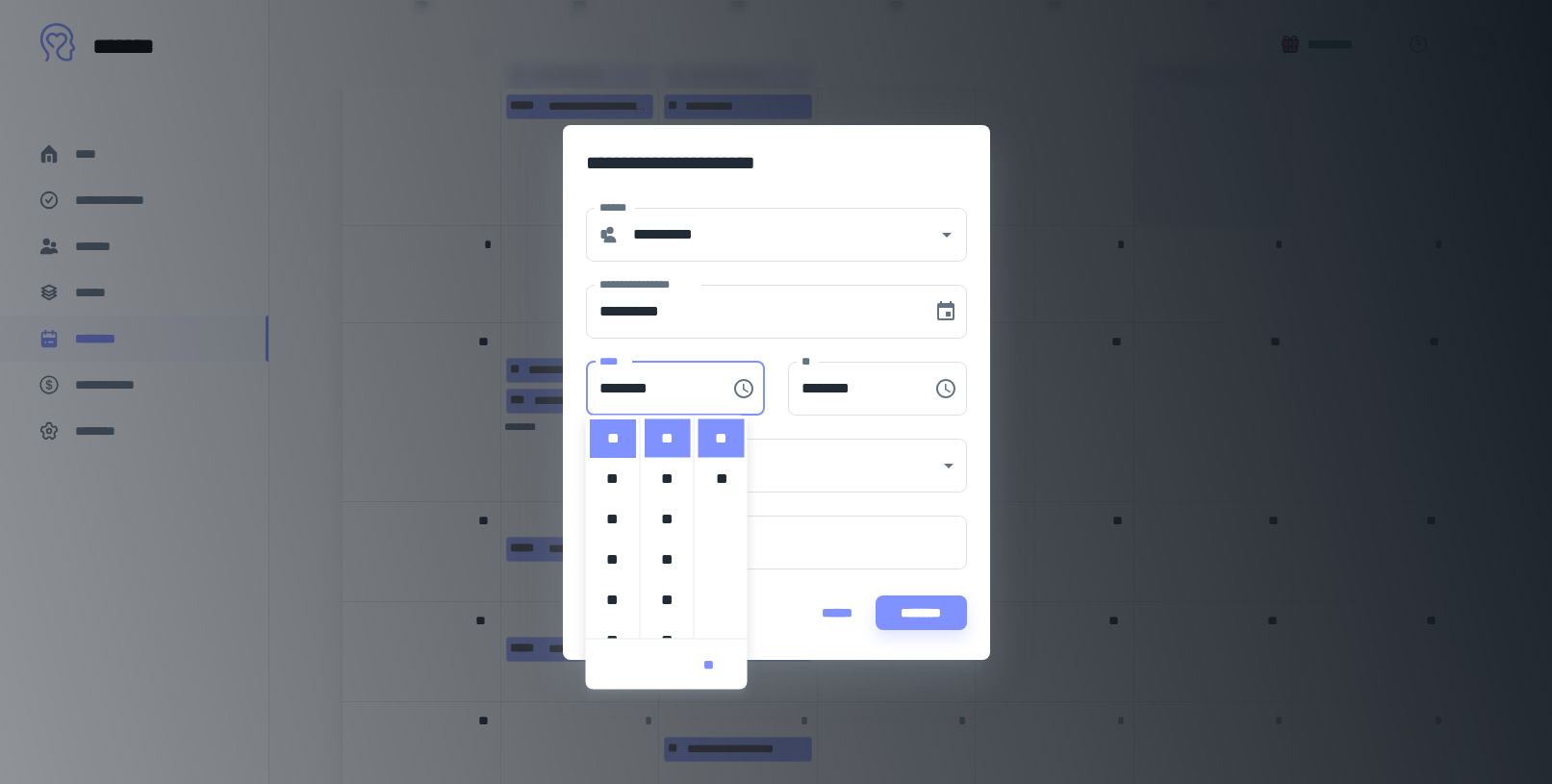 type on "********" 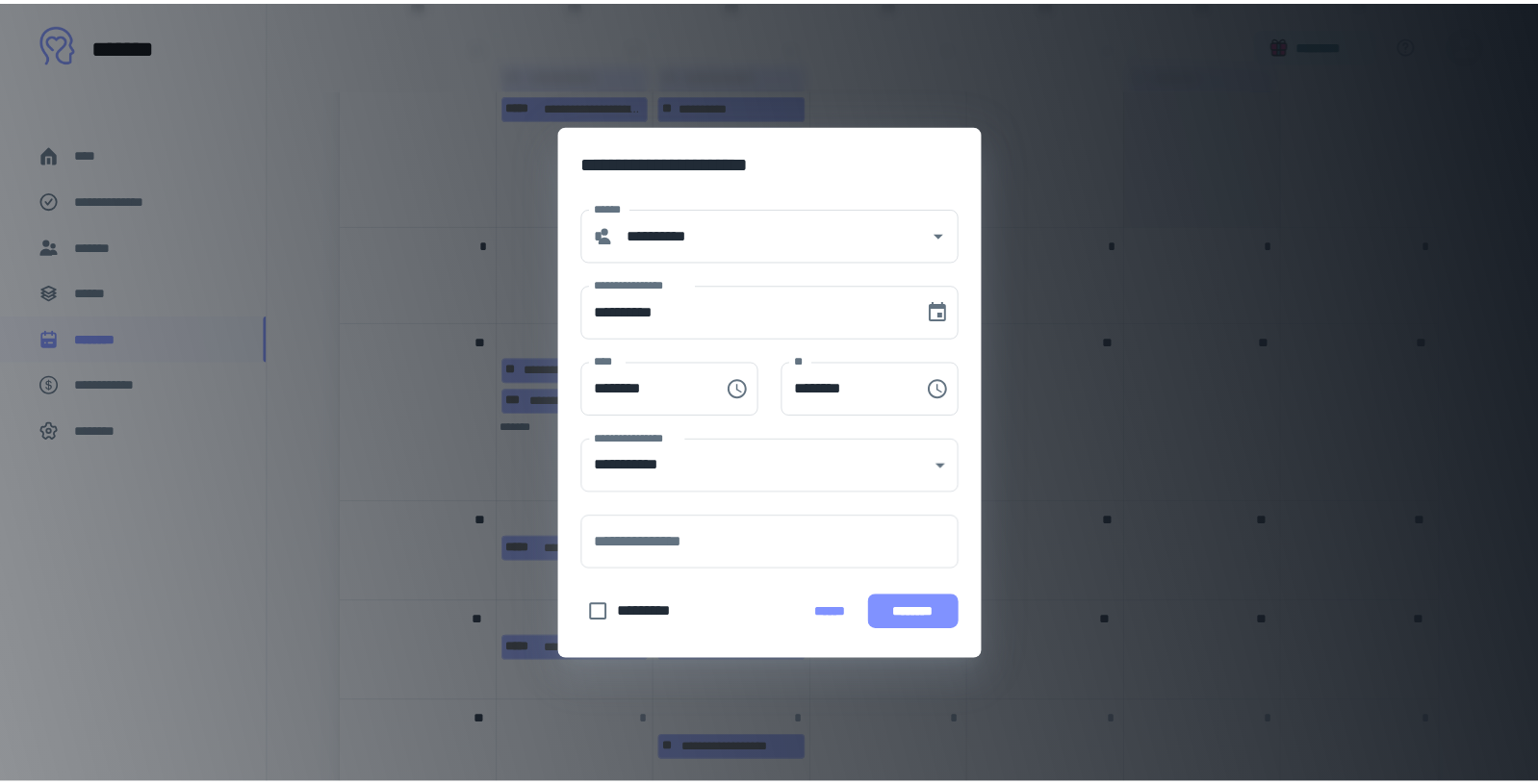 scroll, scrollTop: 40, scrollLeft: 0, axis: vertical 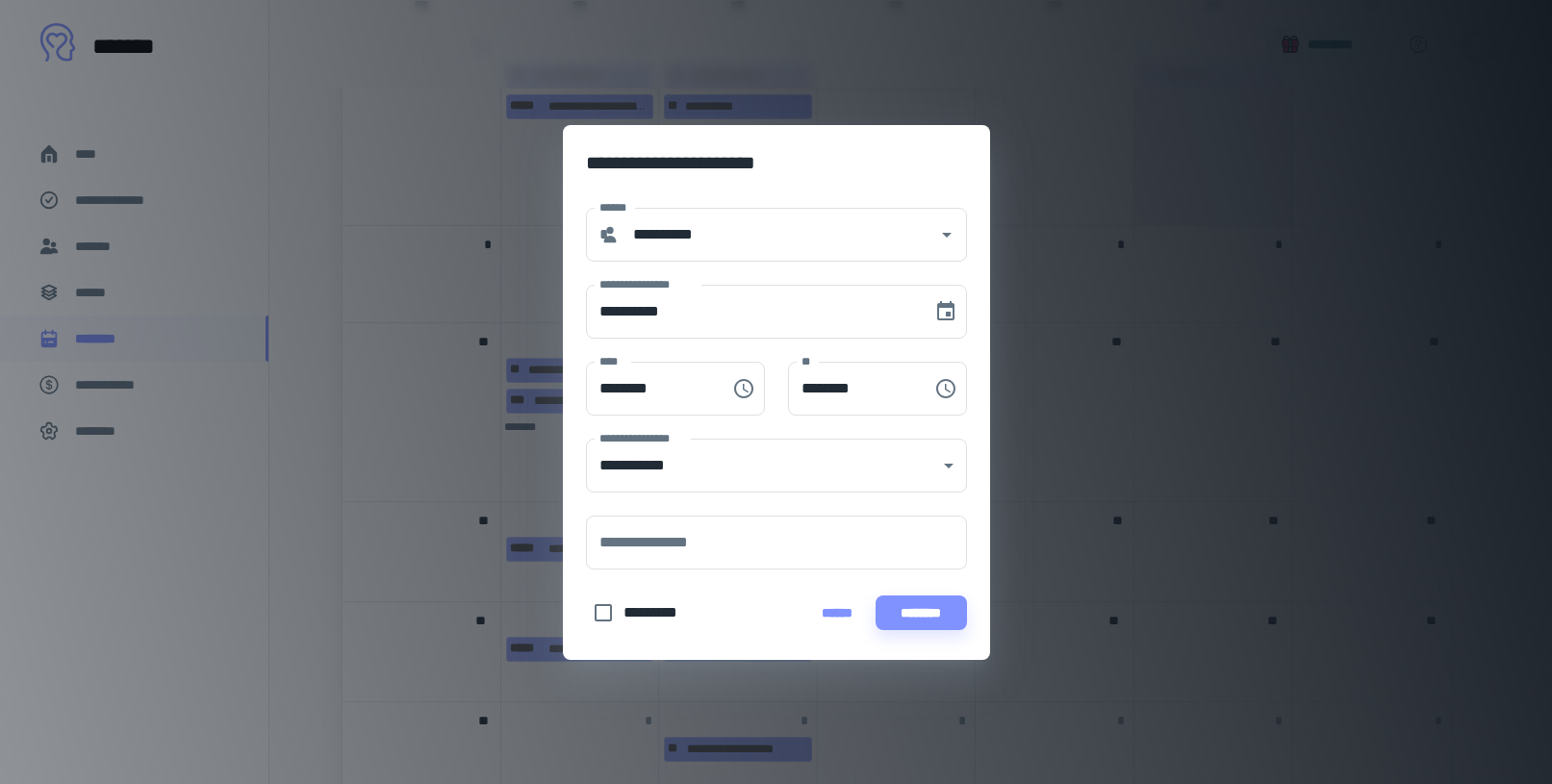 click on "********" at bounding box center [921, 613] 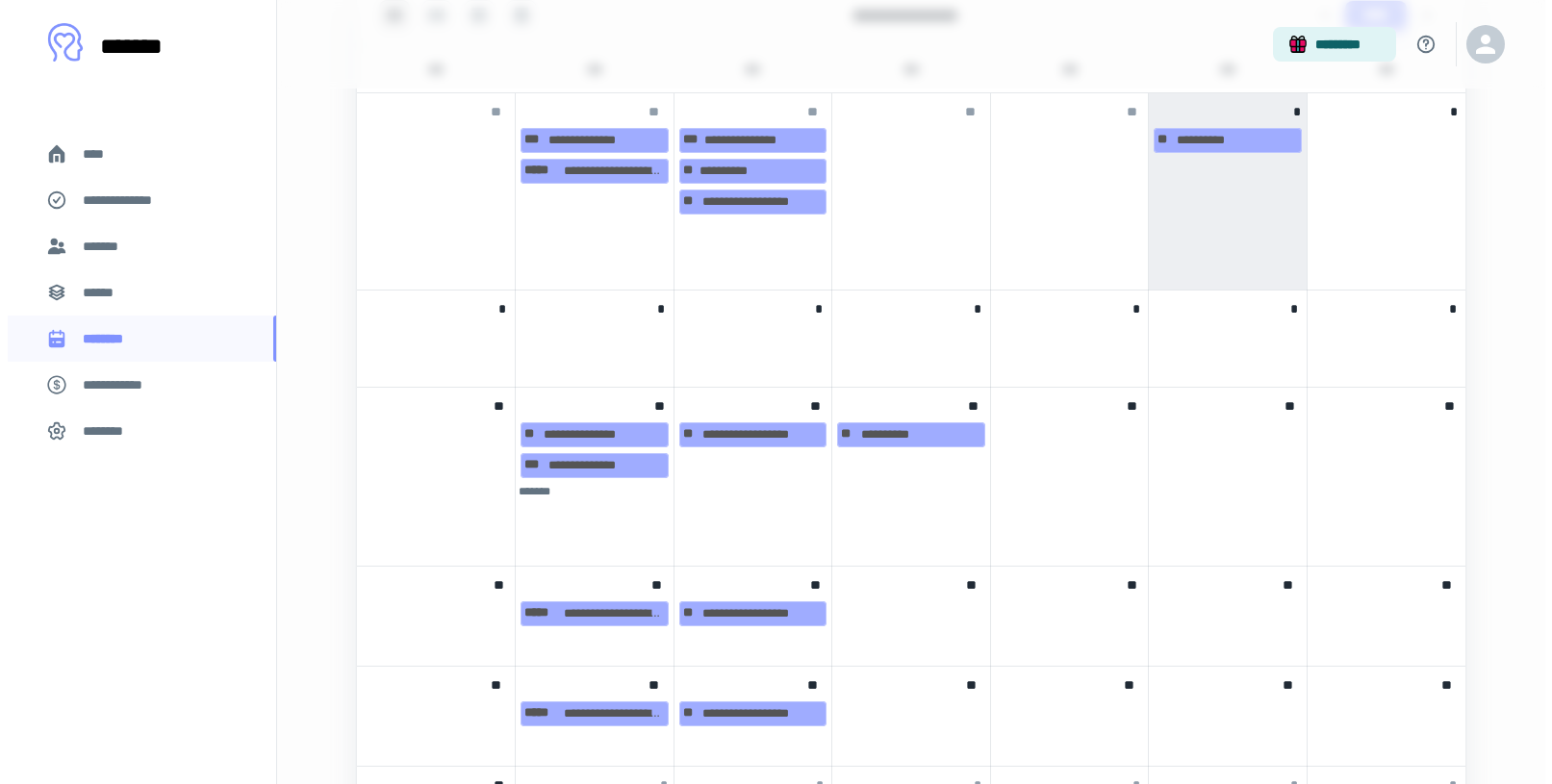 scroll, scrollTop: 579, scrollLeft: 0, axis: vertical 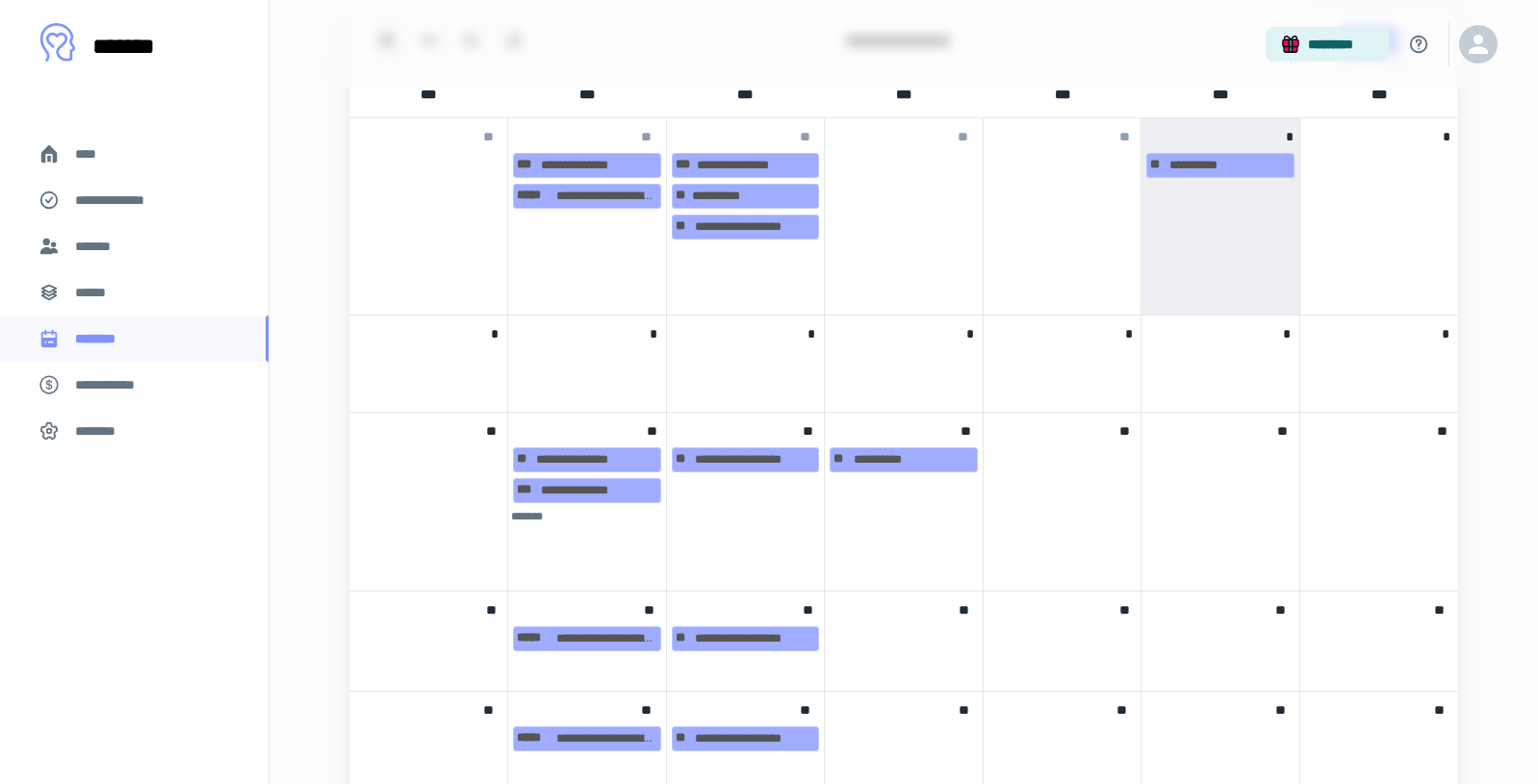 click on "**" at bounding box center (1063, 502) 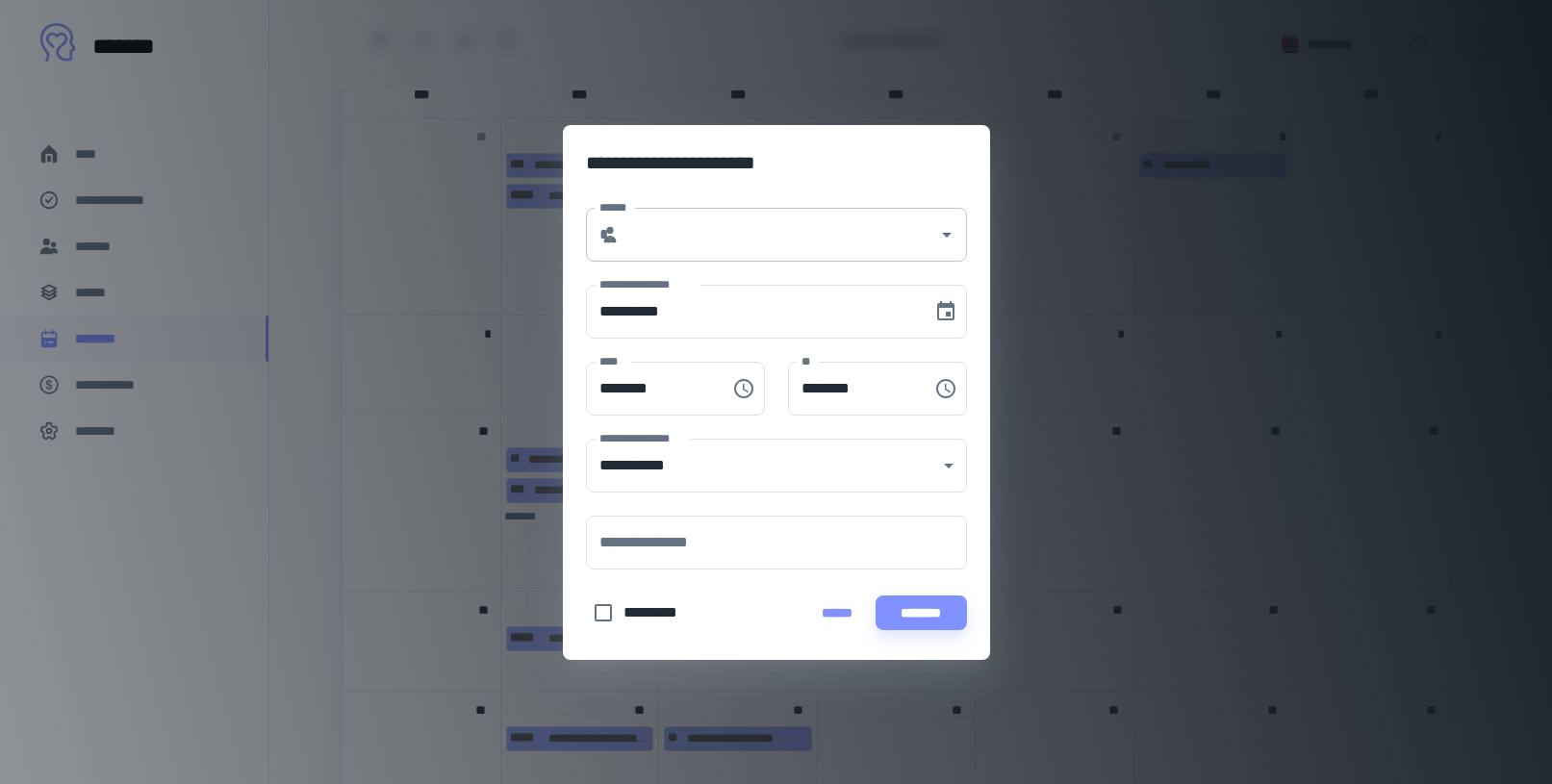 click on "******" at bounding box center [778, 235] 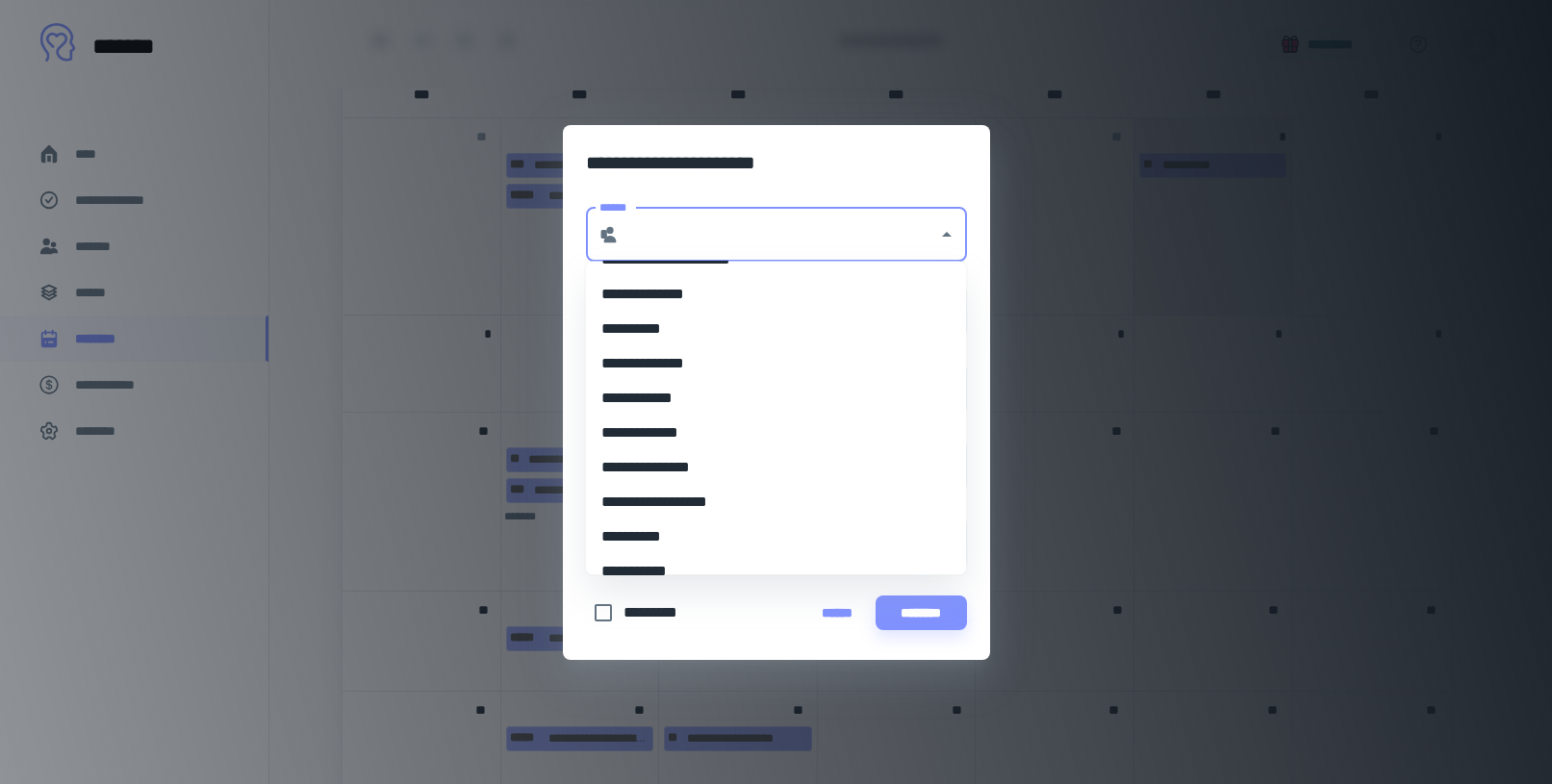 scroll, scrollTop: 117, scrollLeft: 0, axis: vertical 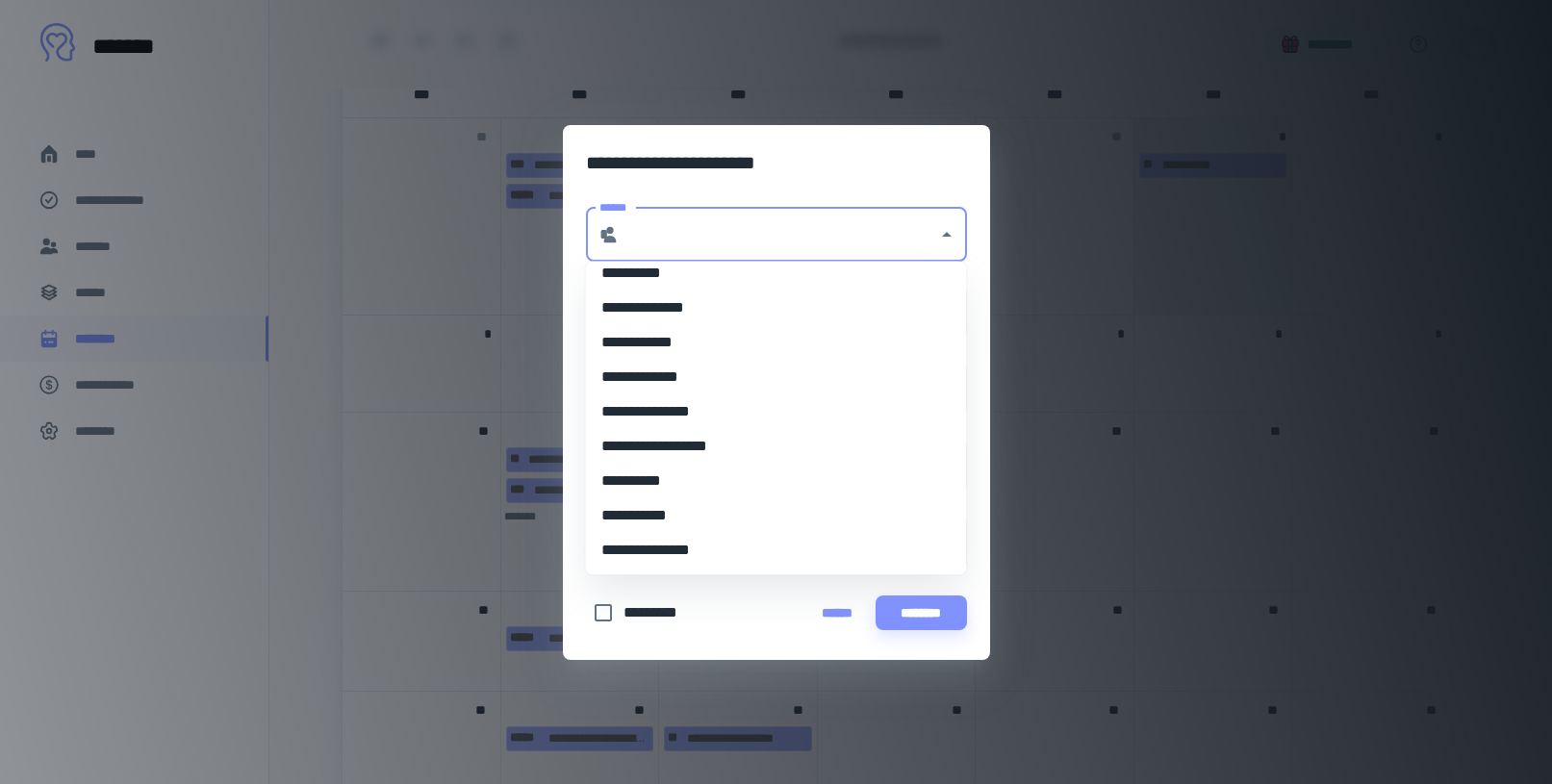 click on "**********" at bounding box center (769, 516) 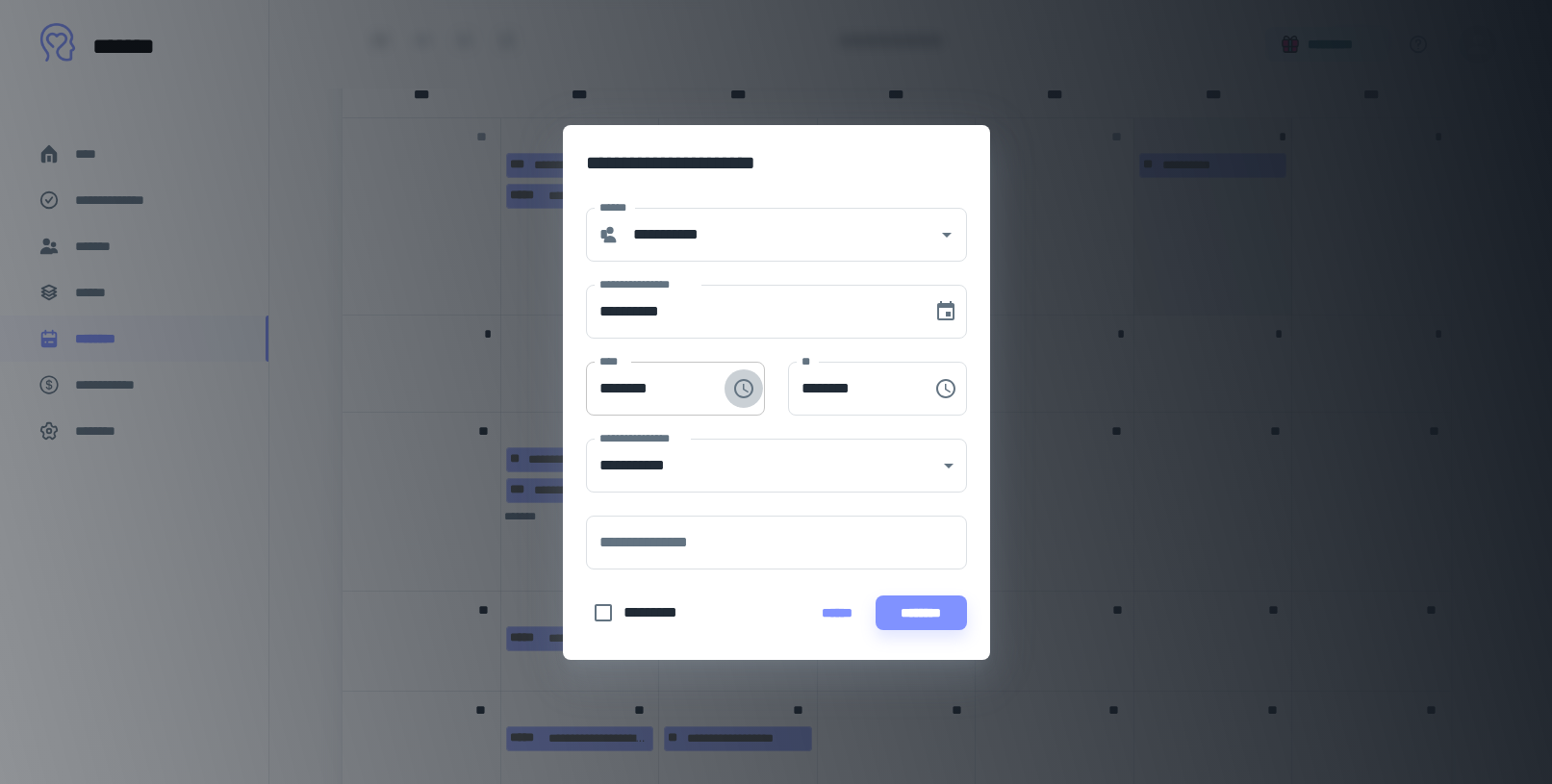 click 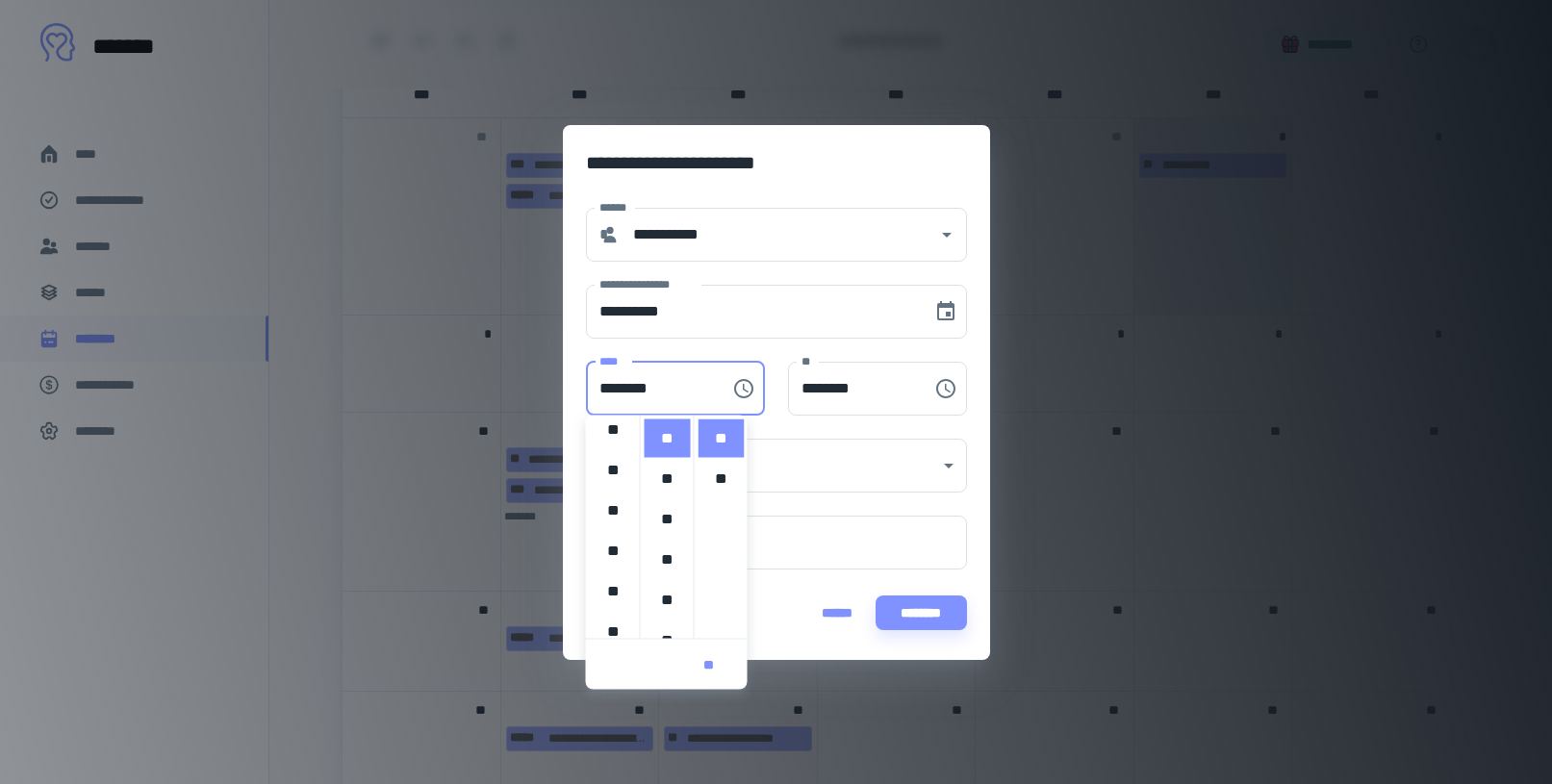 scroll, scrollTop: 0, scrollLeft: 0, axis: both 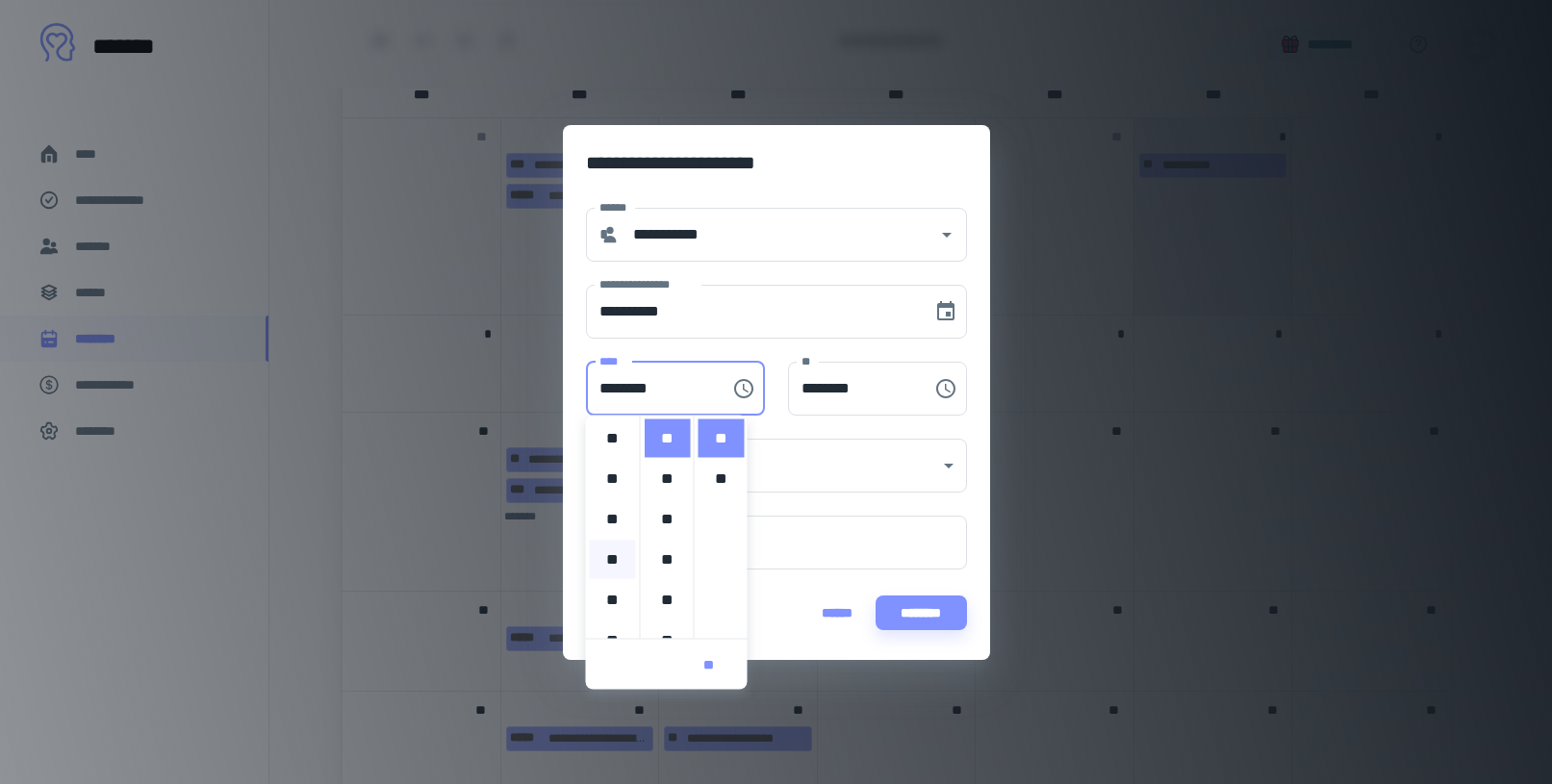 click on "**" at bounding box center [613, 560] 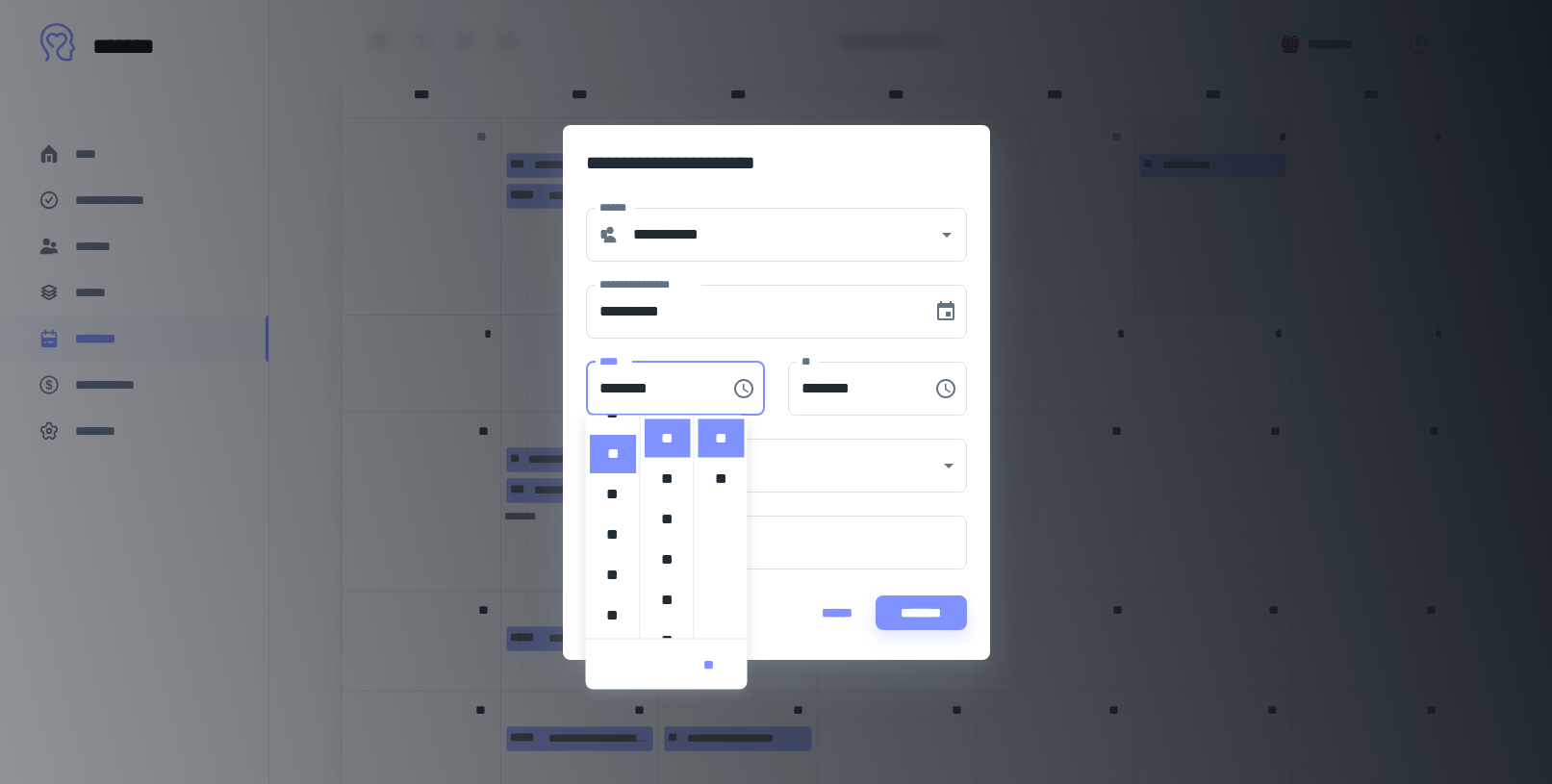 scroll, scrollTop: 121, scrollLeft: 0, axis: vertical 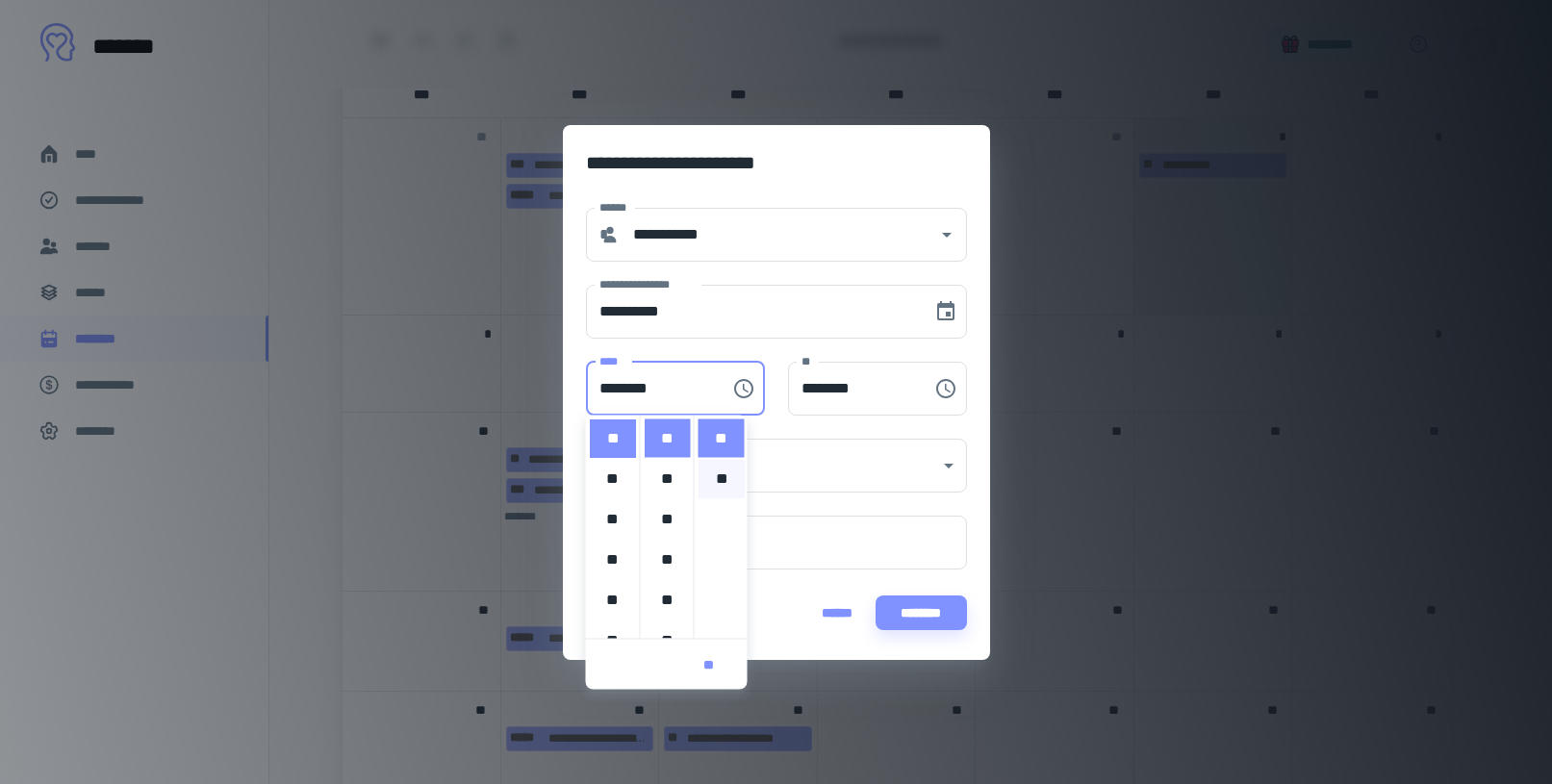 click on "**" at bounding box center (722, 479) 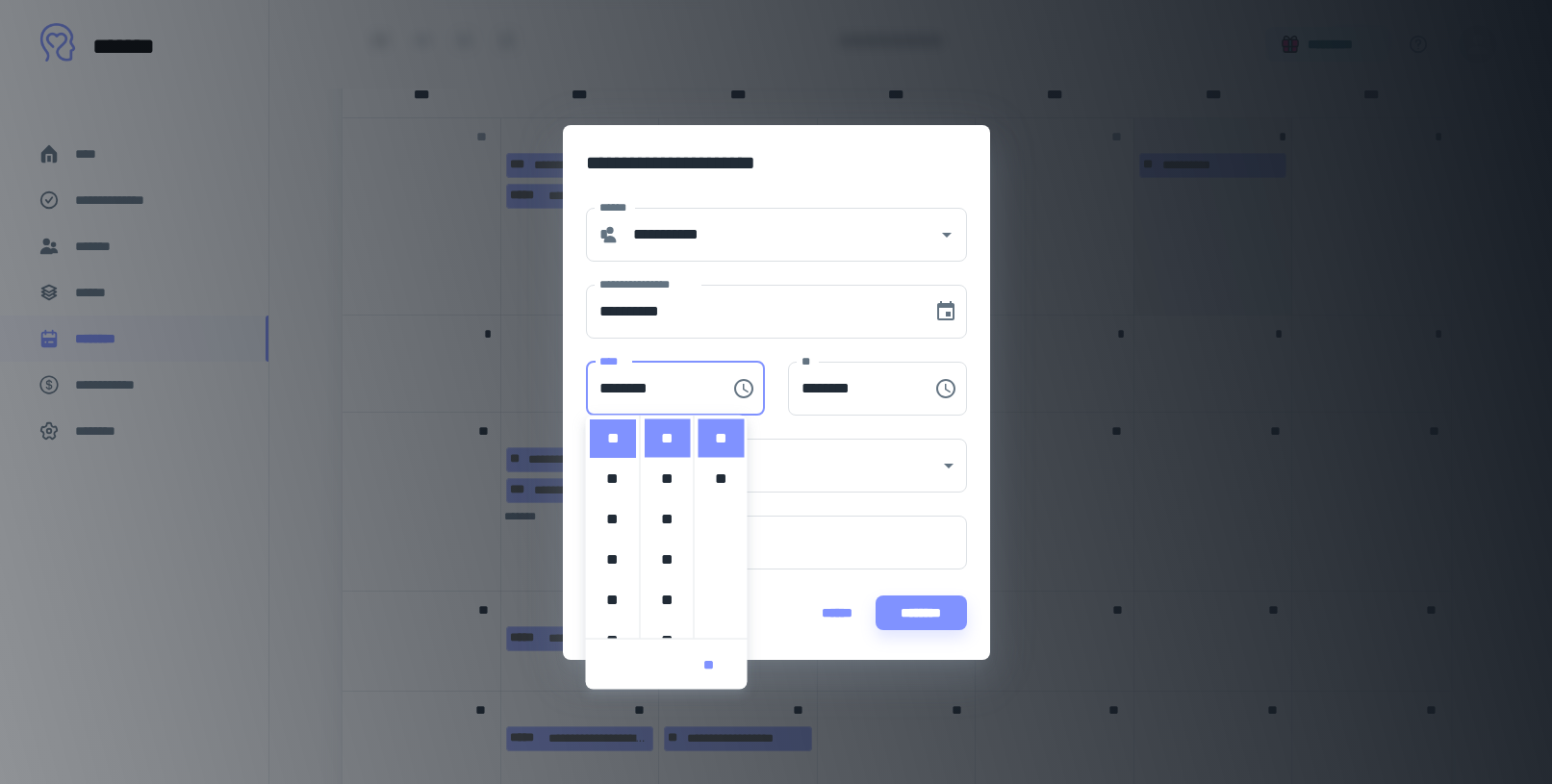 type on "********" 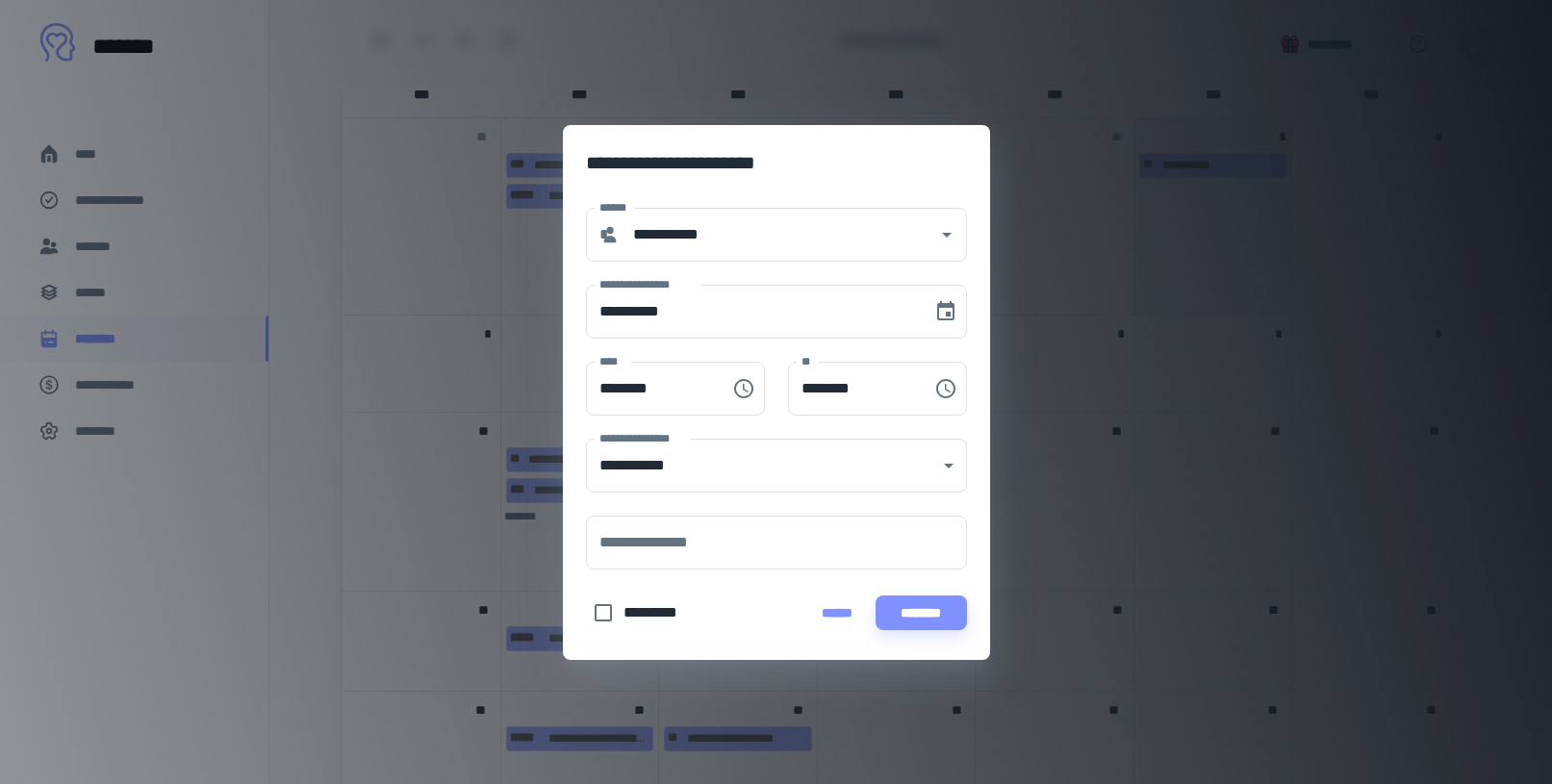scroll, scrollTop: 40, scrollLeft: 0, axis: vertical 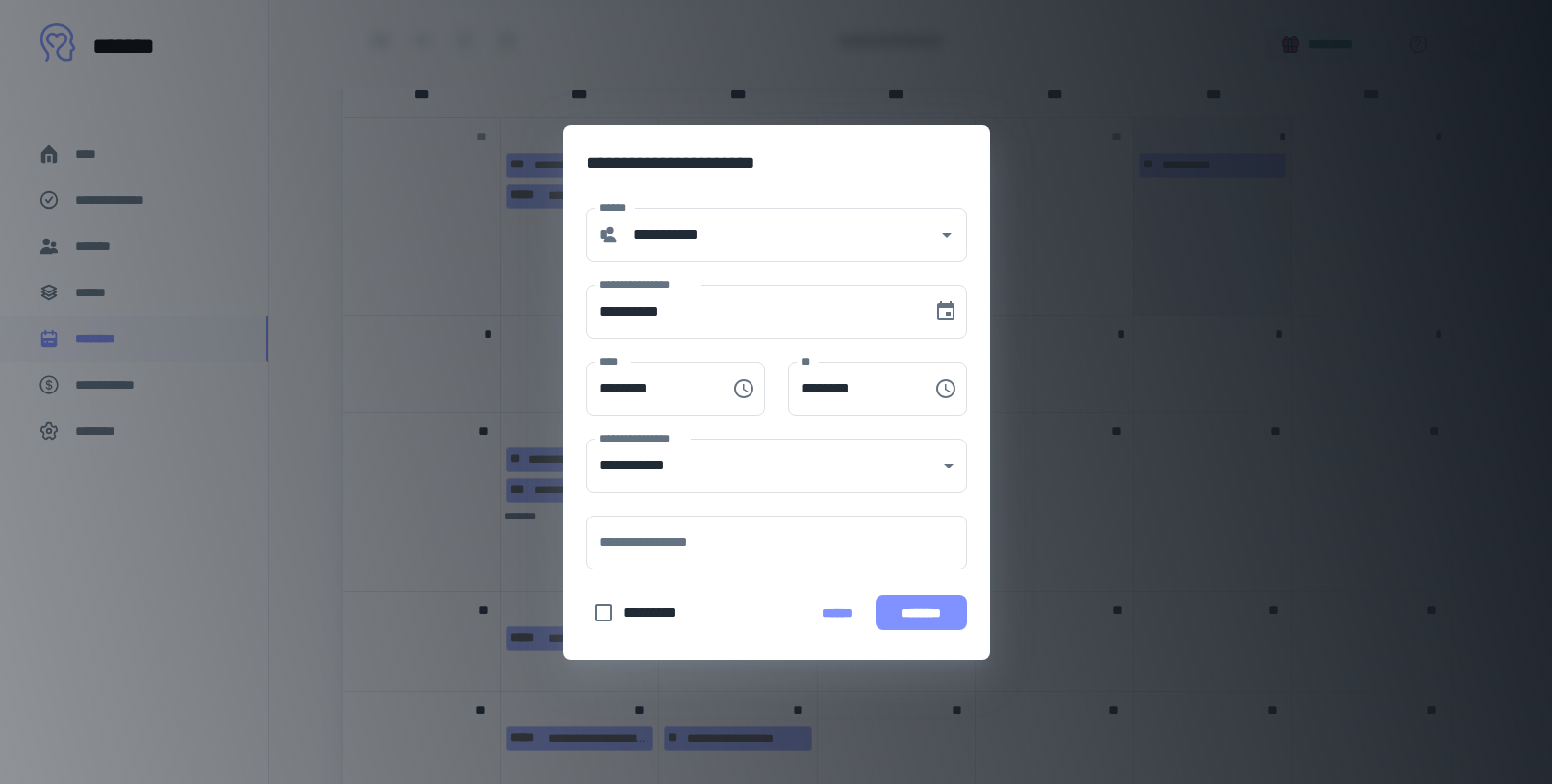 click on "********" at bounding box center [921, 613] 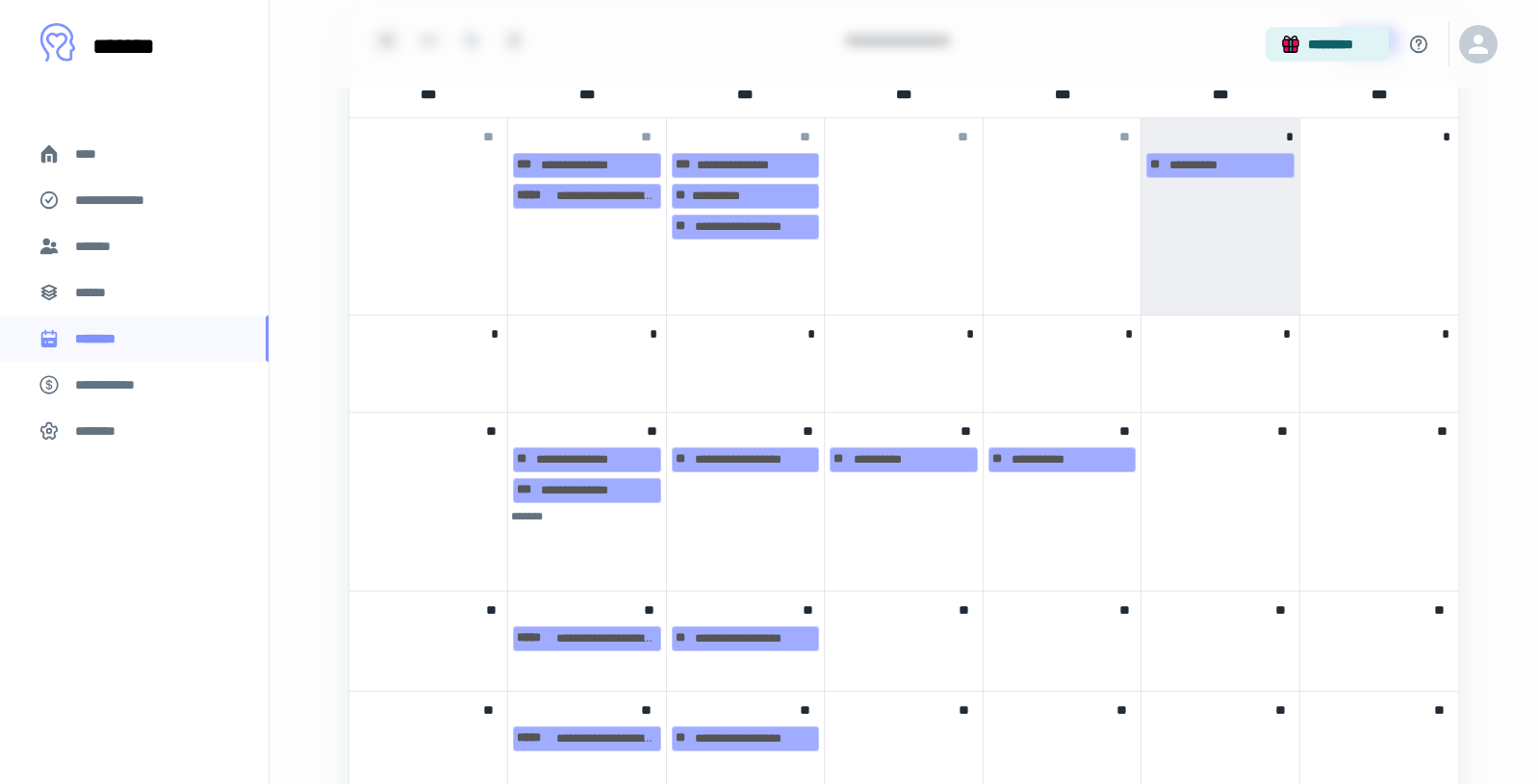 click on "**" at bounding box center (1220, 641) 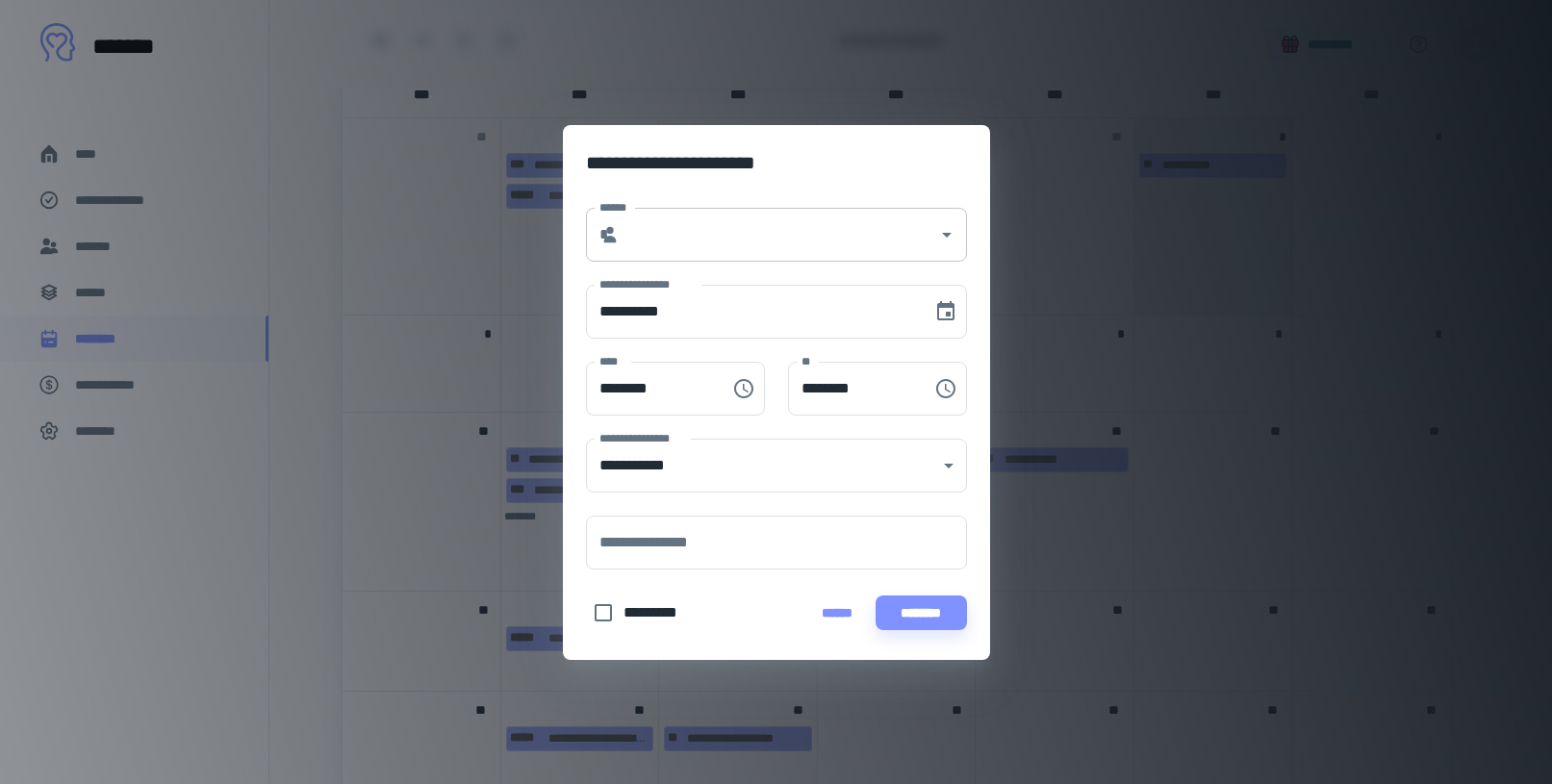 click on "******" at bounding box center [778, 235] 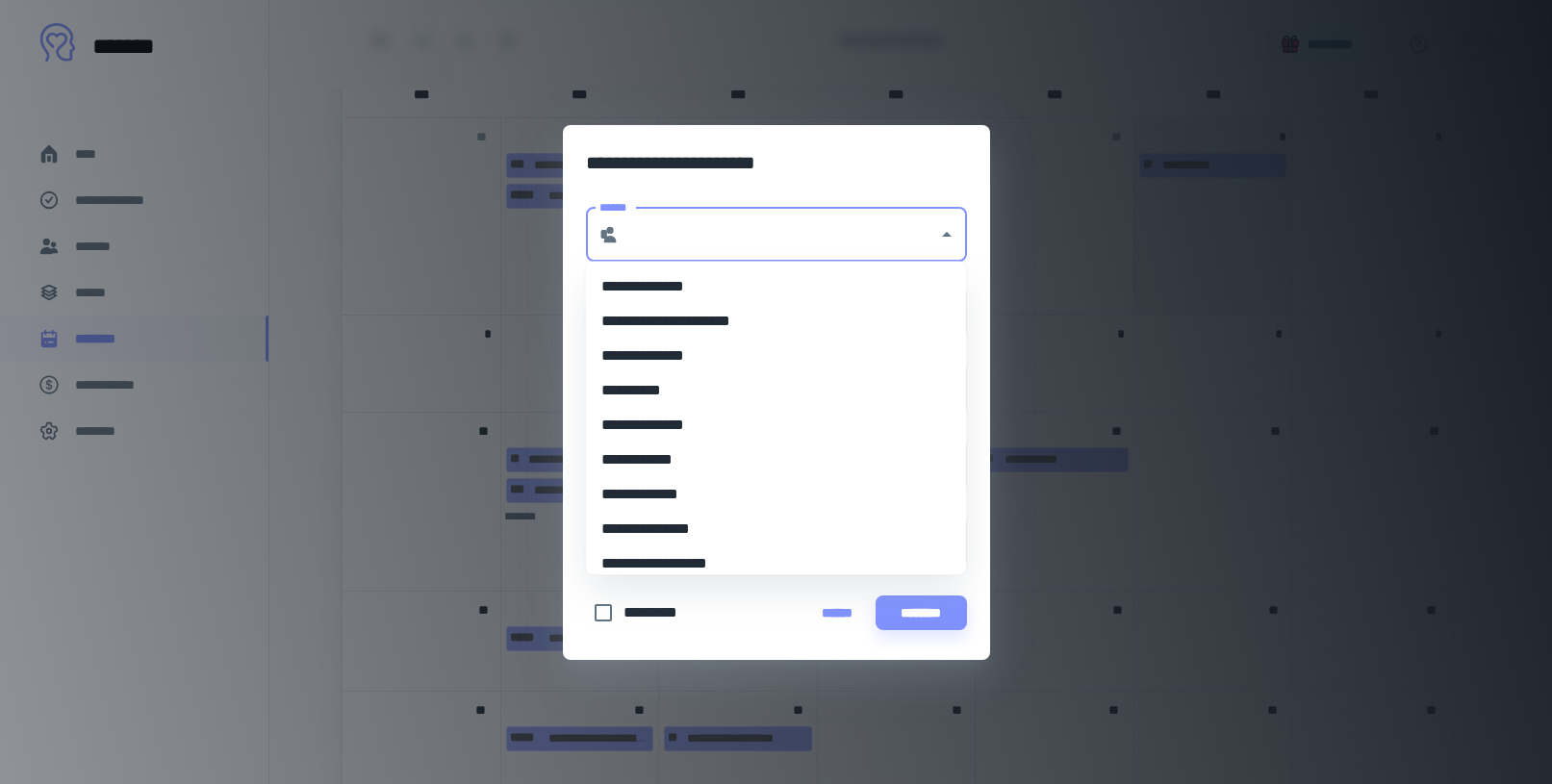 click on "**********" at bounding box center [769, 391] 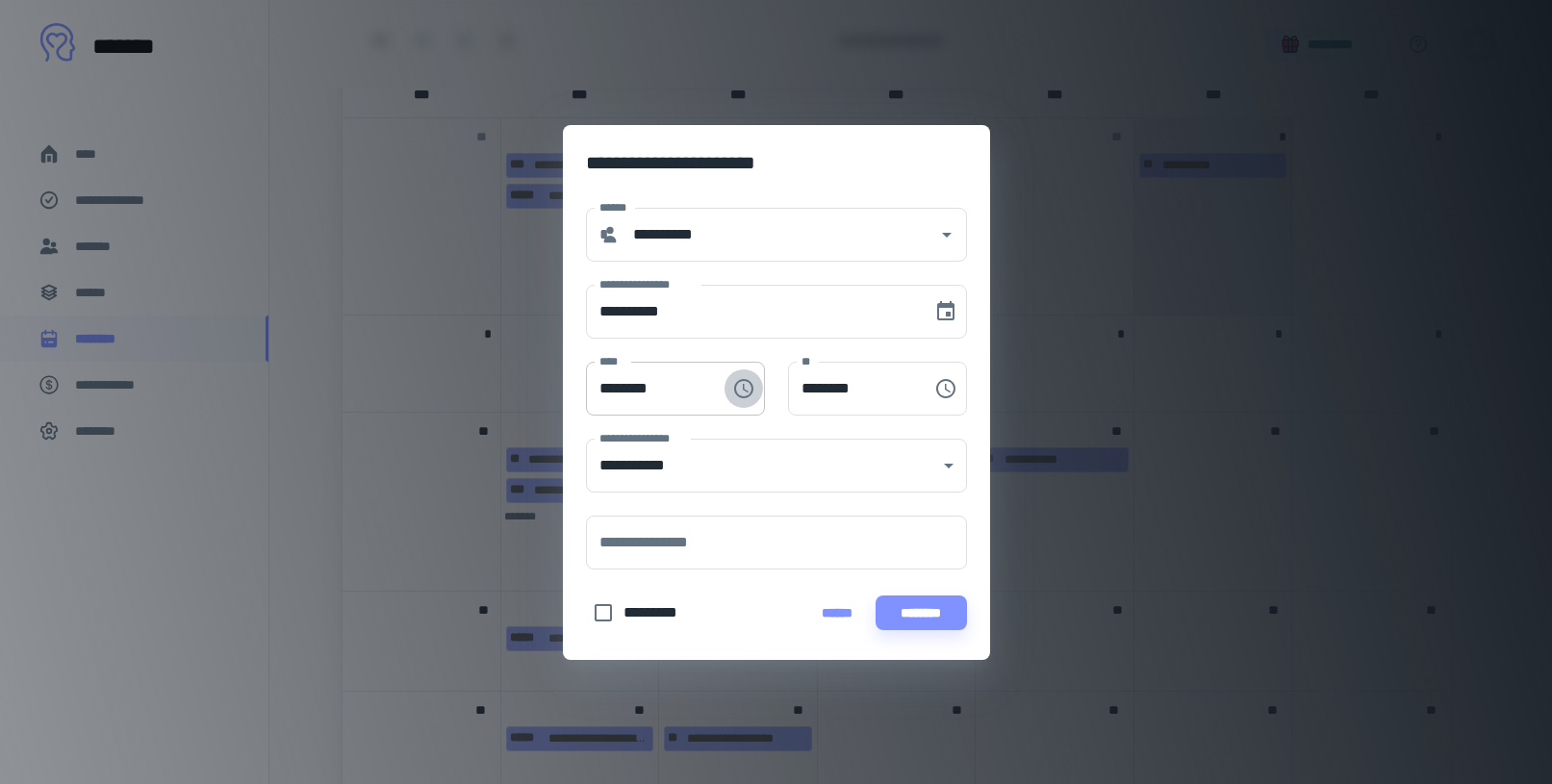 click 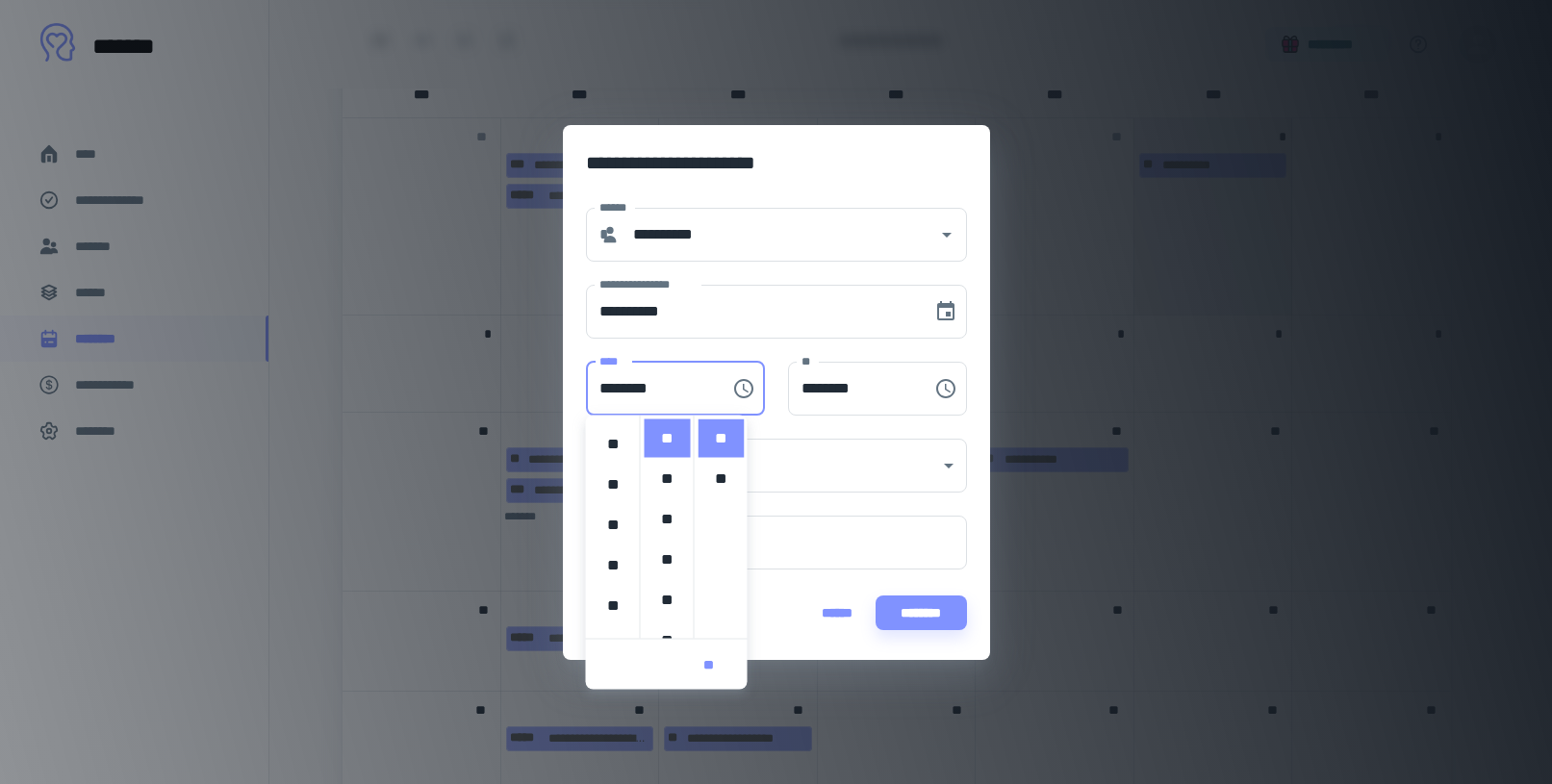 scroll, scrollTop: 0, scrollLeft: 0, axis: both 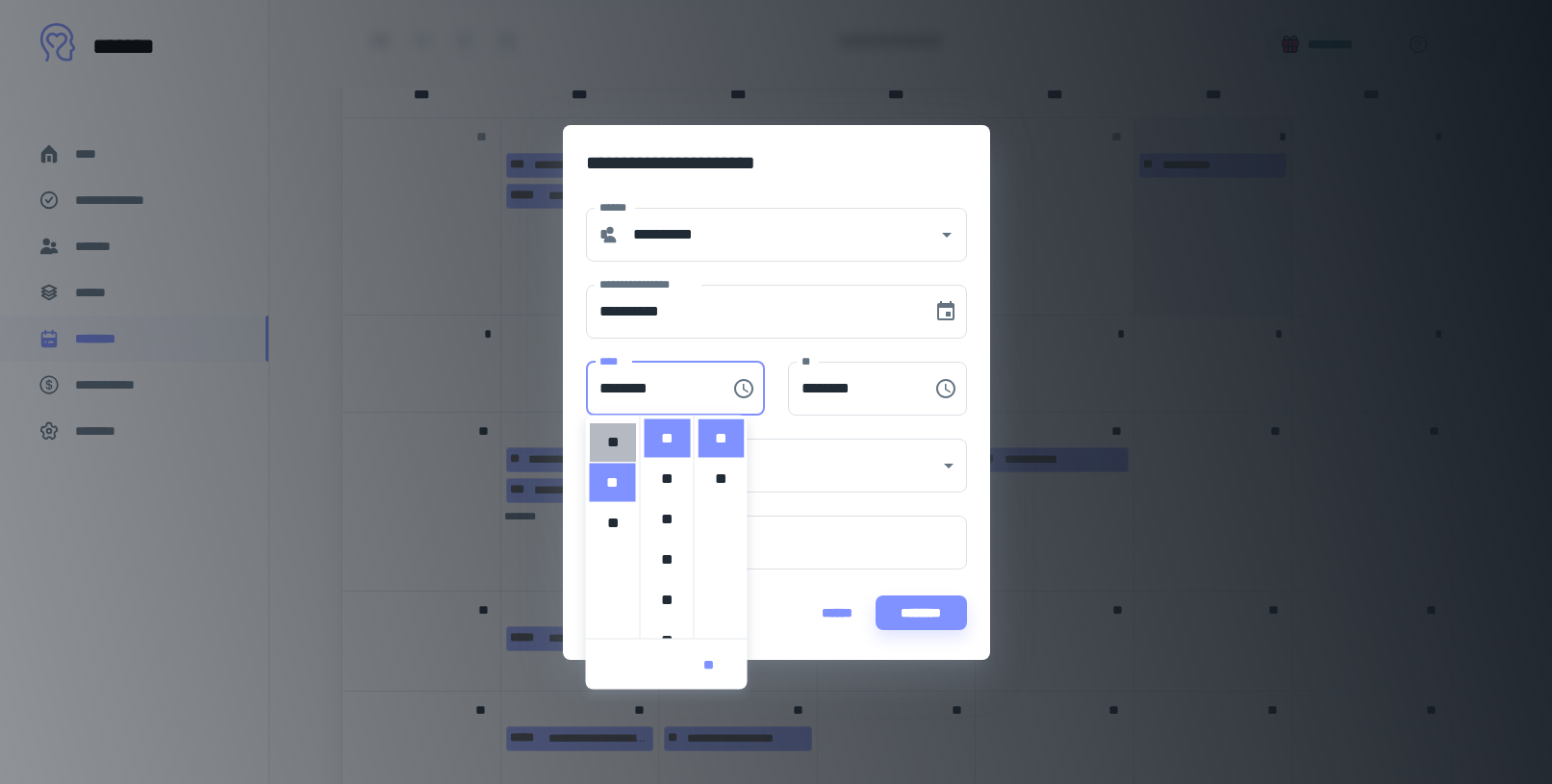 click on "**" at bounding box center [613, 443] 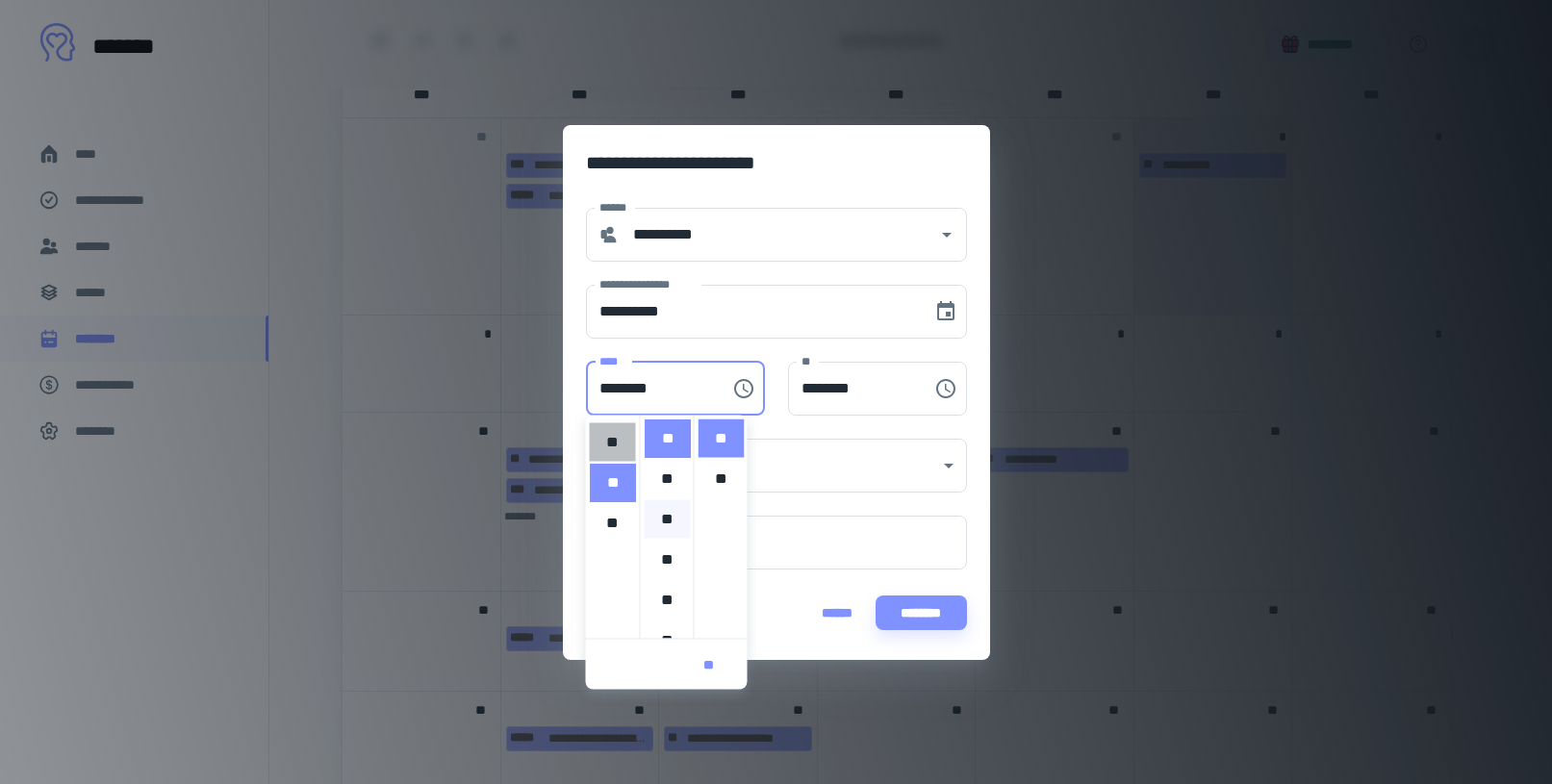 type on "********" 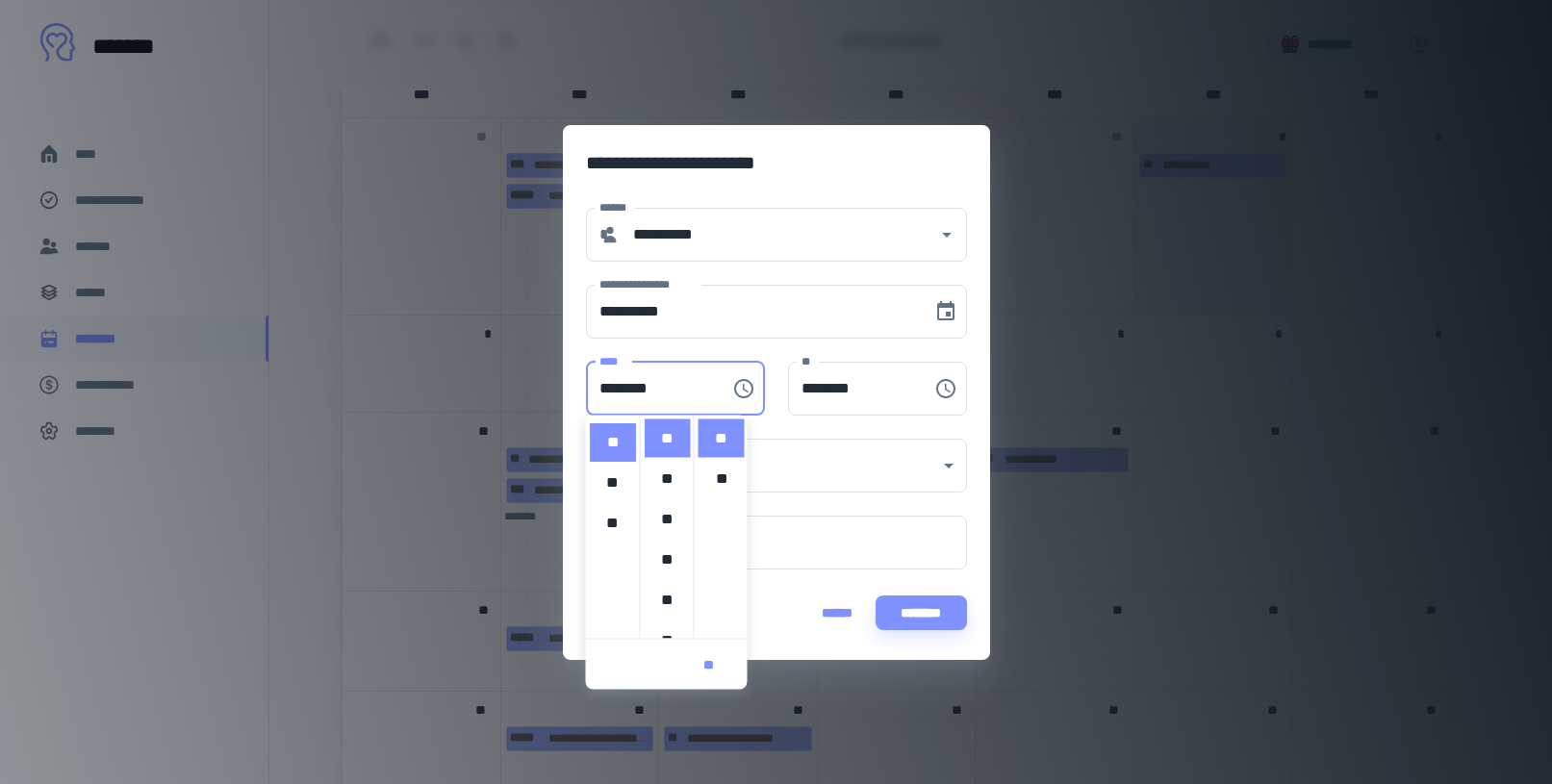 scroll, scrollTop: 364, scrollLeft: 0, axis: vertical 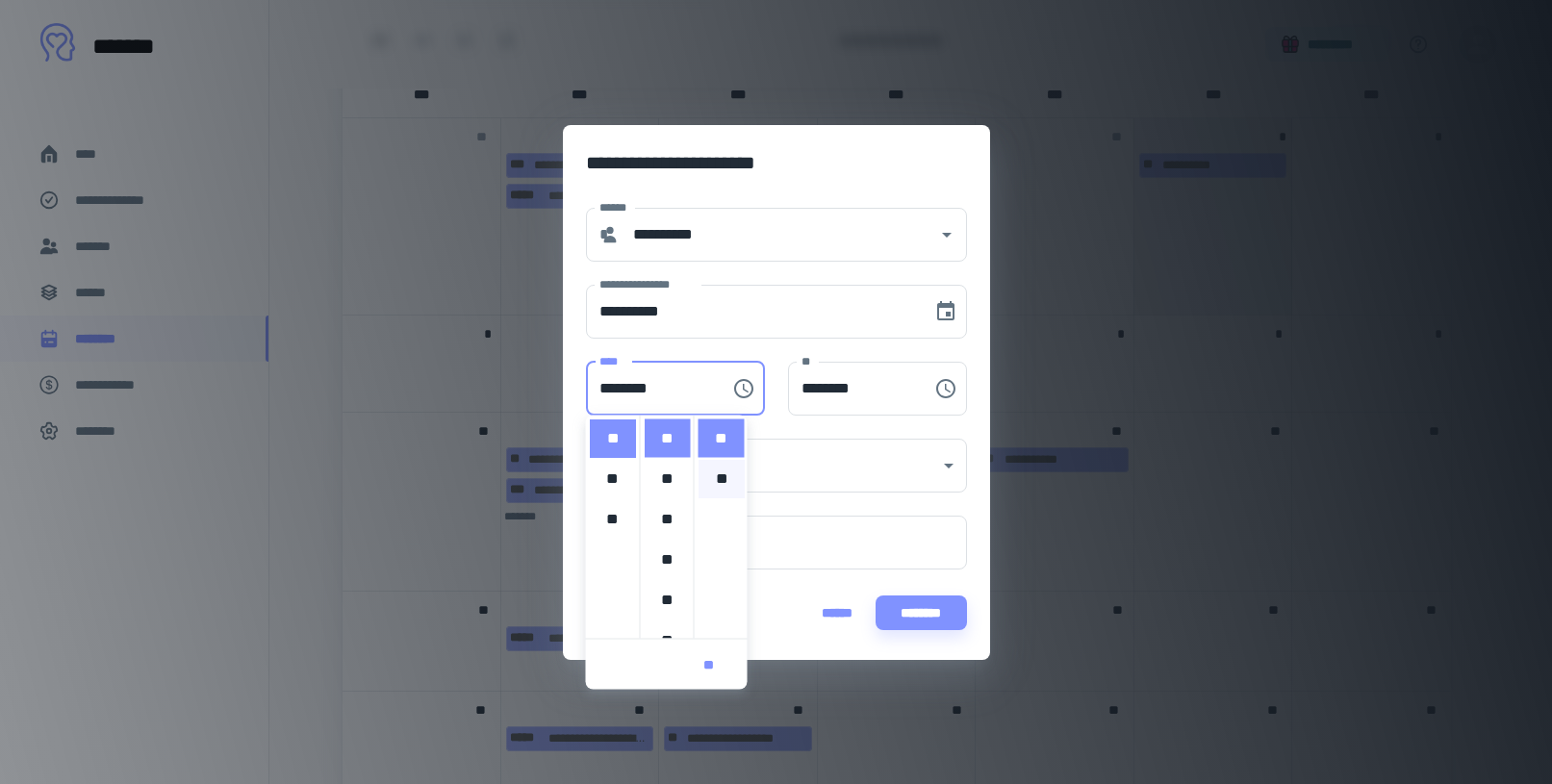 click on "**" at bounding box center [722, 479] 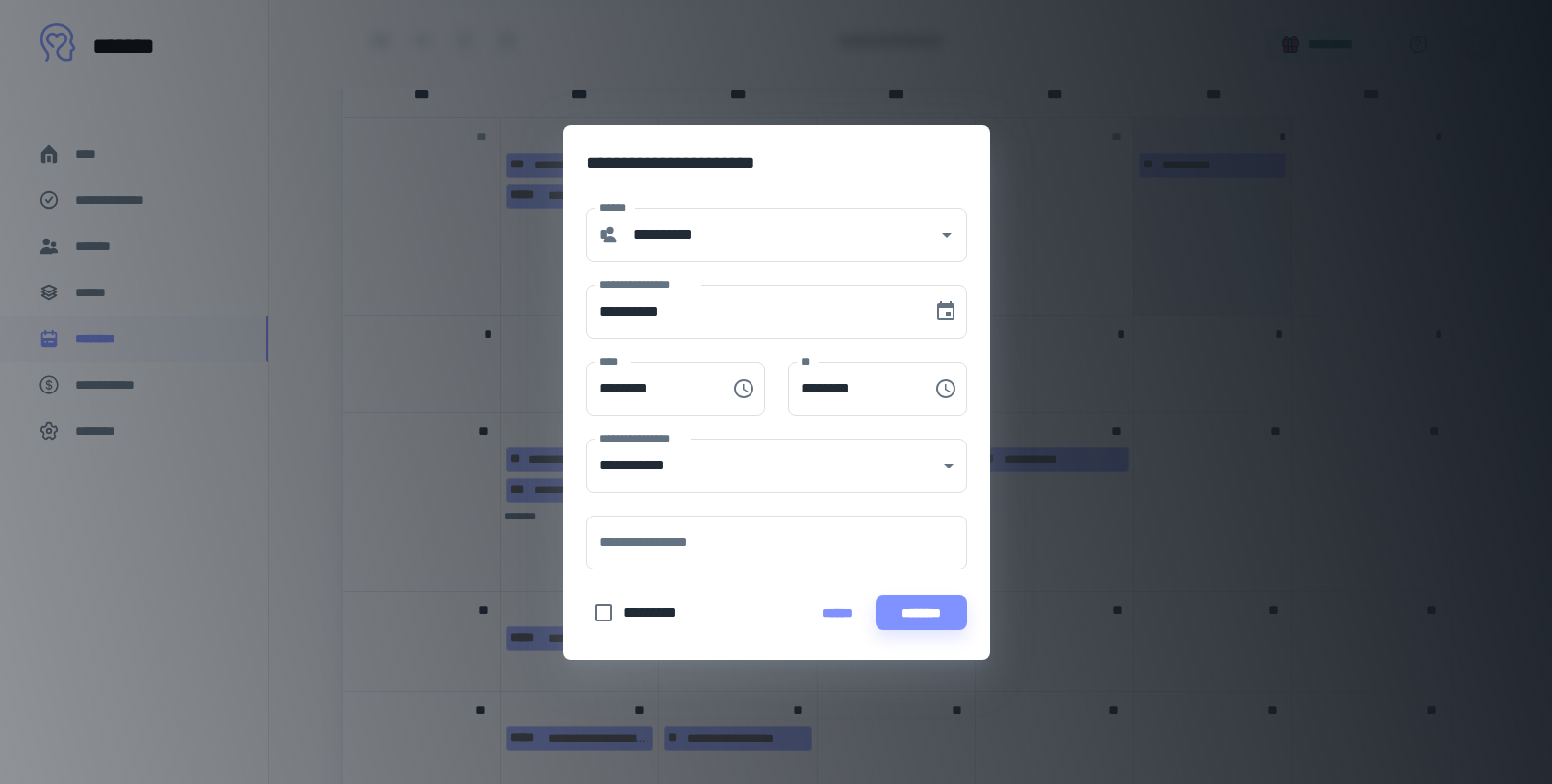 type on "********" 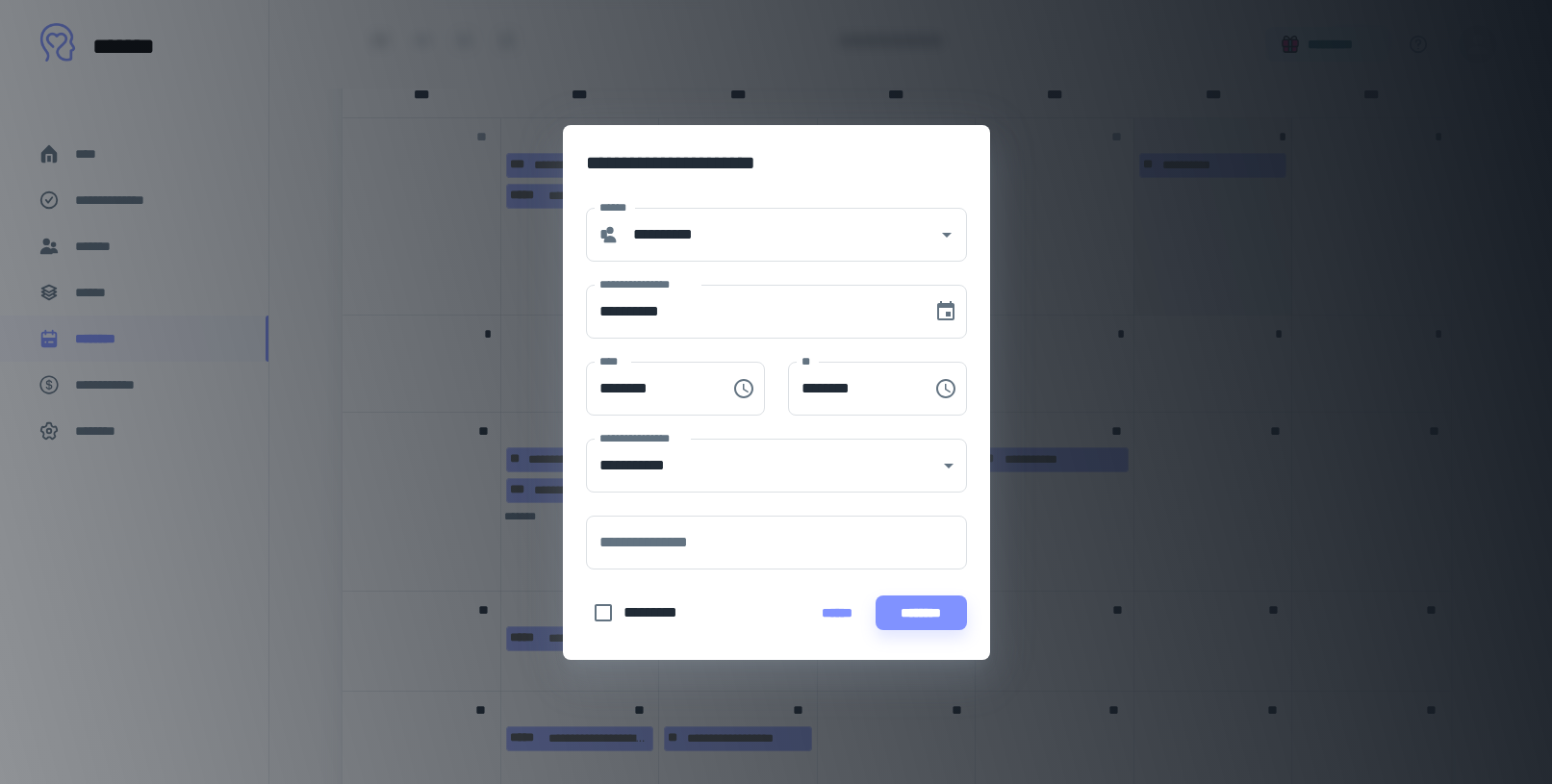 scroll, scrollTop: 40, scrollLeft: 0, axis: vertical 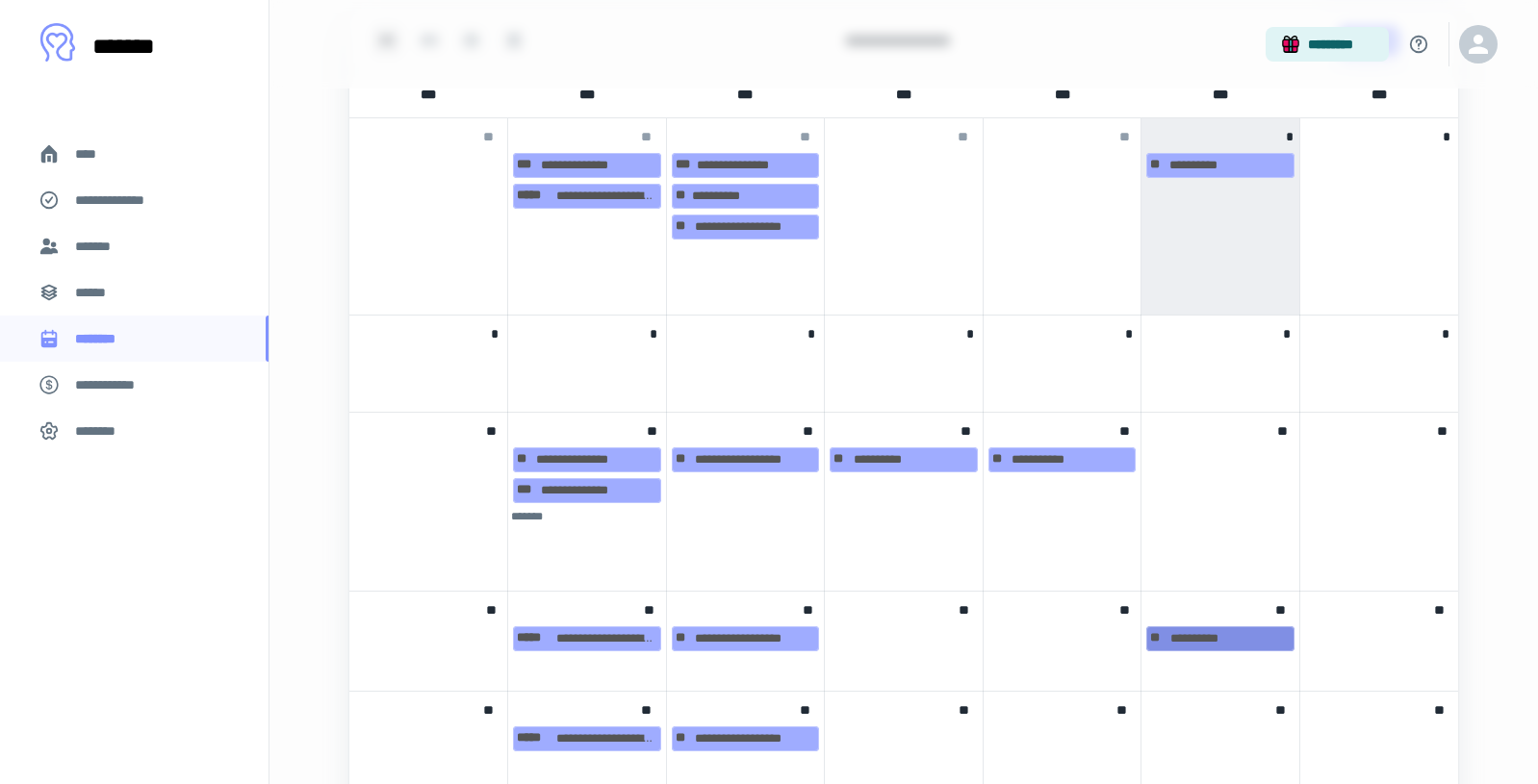 click on "[FIRST] [LAST]" at bounding box center (1220, 641) 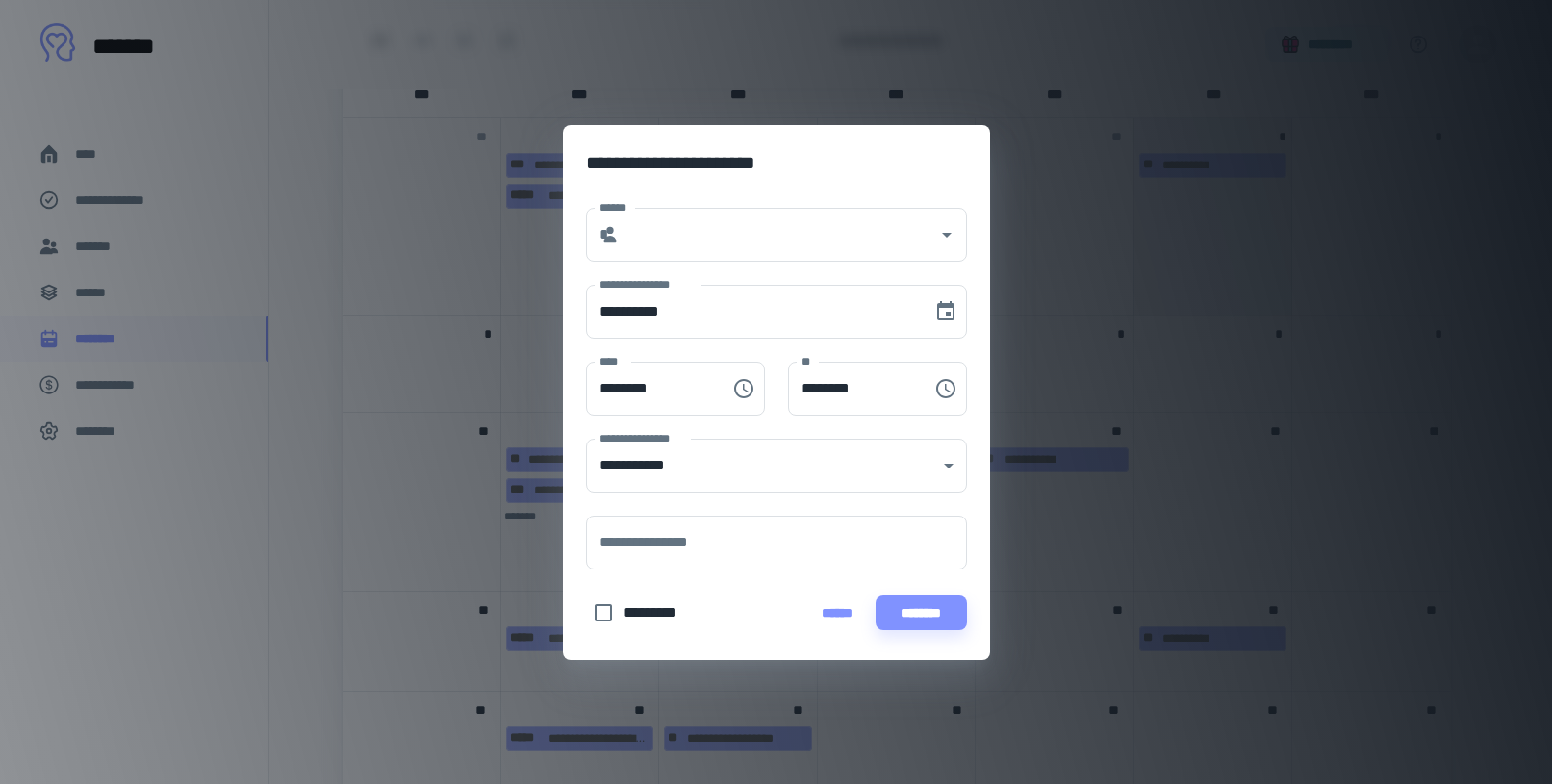 click on "**********" at bounding box center [776, 392] 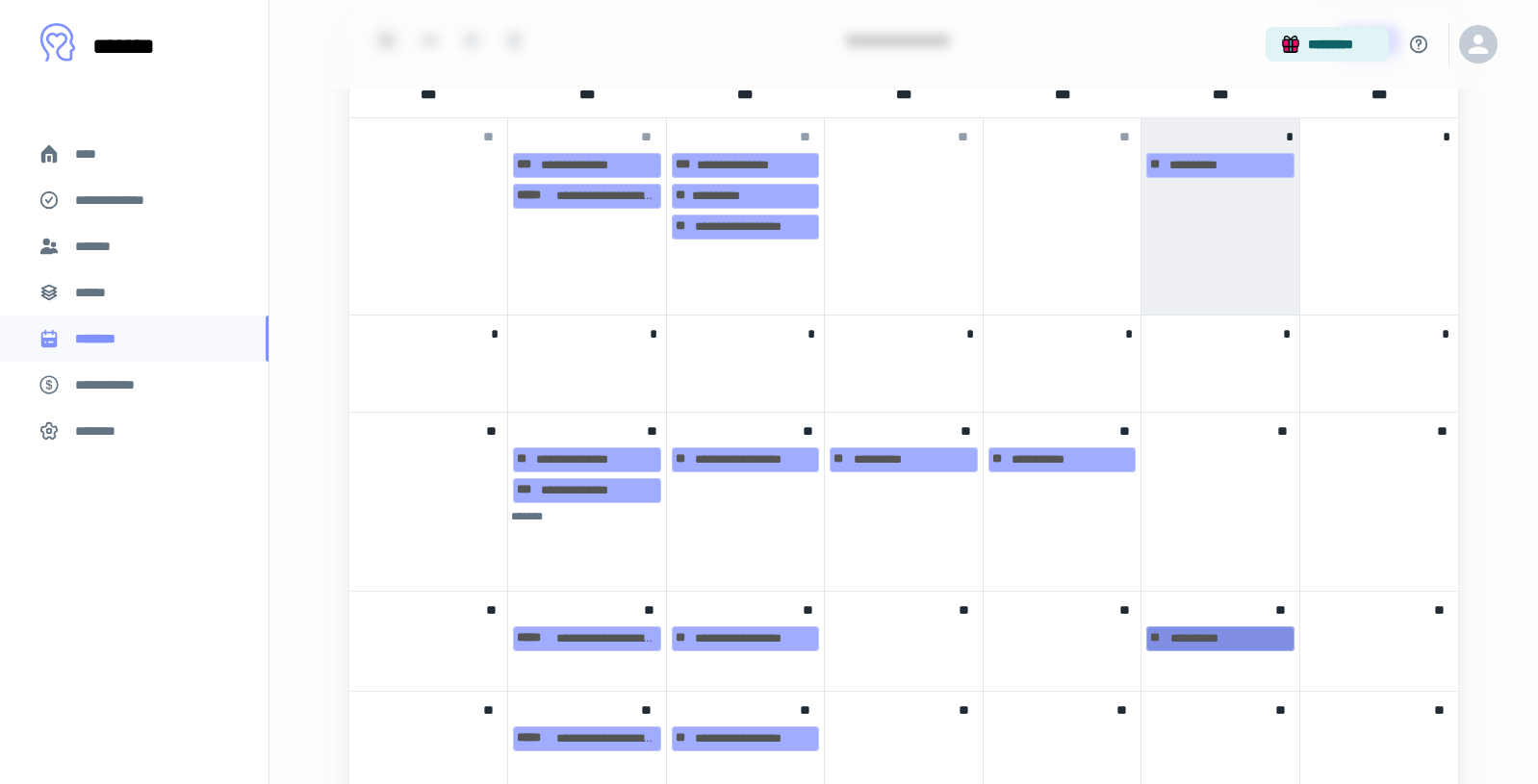 click on "**********" at bounding box center (1220, 639) 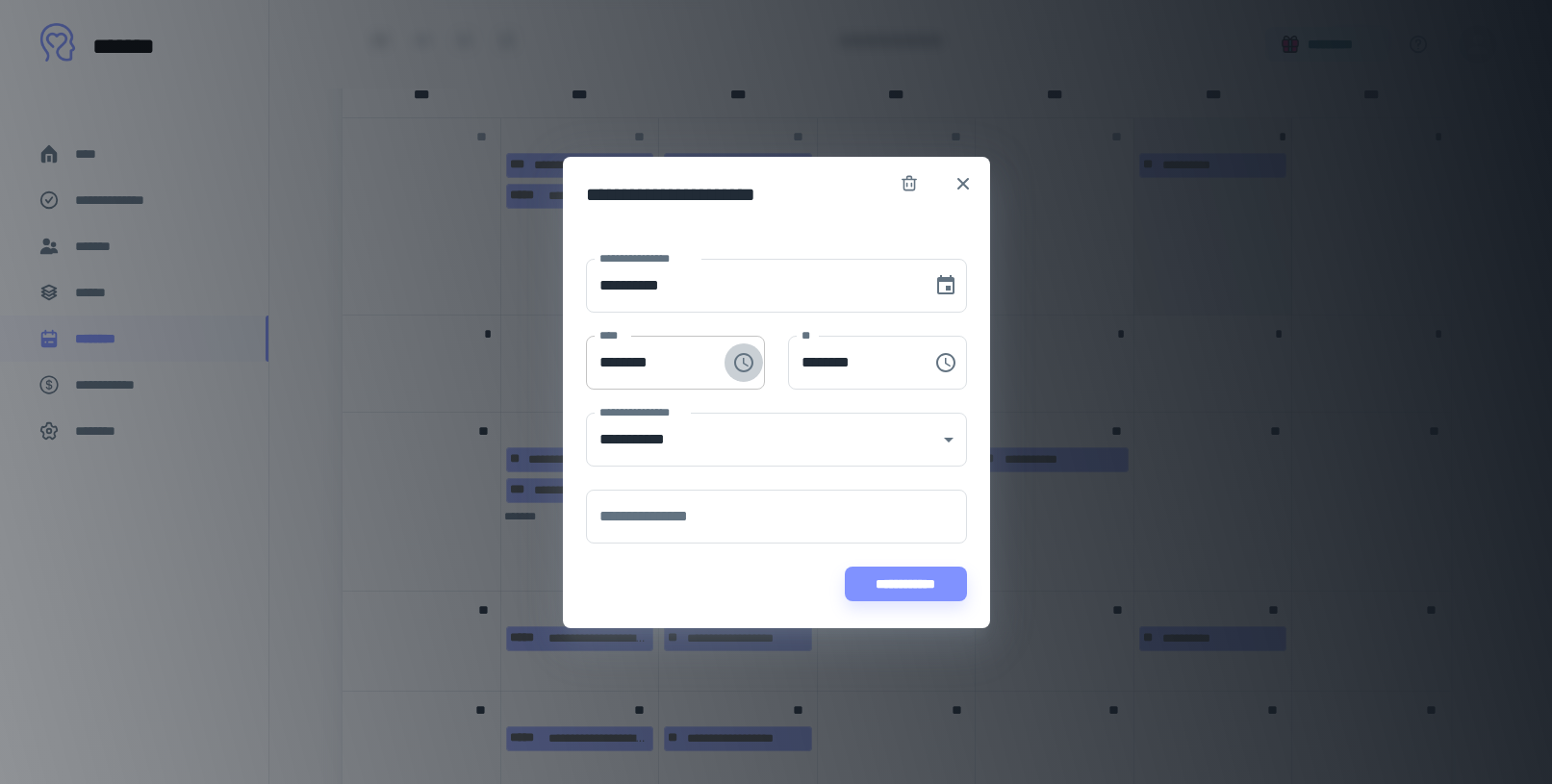 click 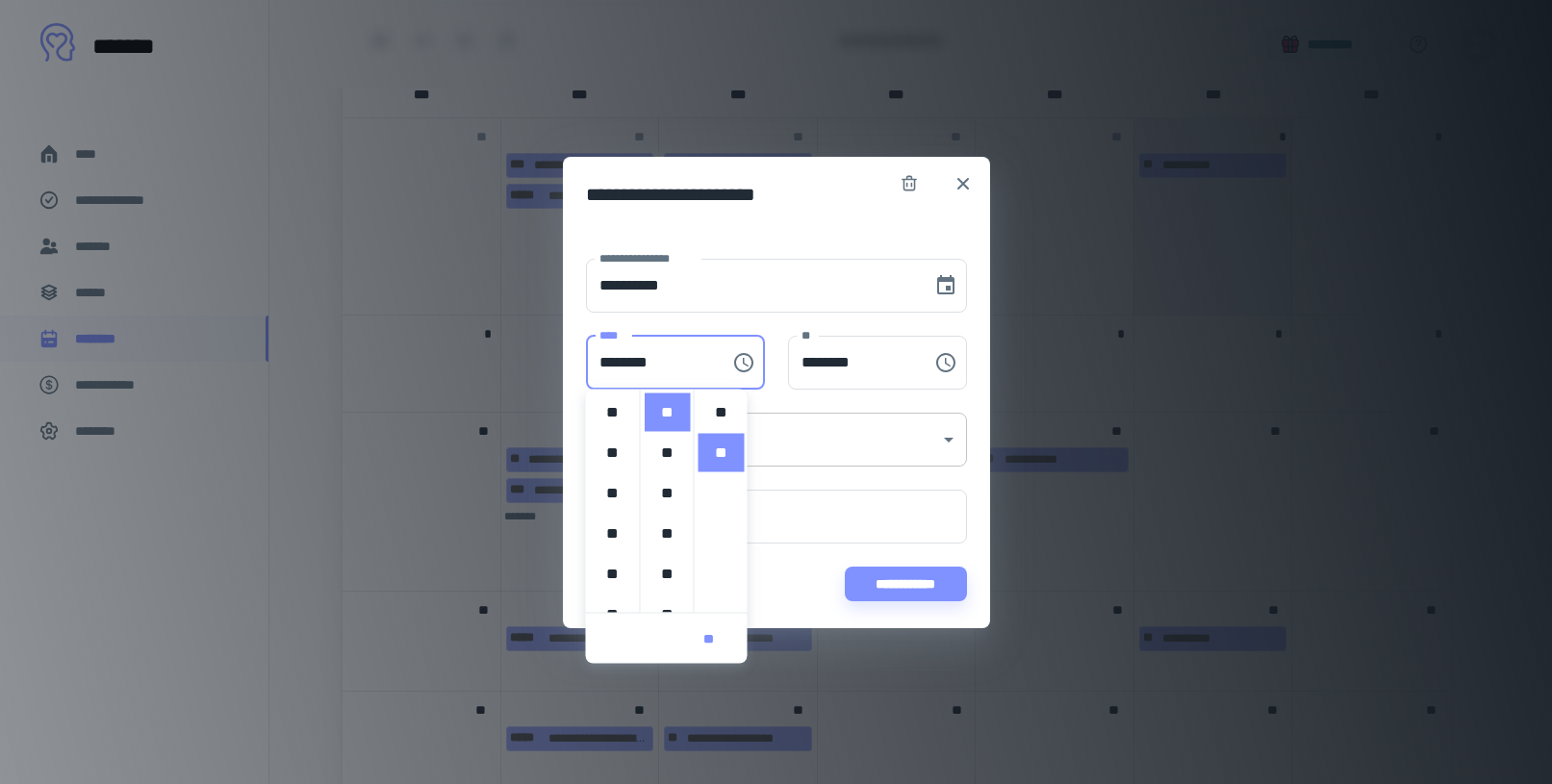 scroll, scrollTop: 364, scrollLeft: 0, axis: vertical 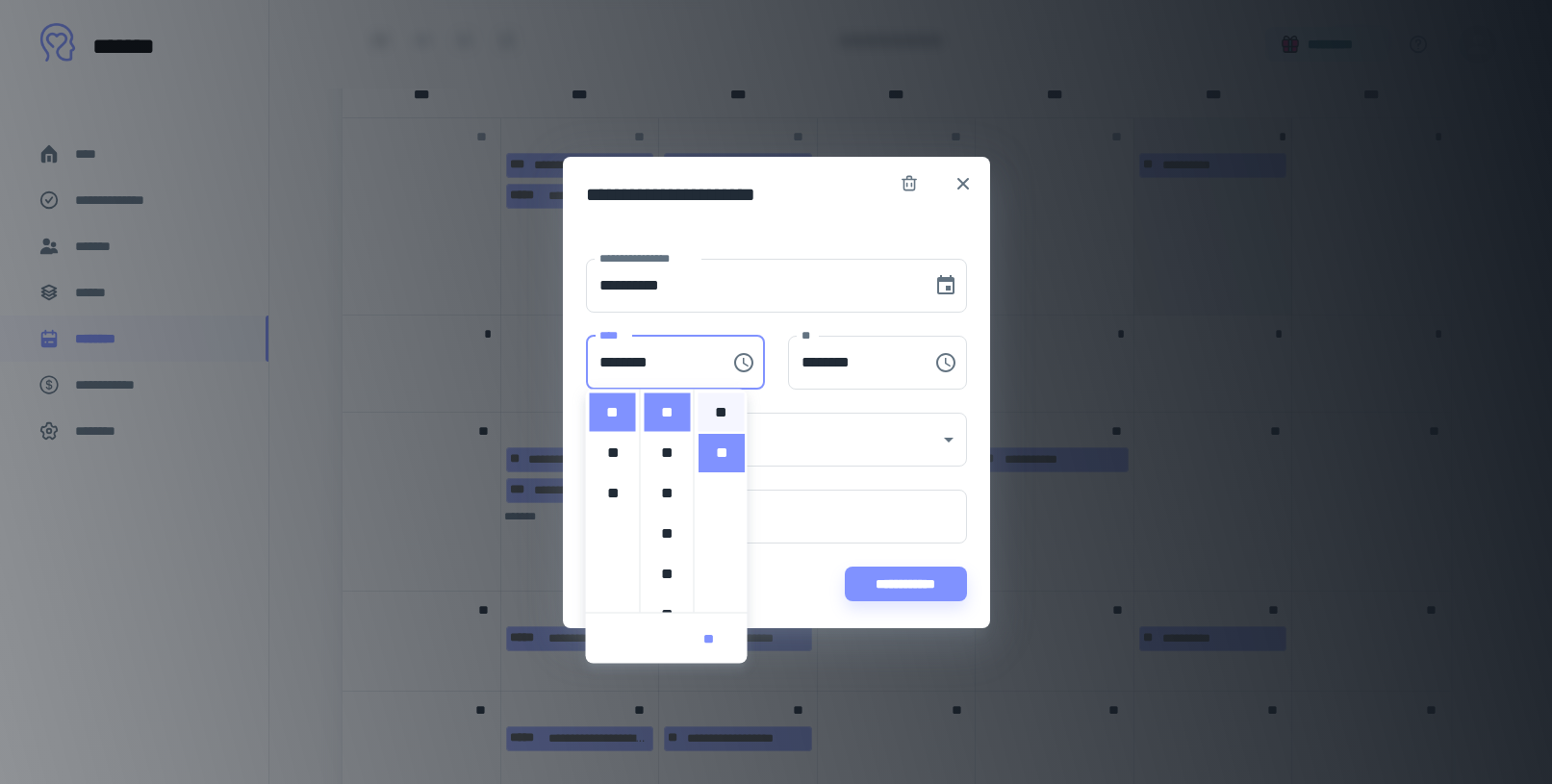 click on "**" at bounding box center [722, 413] 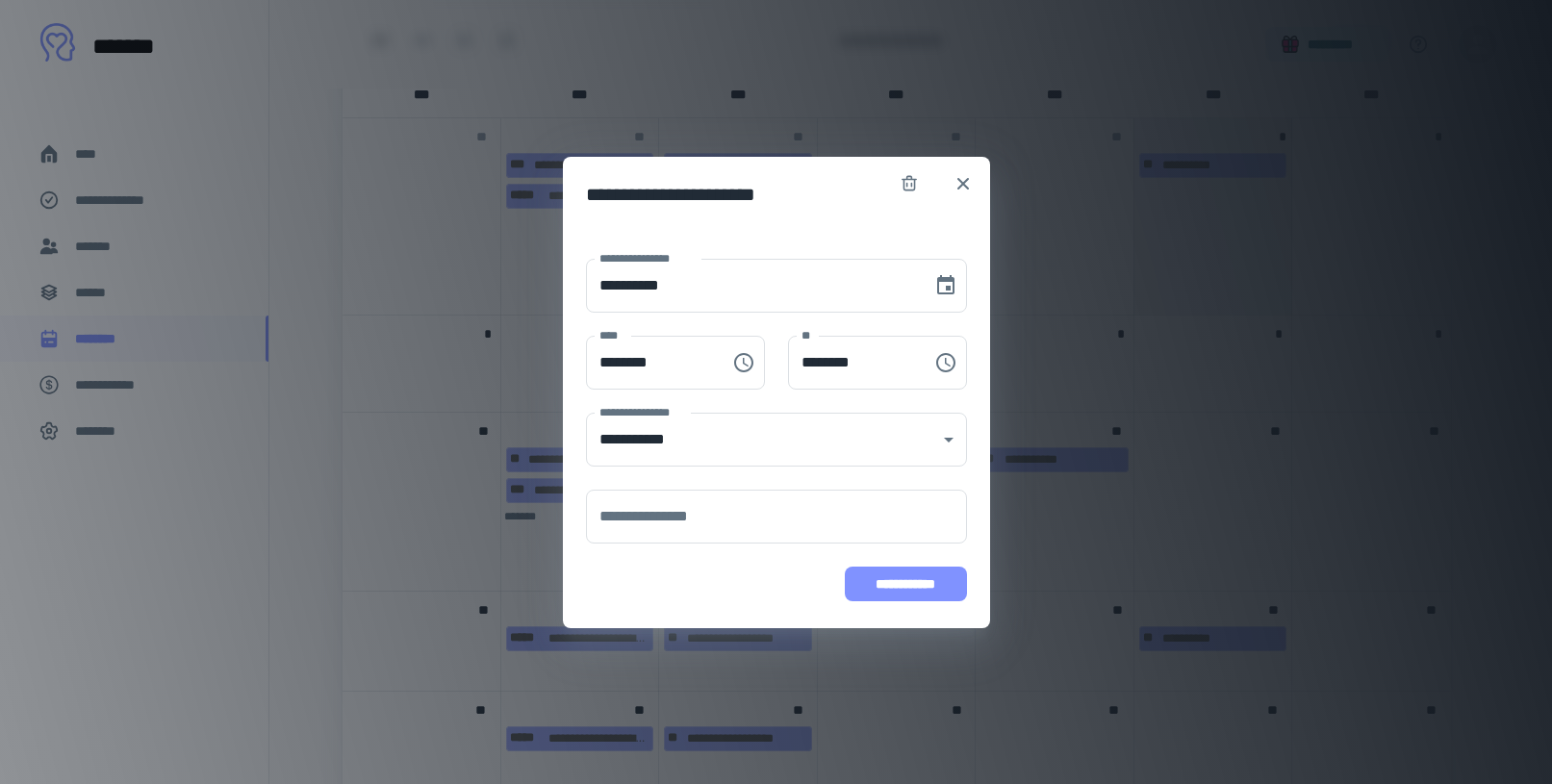 click on "**********" at bounding box center [905, 584] 